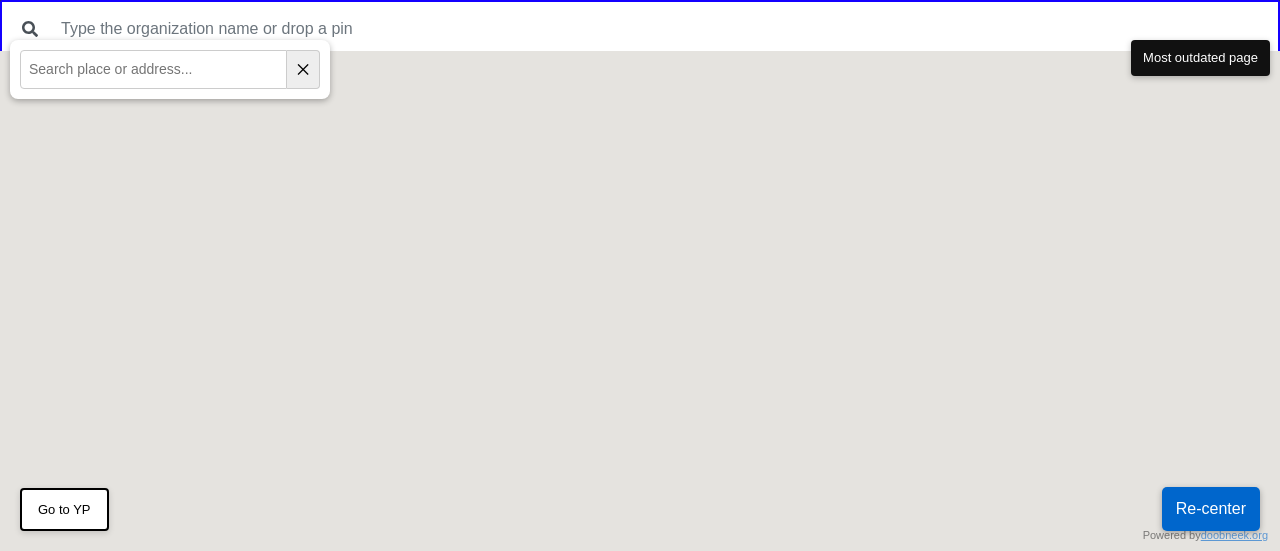 scroll, scrollTop: 0, scrollLeft: 0, axis: both 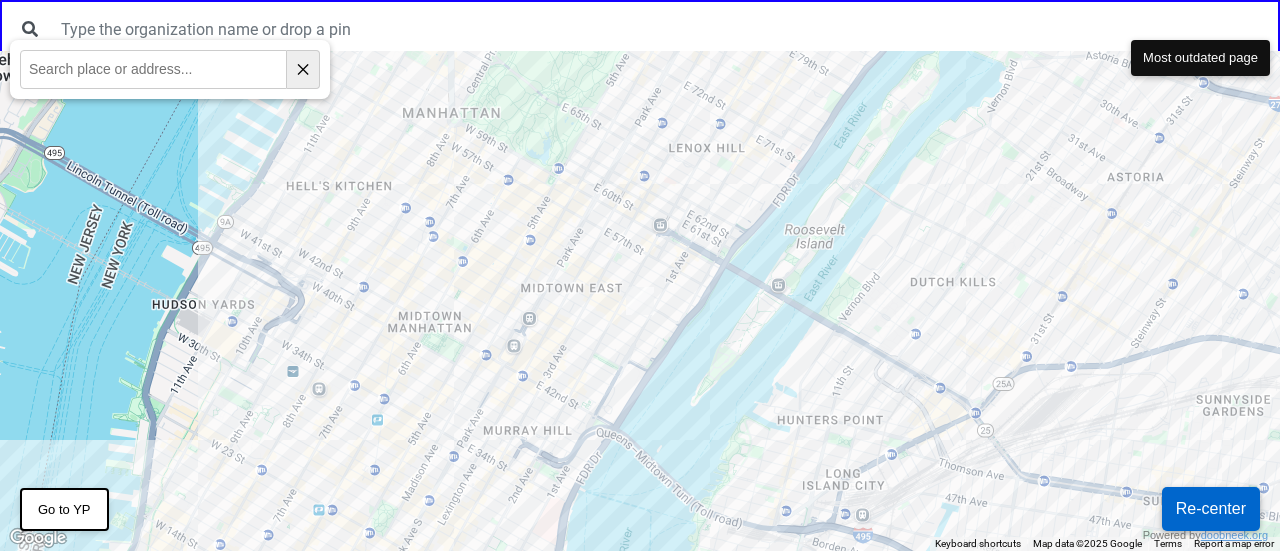 click on "✕" at bounding box center (303, 69) 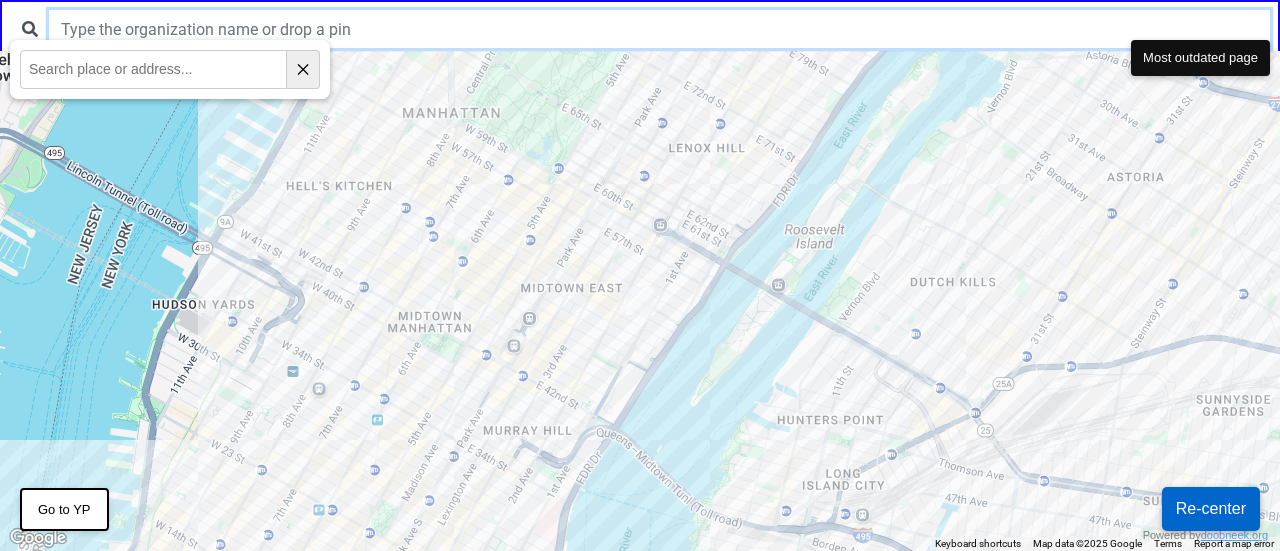 click at bounding box center [659, 29] 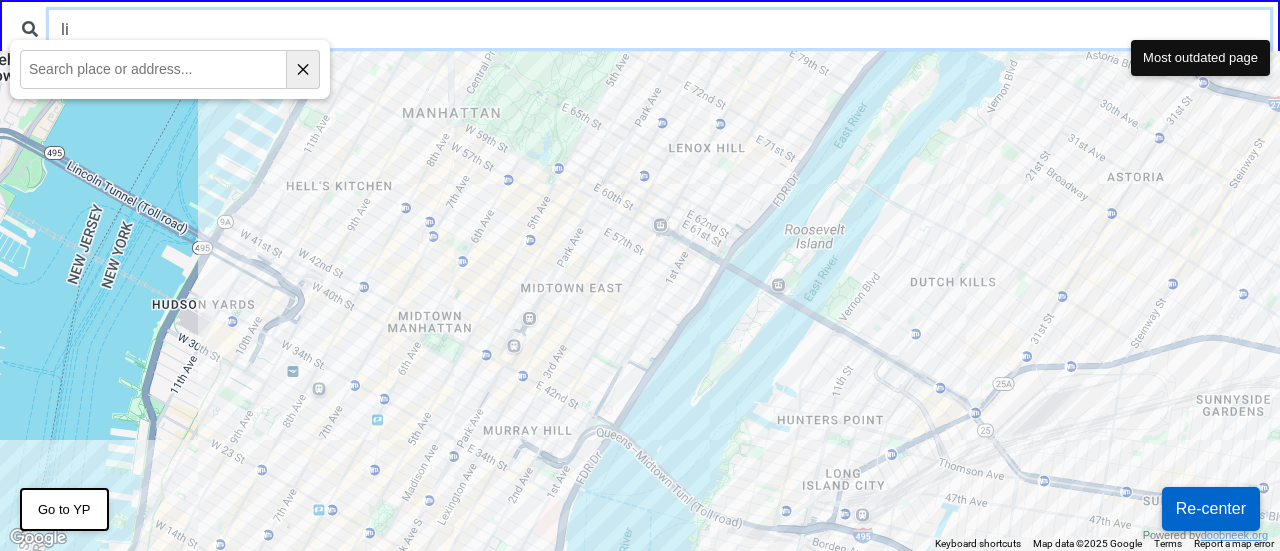 type on "l" 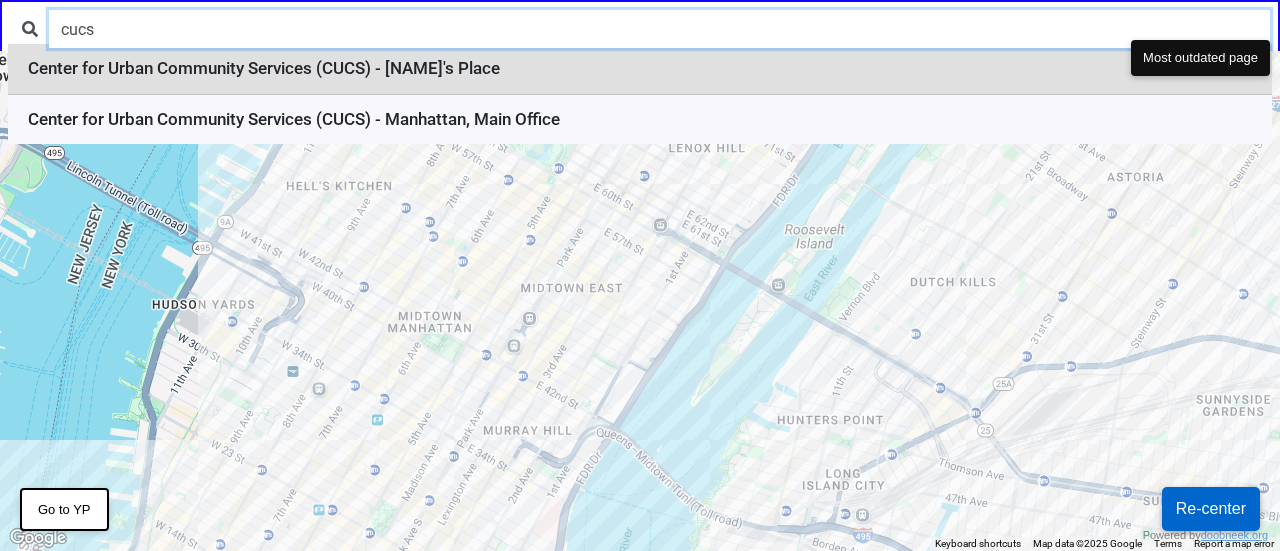 type on "cucs" 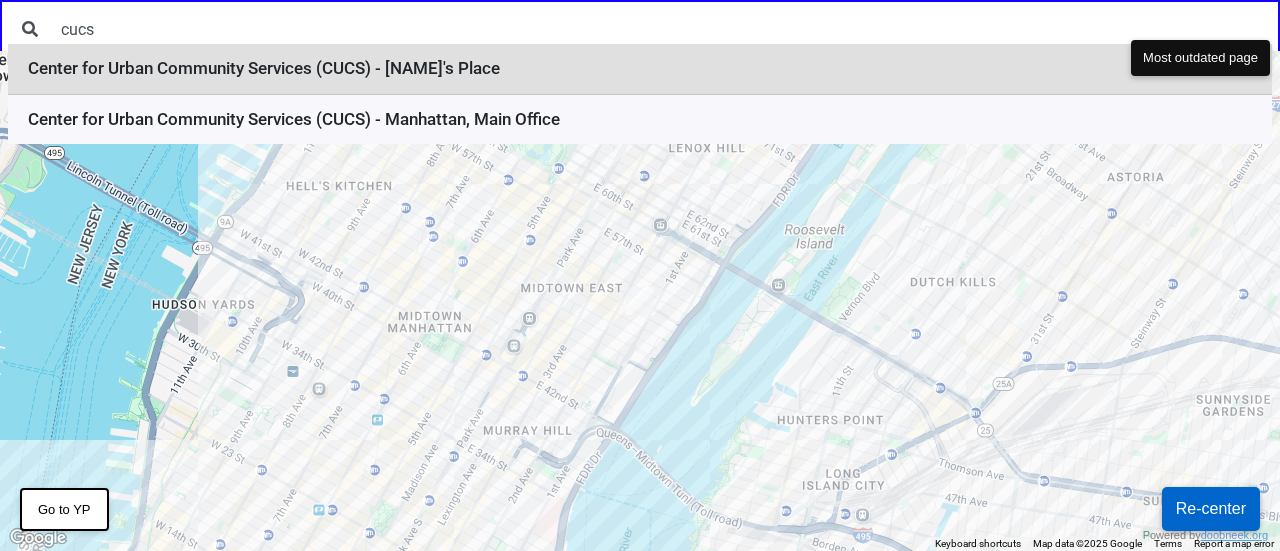 click on "Center for Urban Community Services (CUCS) - Paul's Place" at bounding box center (640, 69) 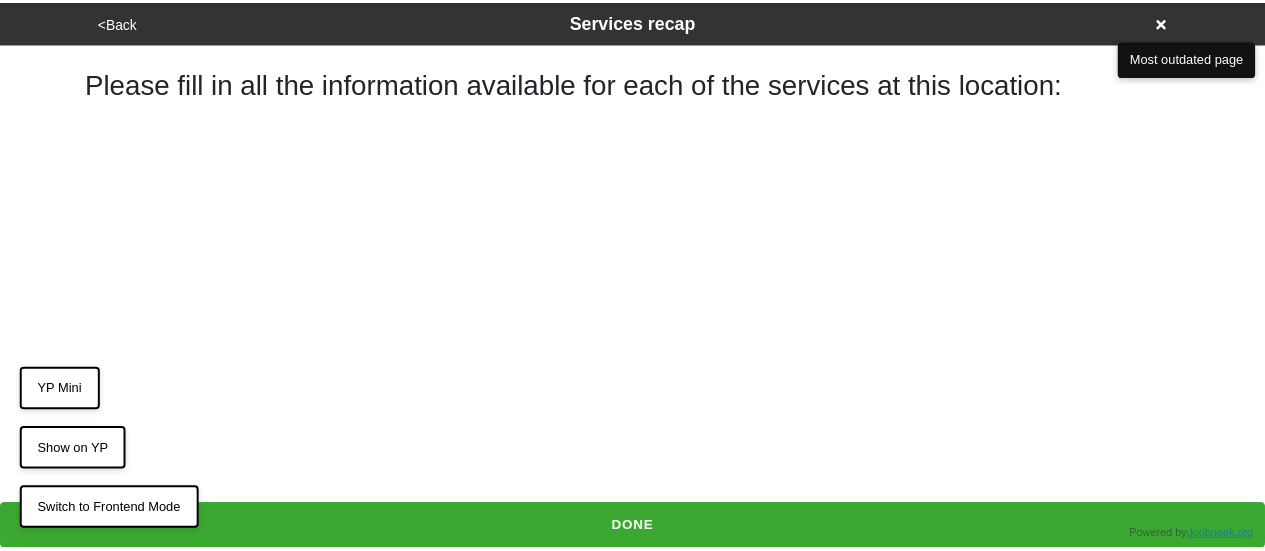 scroll, scrollTop: 0, scrollLeft: 0, axis: both 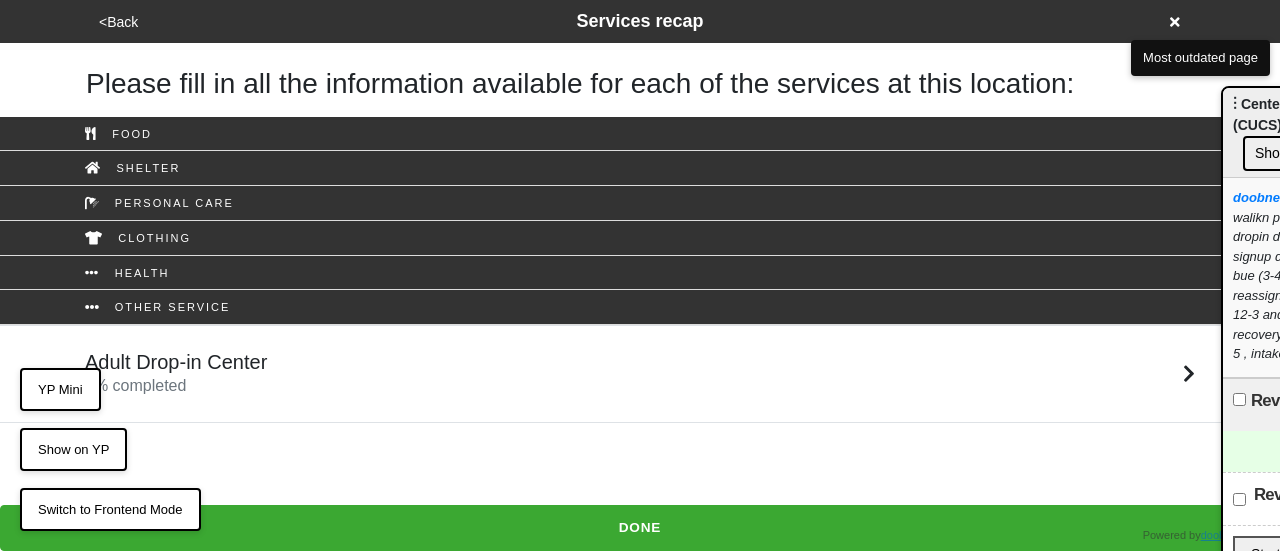 click on "Adult Drop-in Center 0 % completed" at bounding box center [640, 374] 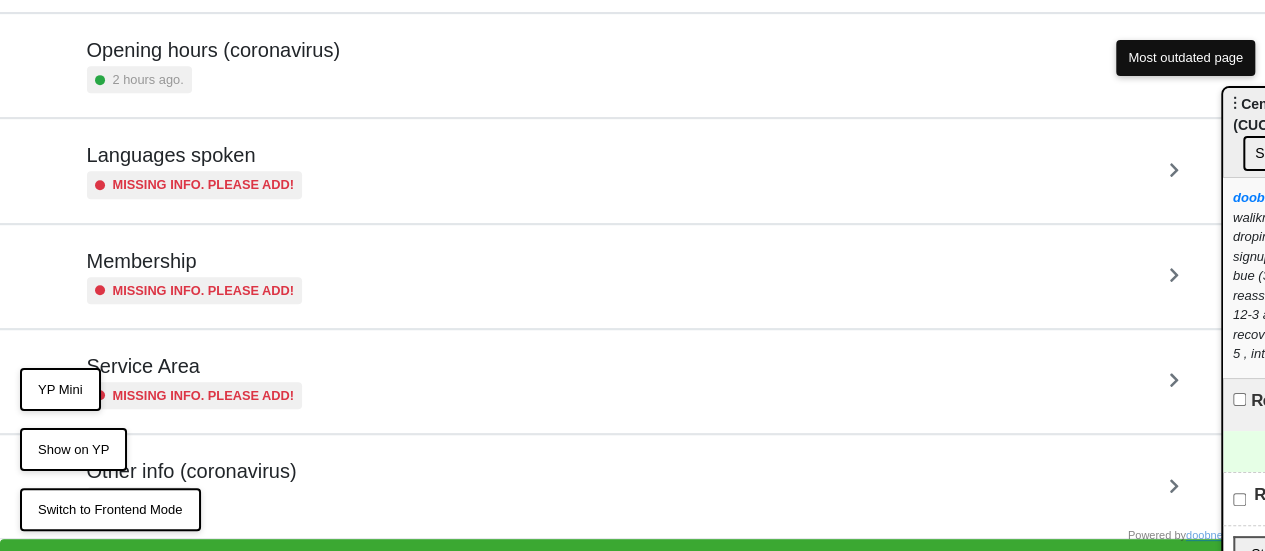 scroll, scrollTop: 484, scrollLeft: 0, axis: vertical 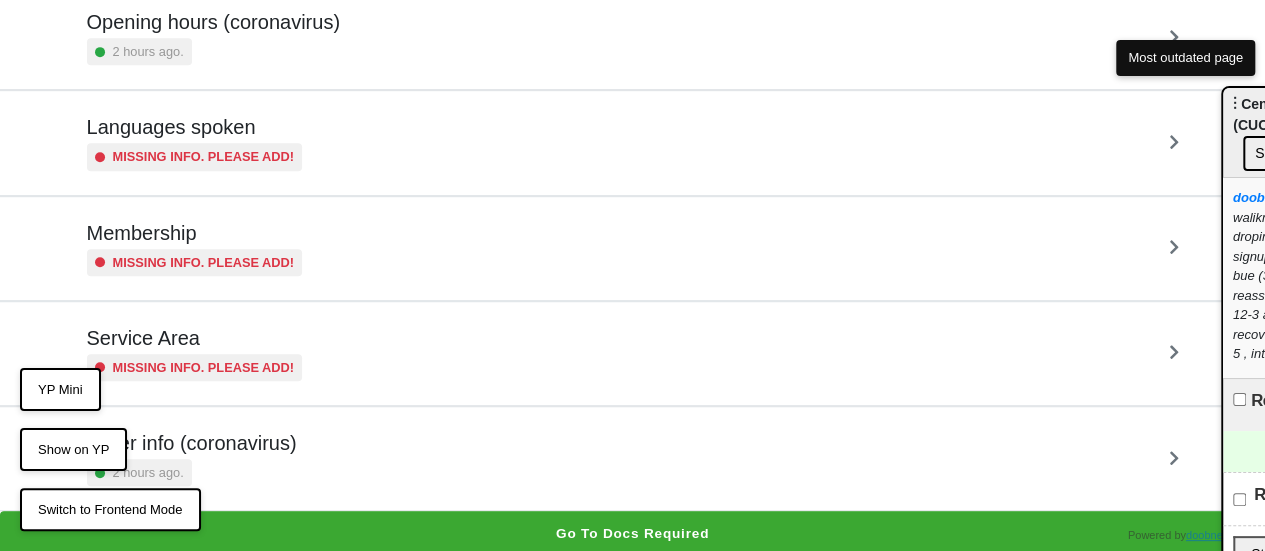 click on "Other info (coronavirus)" at bounding box center (192, 443) 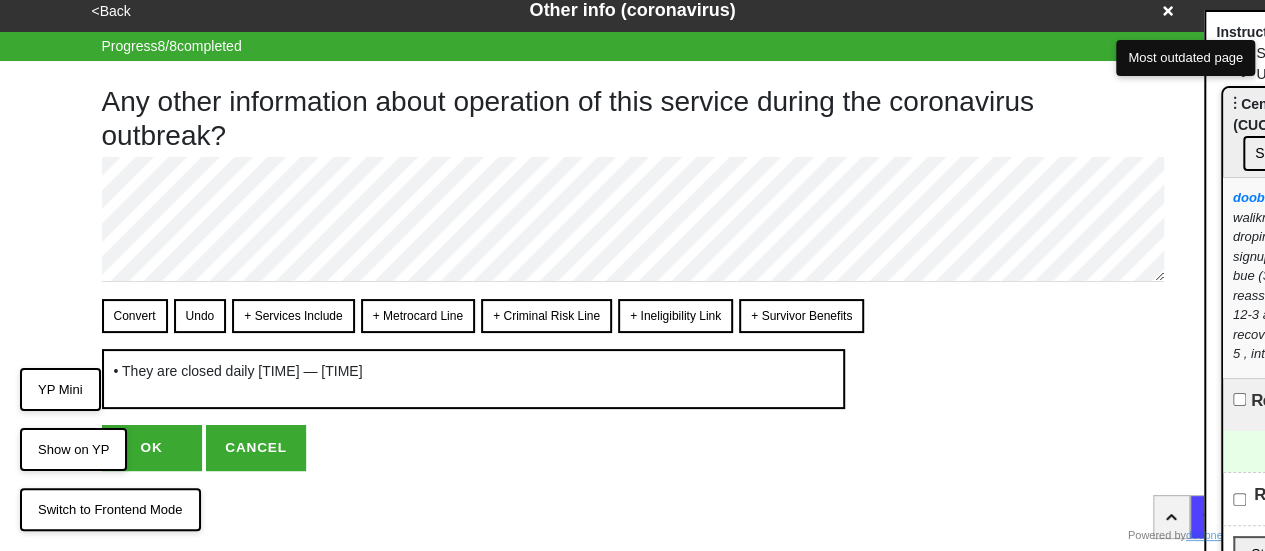 scroll, scrollTop: 0, scrollLeft: 0, axis: both 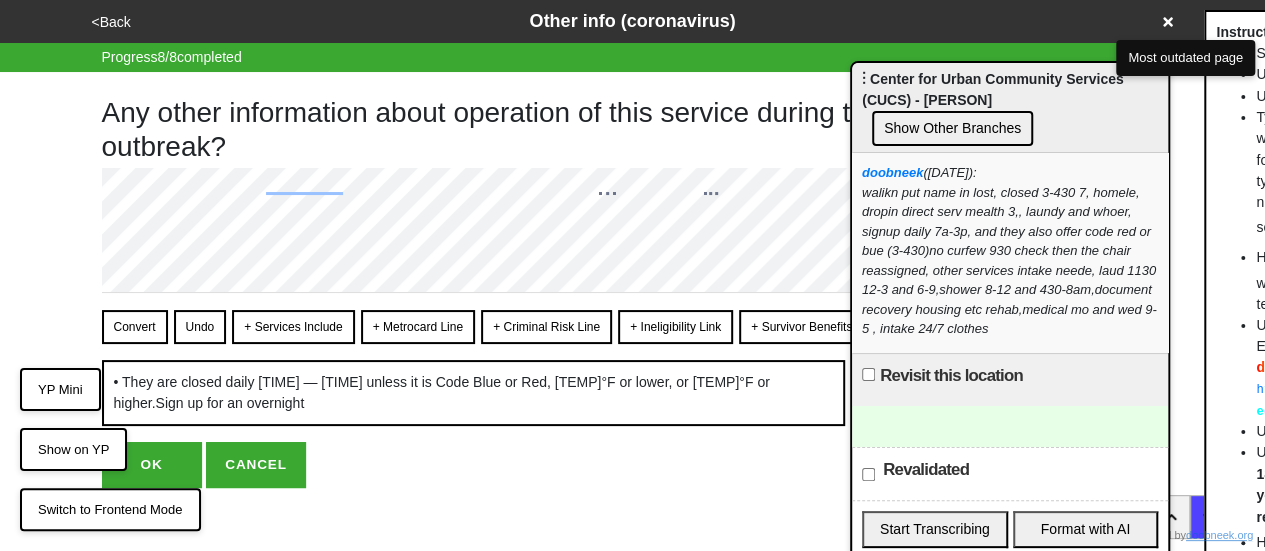 drag, startPoint x: 1250, startPoint y: 125, endPoint x: 879, endPoint y: 100, distance: 371.84137 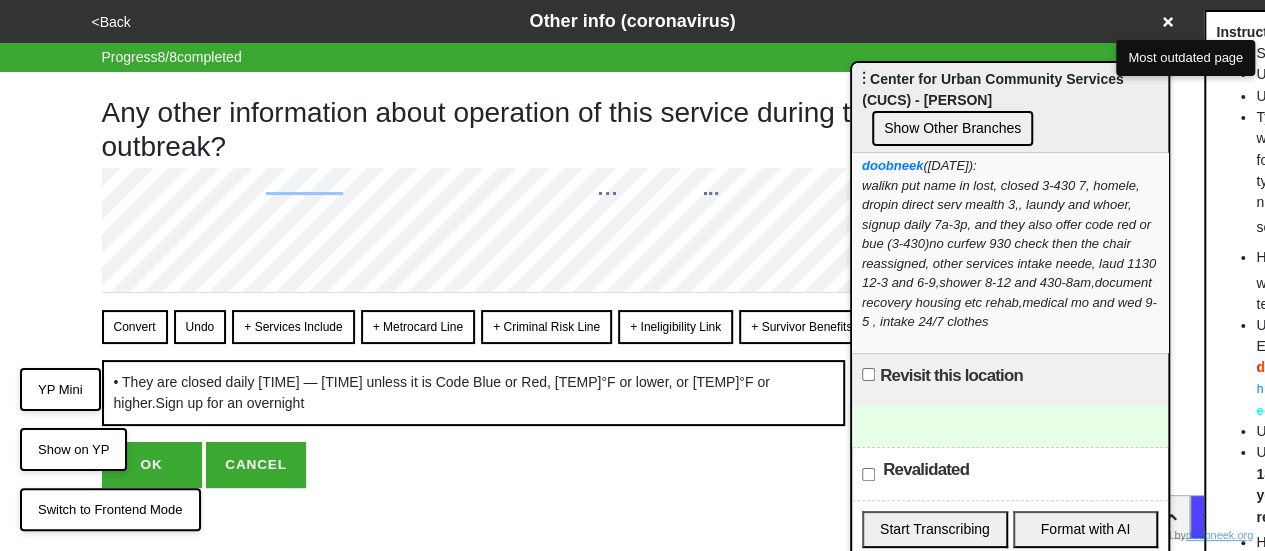 scroll, scrollTop: 0, scrollLeft: 0, axis: both 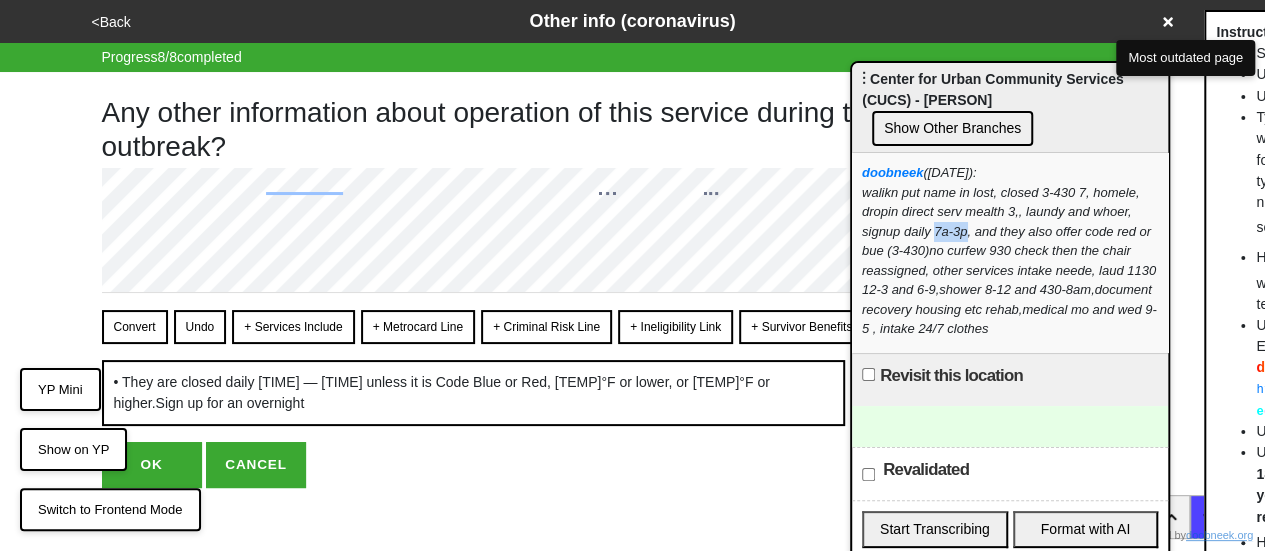 drag, startPoint x: 934, startPoint y: 227, endPoint x: 965, endPoint y: 225, distance: 31.06445 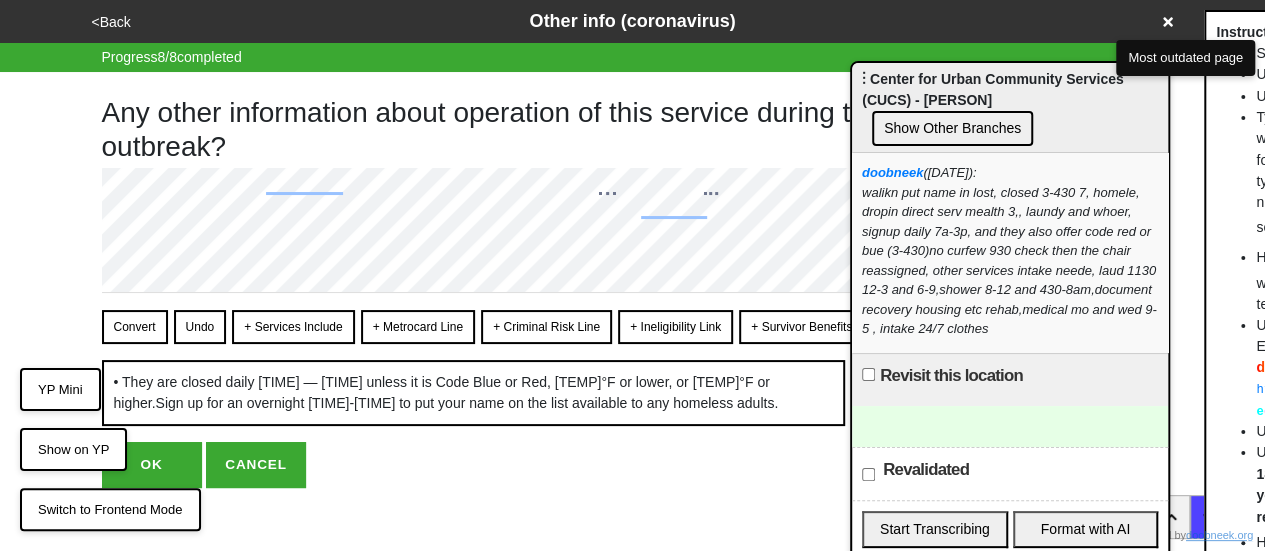 click on "Convert" at bounding box center [135, 327] 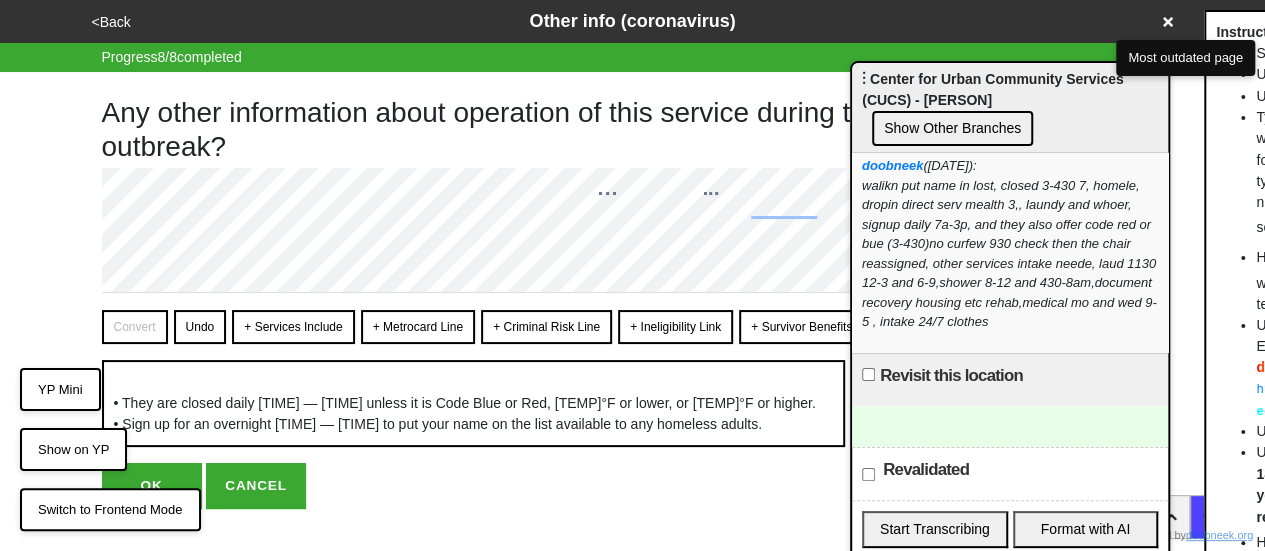 scroll, scrollTop: 26, scrollLeft: 0, axis: vertical 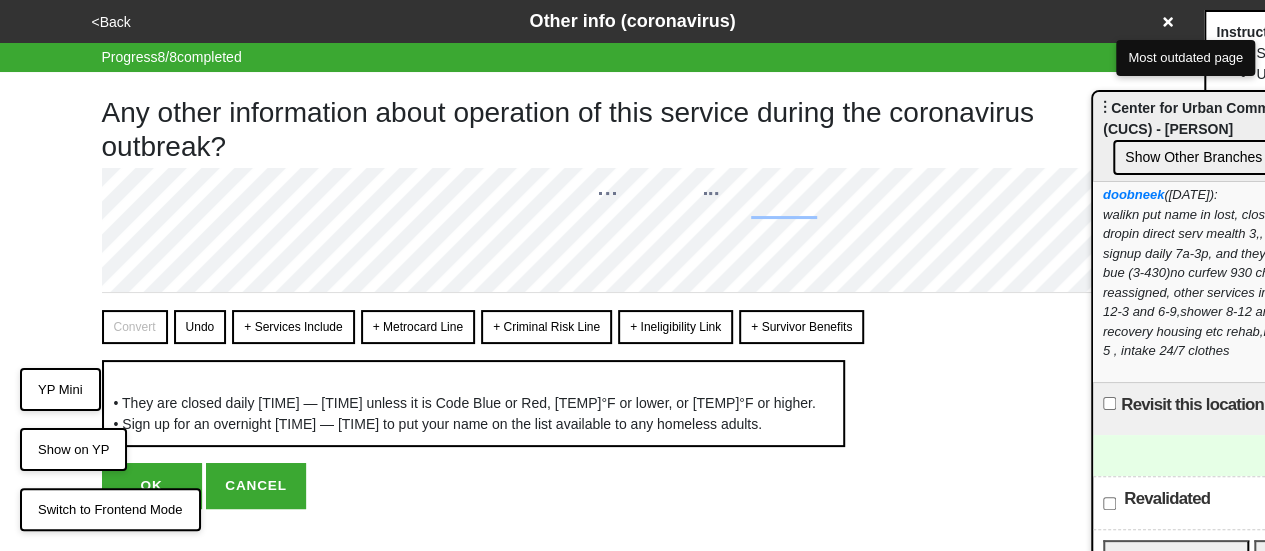drag, startPoint x: 900, startPoint y: 92, endPoint x: 1141, endPoint y: 121, distance: 242.73854 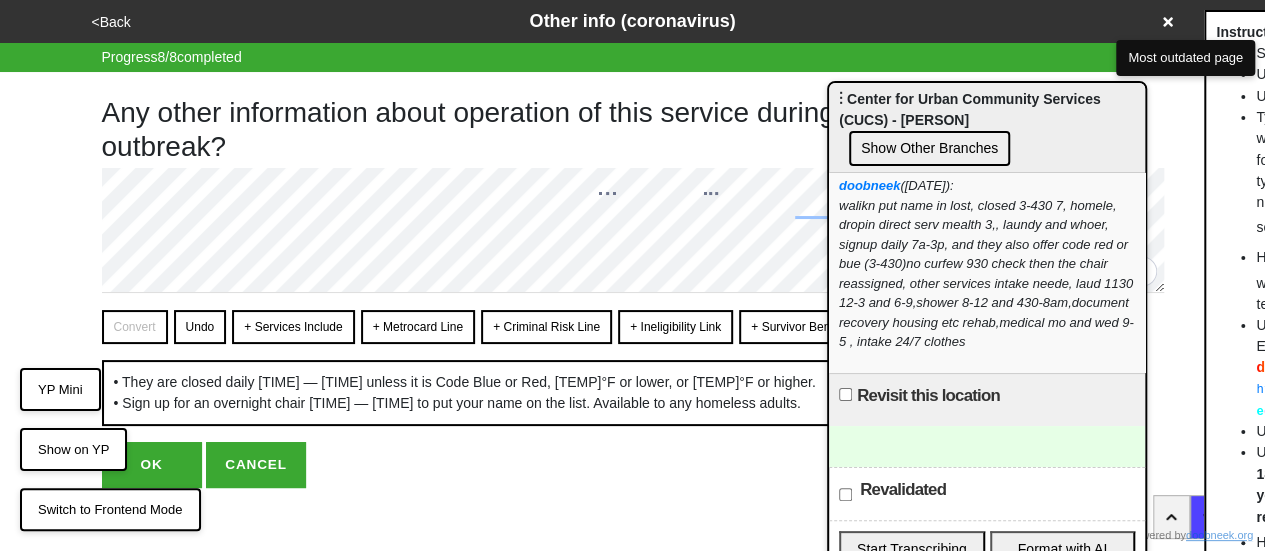 drag, startPoint x: 1210, startPoint y: 117, endPoint x: 971, endPoint y: 118, distance: 239.00209 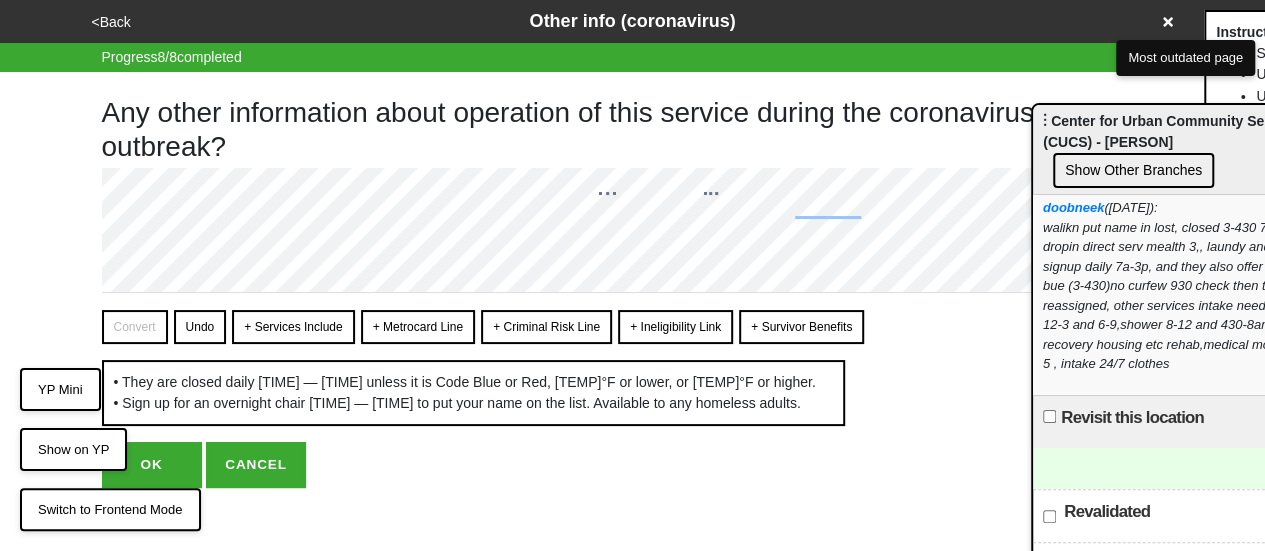 drag, startPoint x: 966, startPoint y: 113, endPoint x: 1171, endPoint y: 135, distance: 206.17711 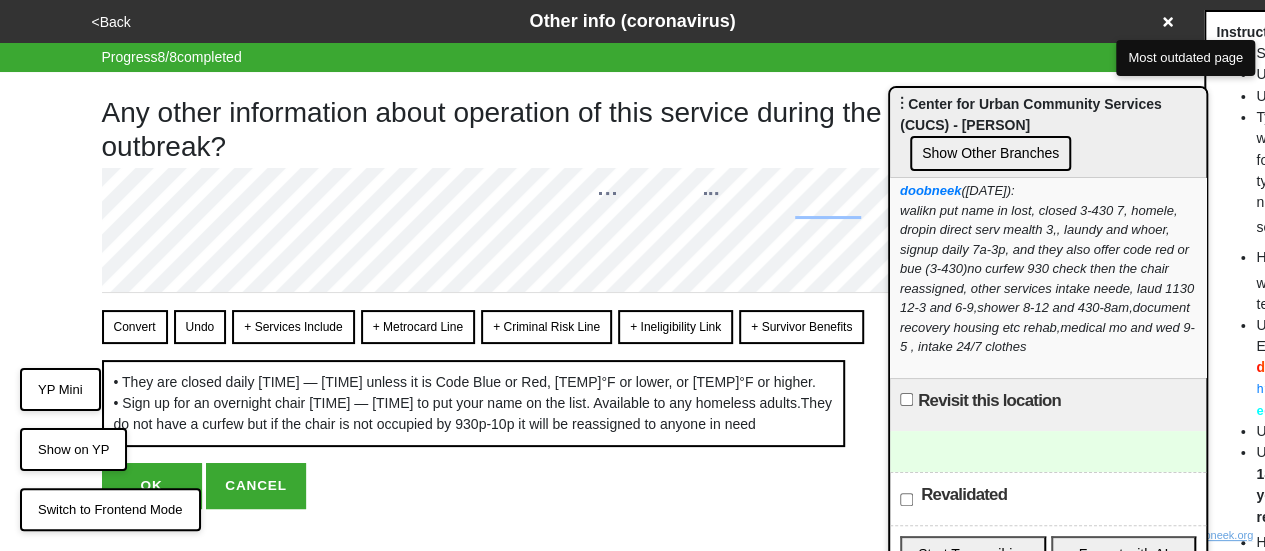 drag, startPoint x: 1178, startPoint y: 132, endPoint x: 1034, endPoint y: 115, distance: 145 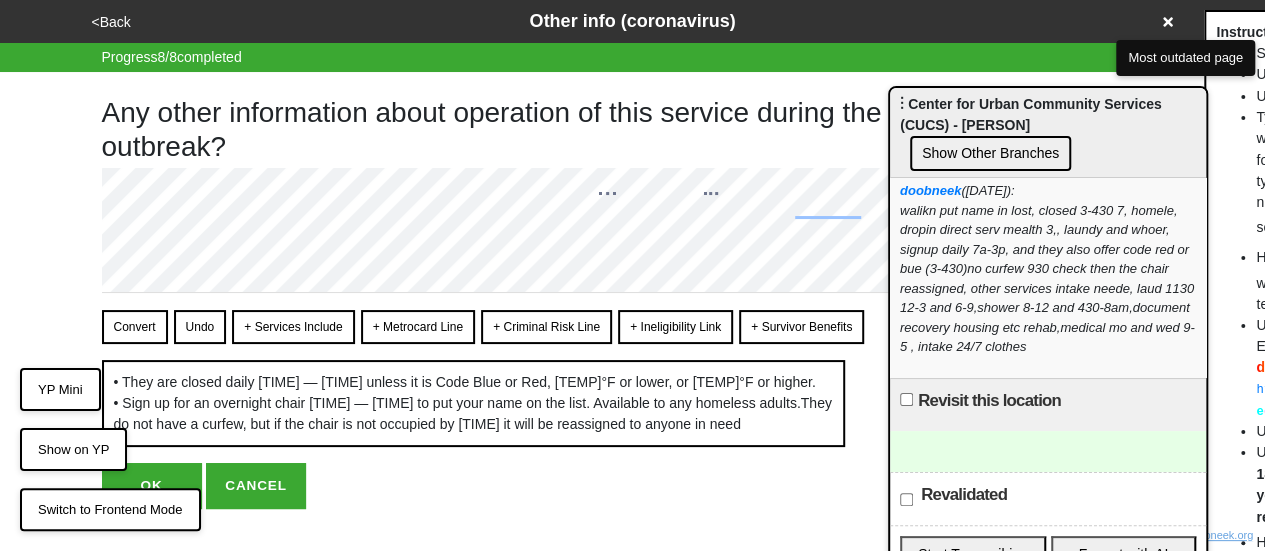 click on "Convert" at bounding box center (135, 327) 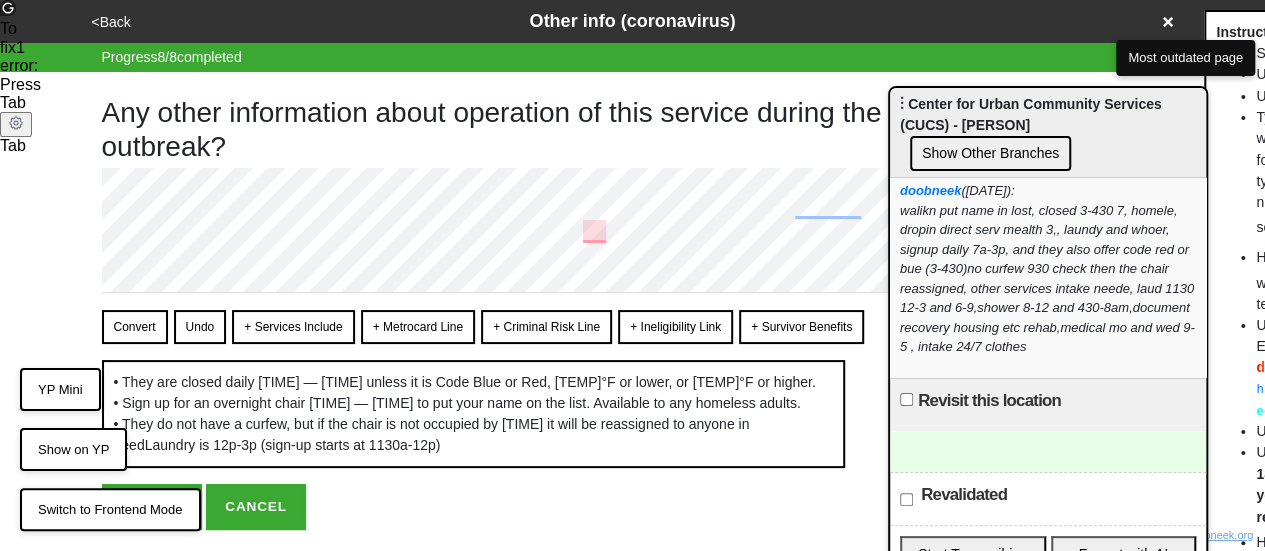 click on "Convert" at bounding box center [135, 327] 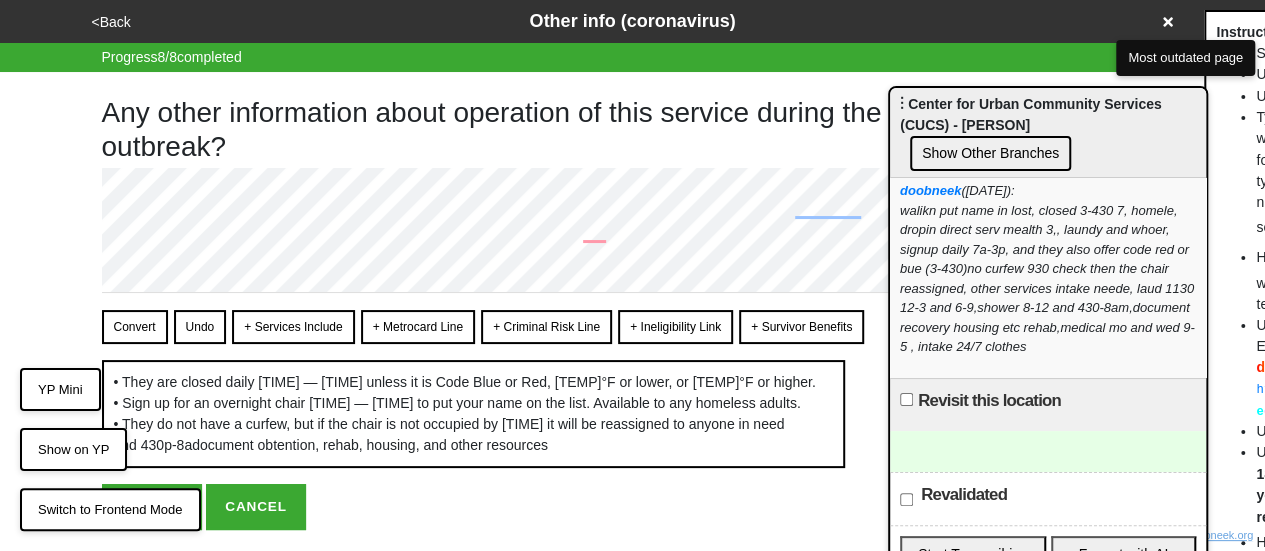 click on "Convert" at bounding box center [135, 327] 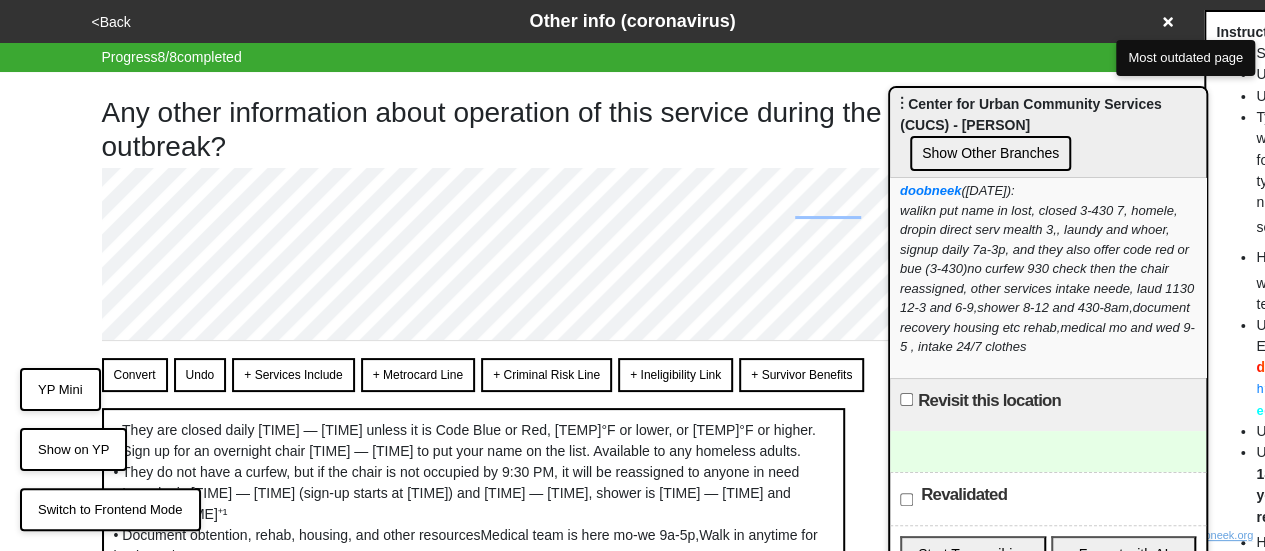 click on "Convert" at bounding box center (135, 375) 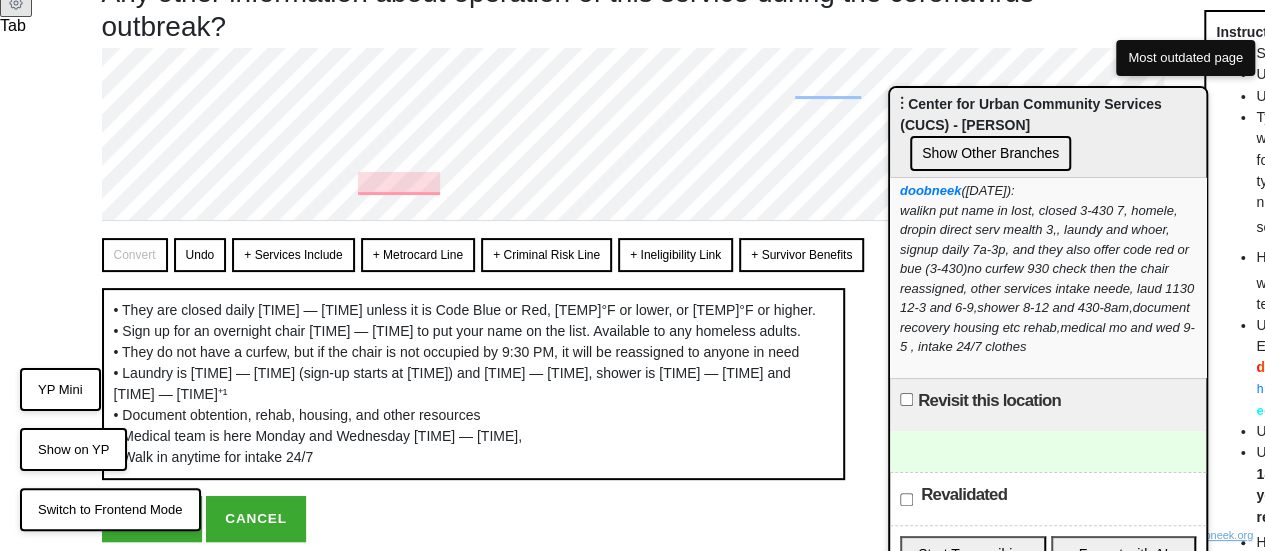 scroll, scrollTop: 200, scrollLeft: 0, axis: vertical 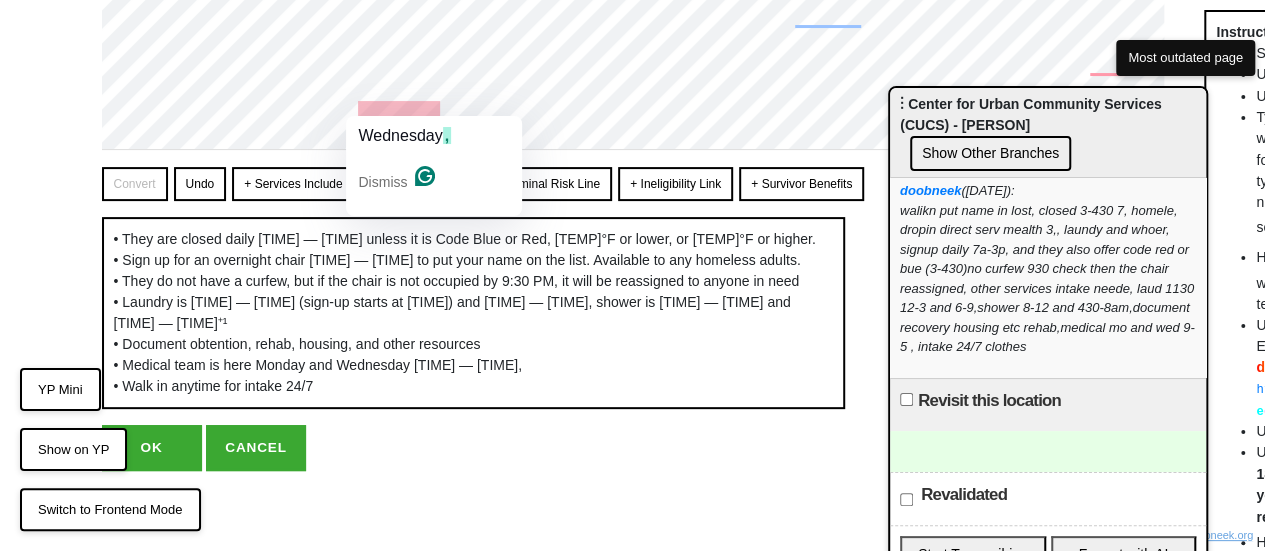 click on "Wednesday , Dismiss" 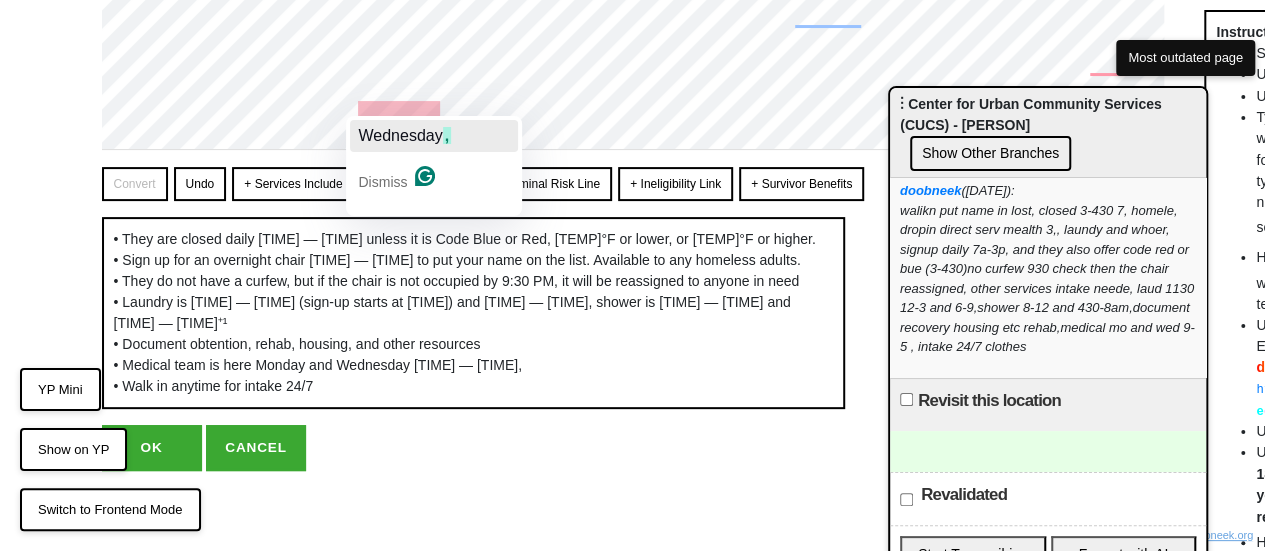 click on "Wednesday" 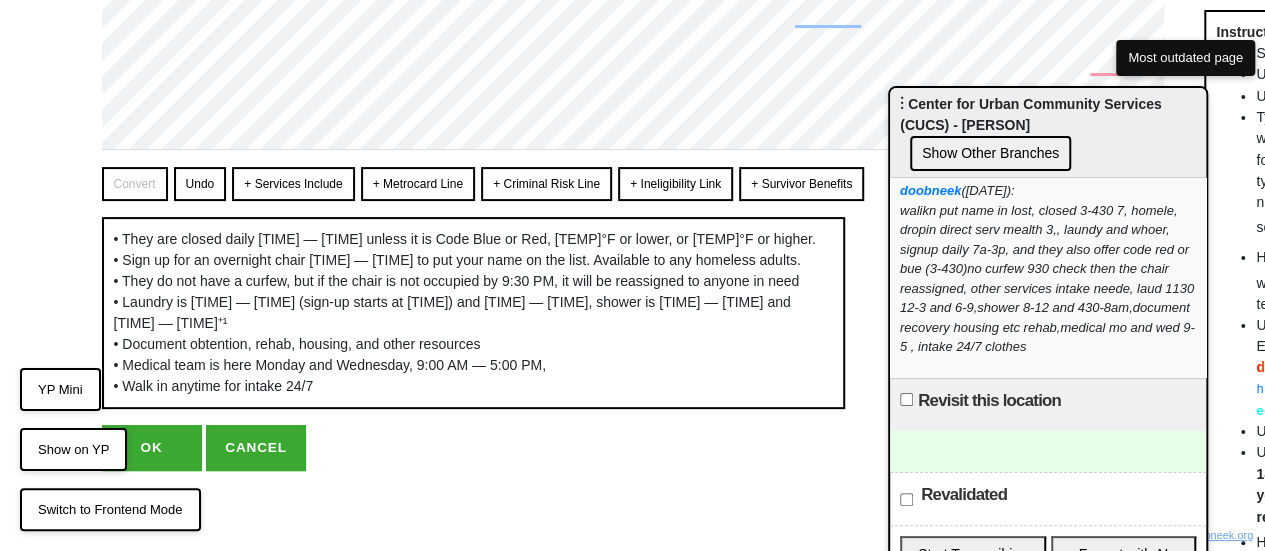 scroll, scrollTop: 251, scrollLeft: 0, axis: vertical 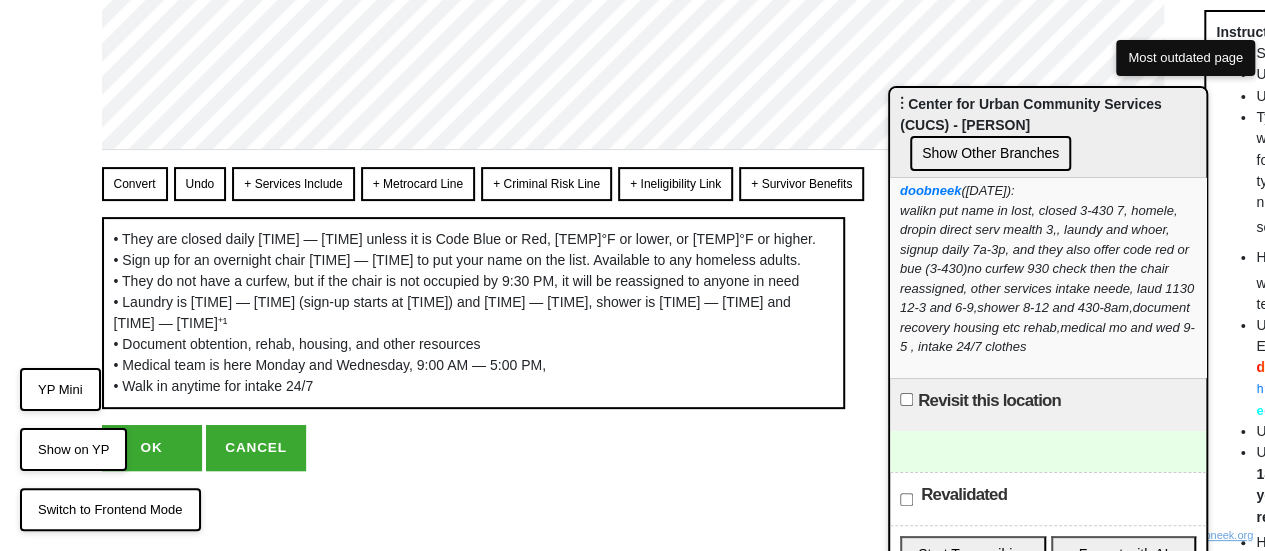 click on "OK" at bounding box center [152, 448] 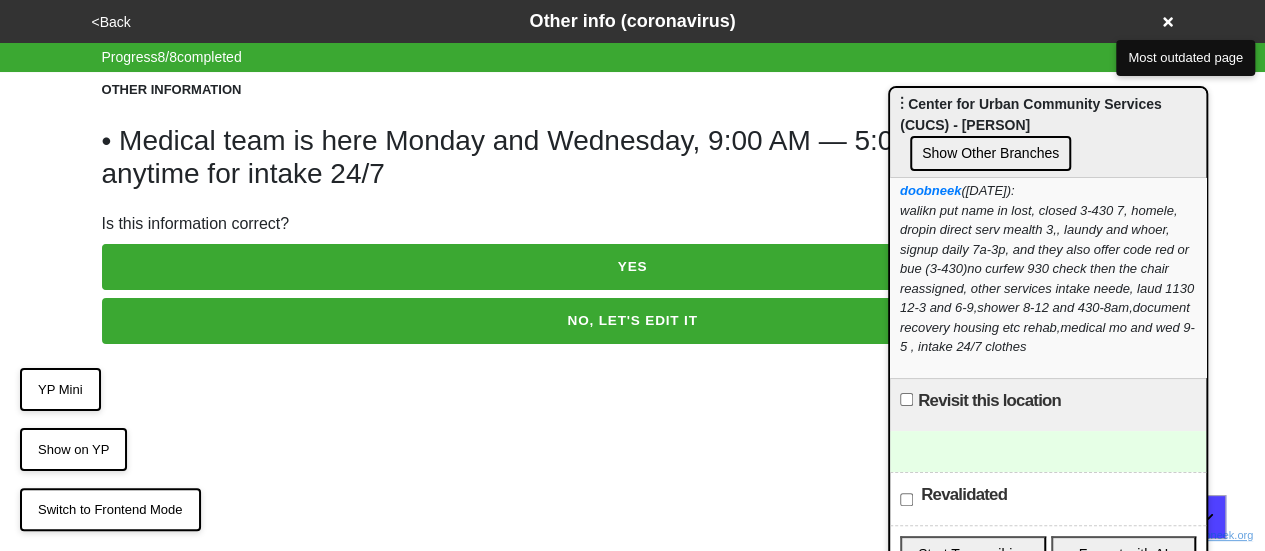 scroll, scrollTop: 0, scrollLeft: 0, axis: both 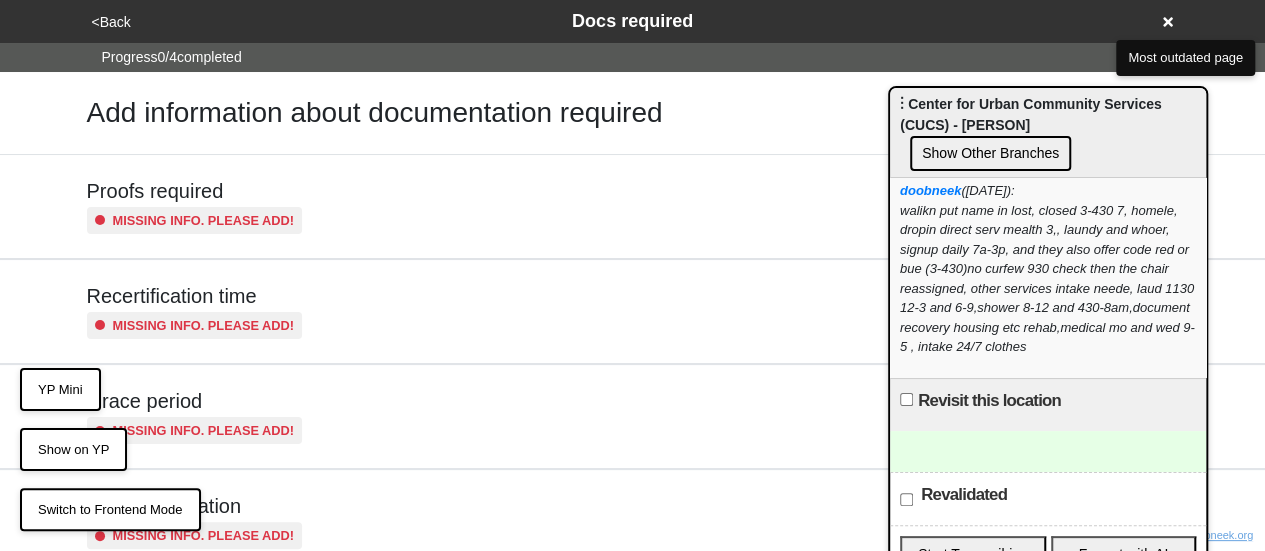 click on "<Back" at bounding box center (111, 22) 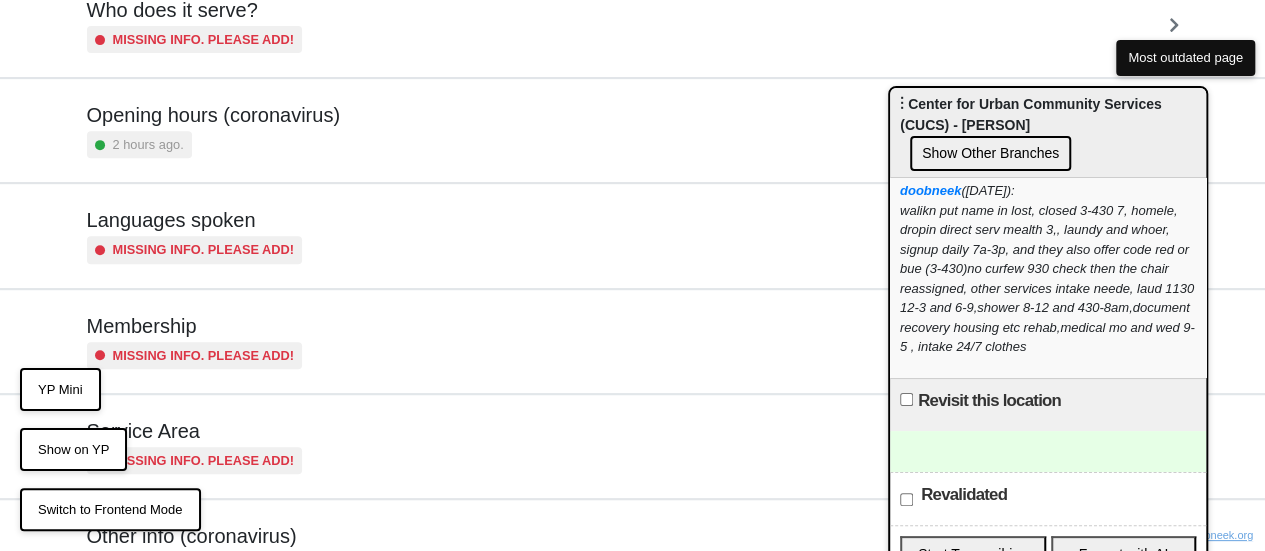 scroll, scrollTop: 484, scrollLeft: 0, axis: vertical 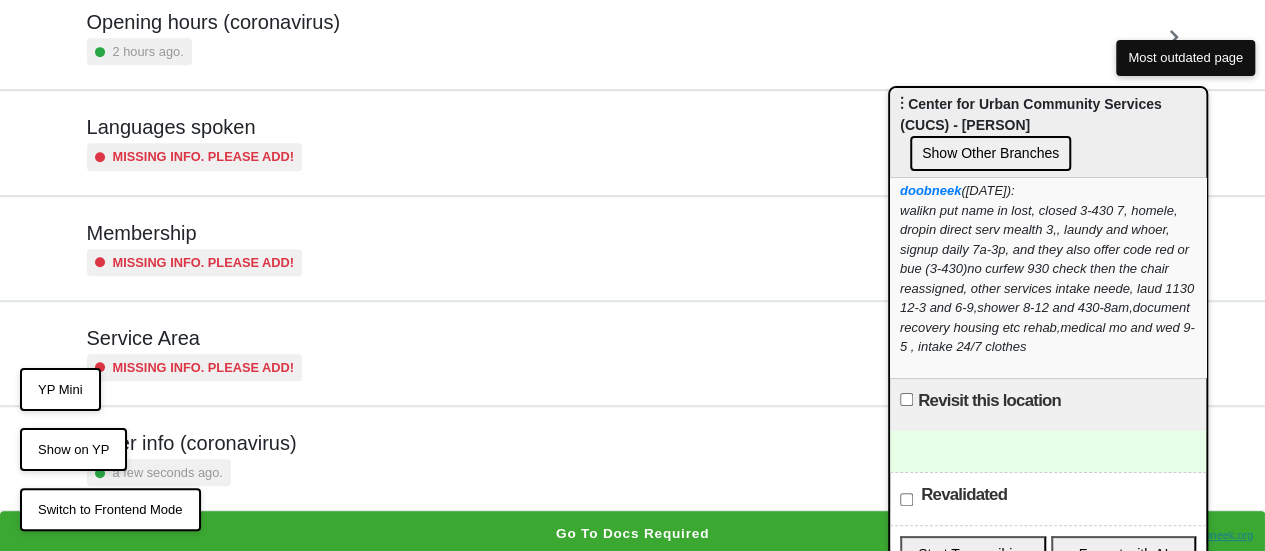 click on "Other info (coronavirus)" at bounding box center (192, 443) 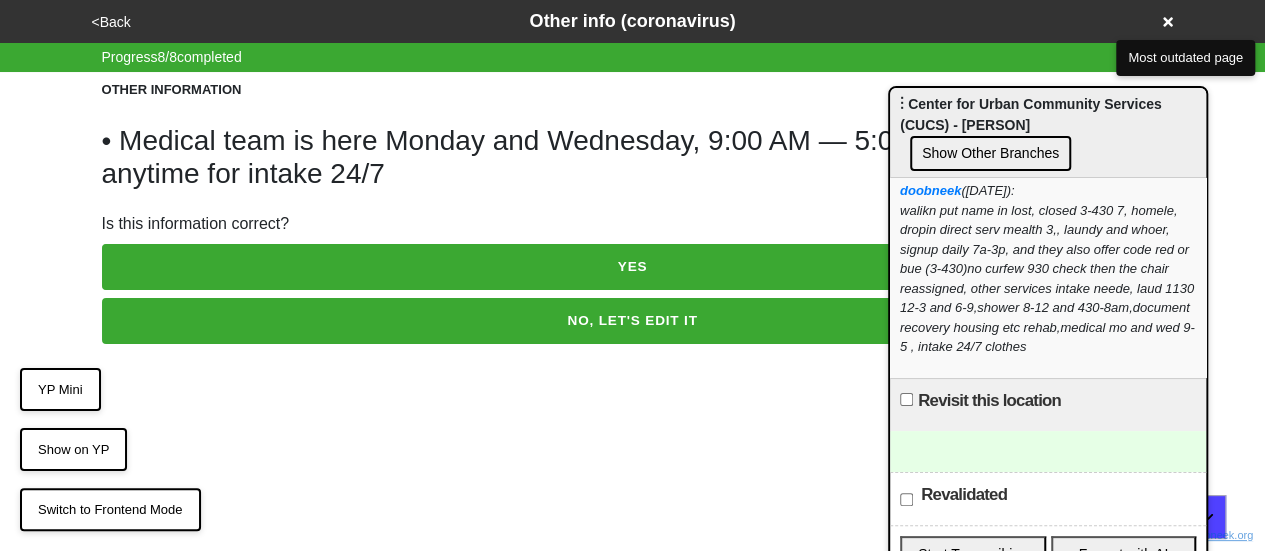 scroll, scrollTop: 0, scrollLeft: 0, axis: both 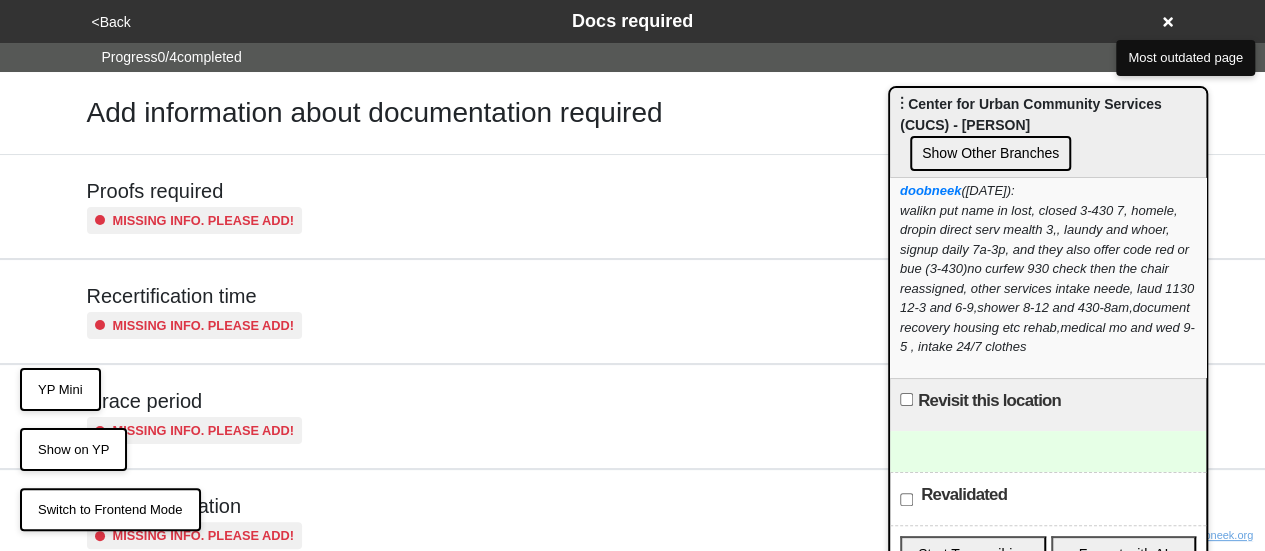 click on "<Back" at bounding box center [111, 22] 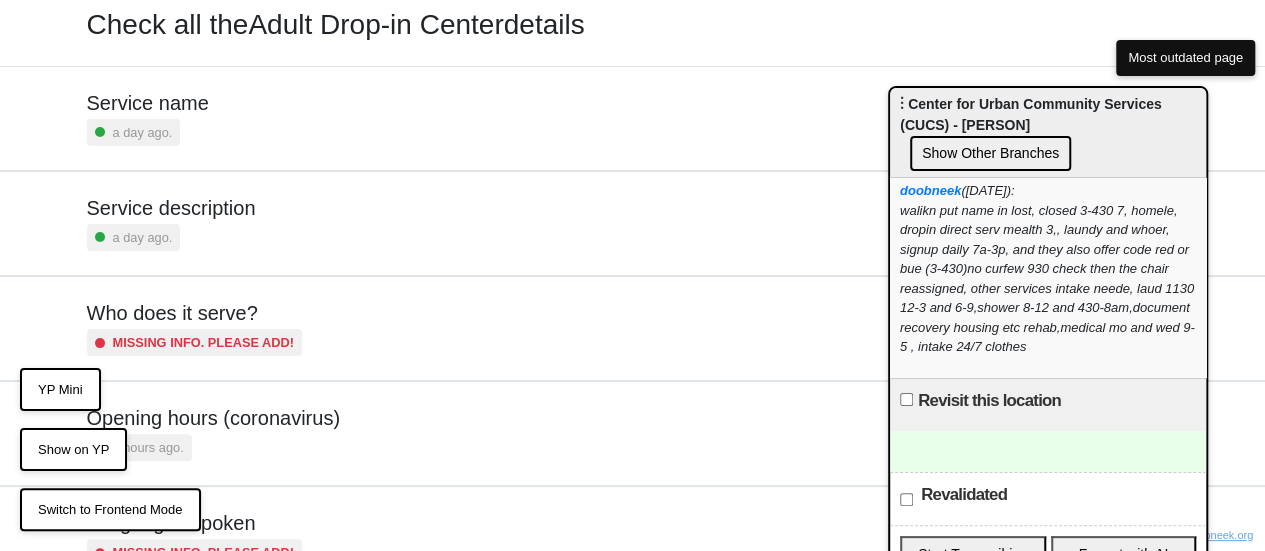 scroll, scrollTop: 484, scrollLeft: 0, axis: vertical 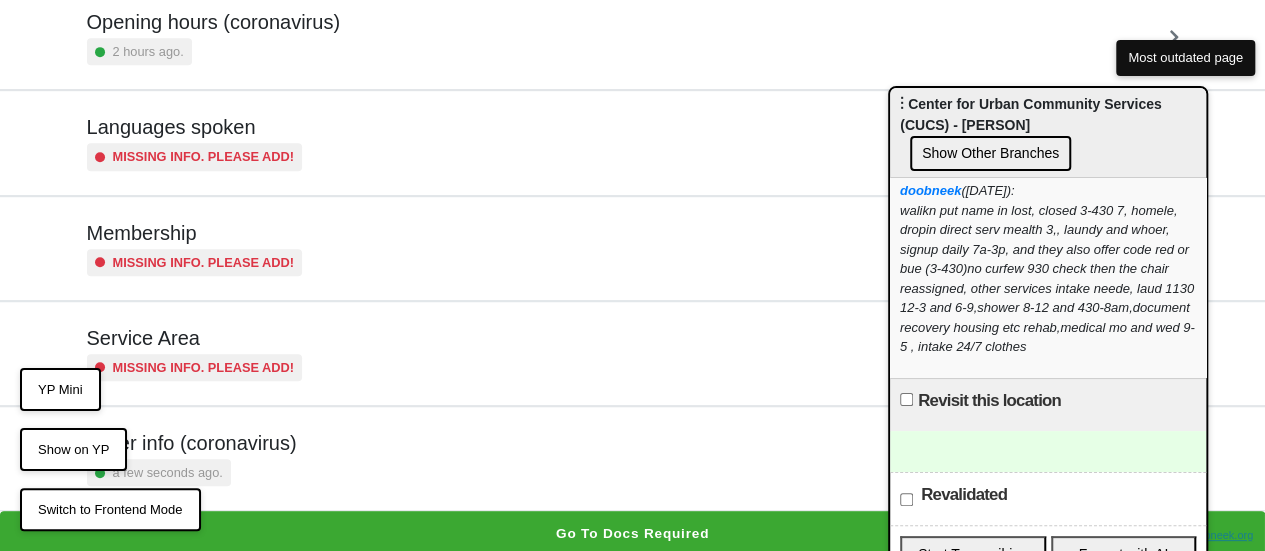 click on "Other info (coronavirus)" at bounding box center [192, 443] 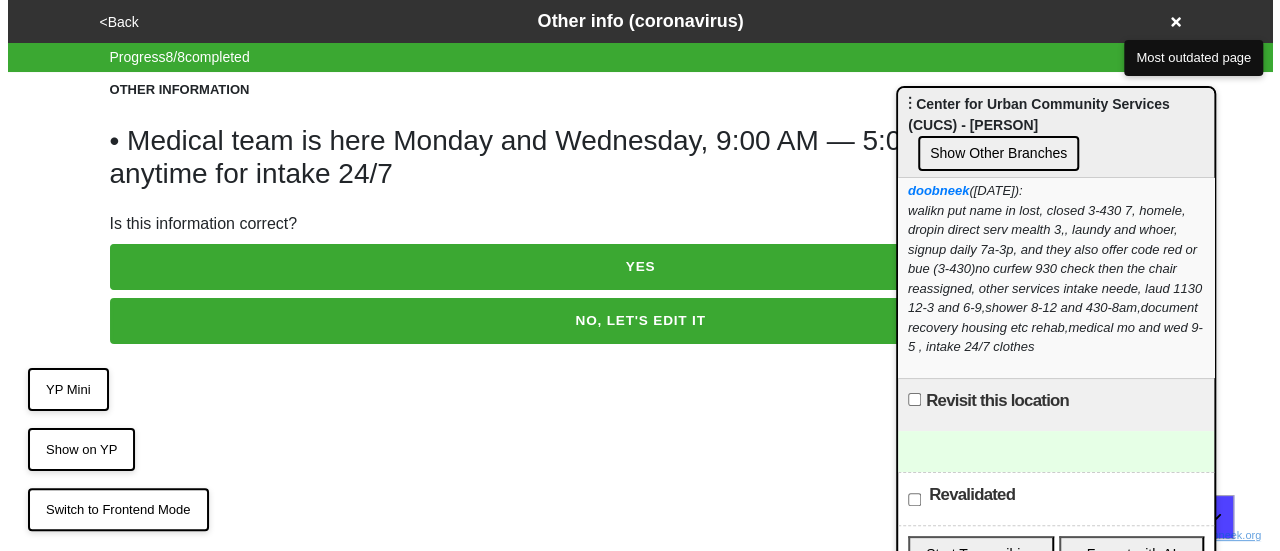 scroll, scrollTop: 0, scrollLeft: 0, axis: both 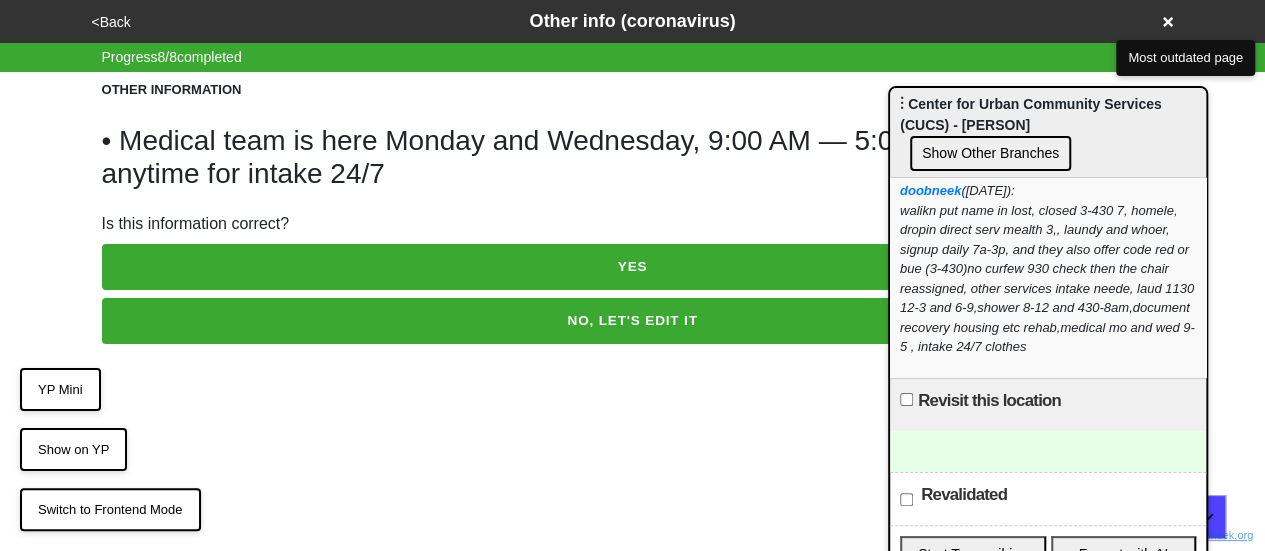 click on "<Back Other info (coronavirus)" at bounding box center (633, 21) 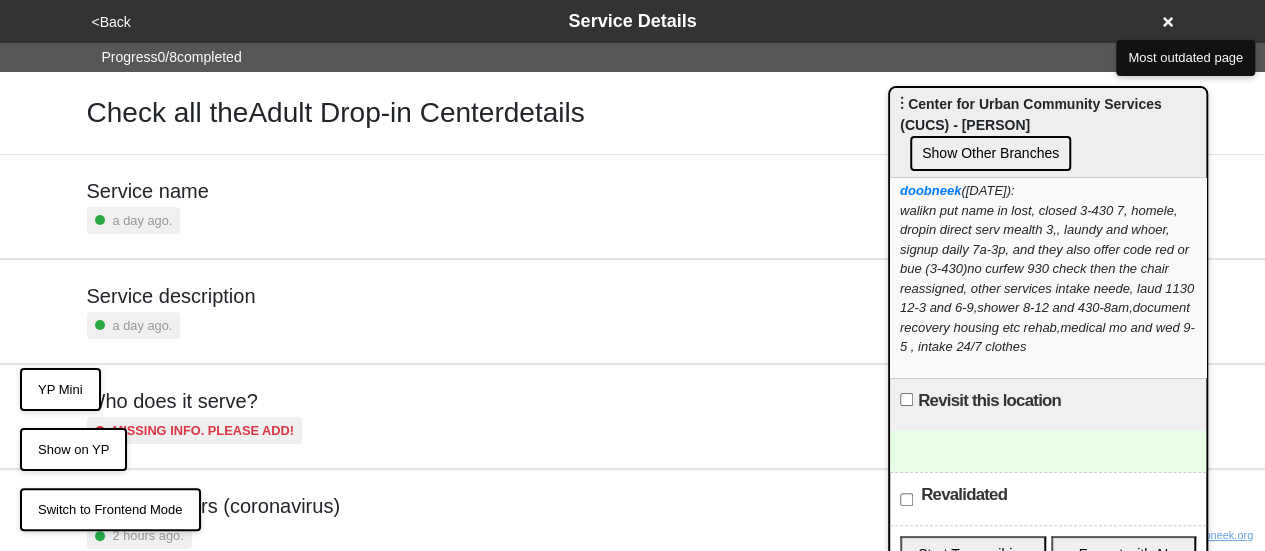 click on "a day ago." at bounding box center (143, 325) 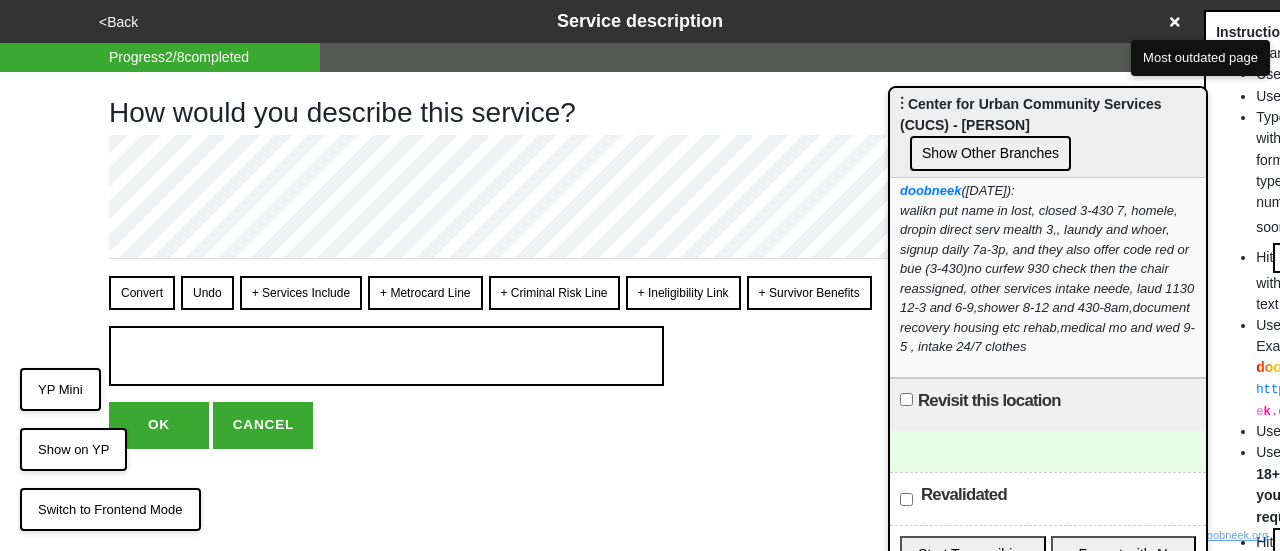 click 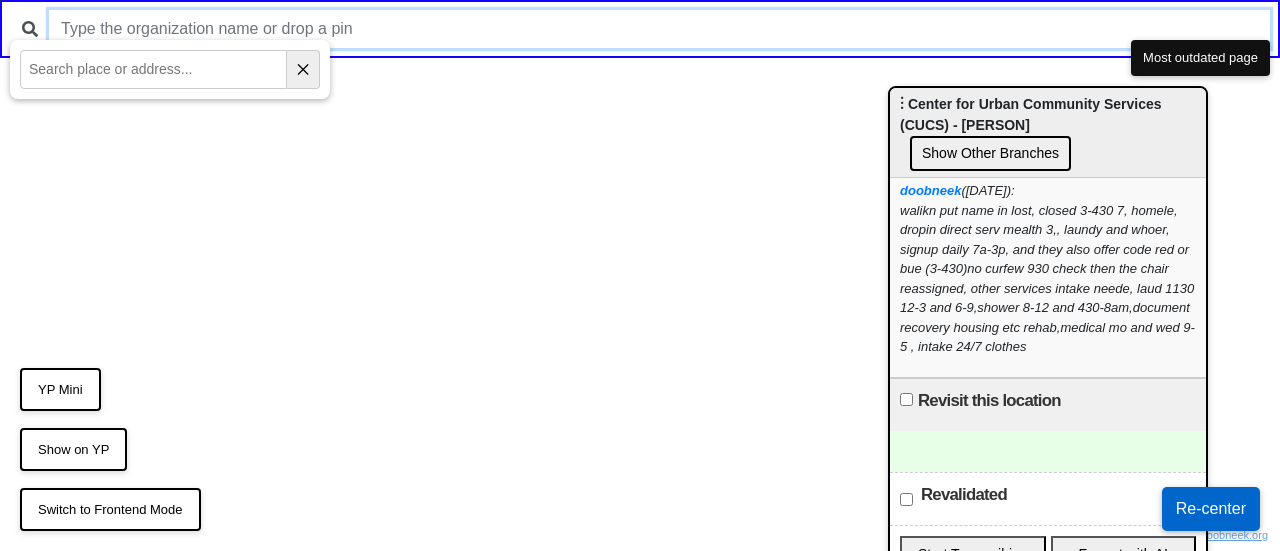 click at bounding box center (659, 29) 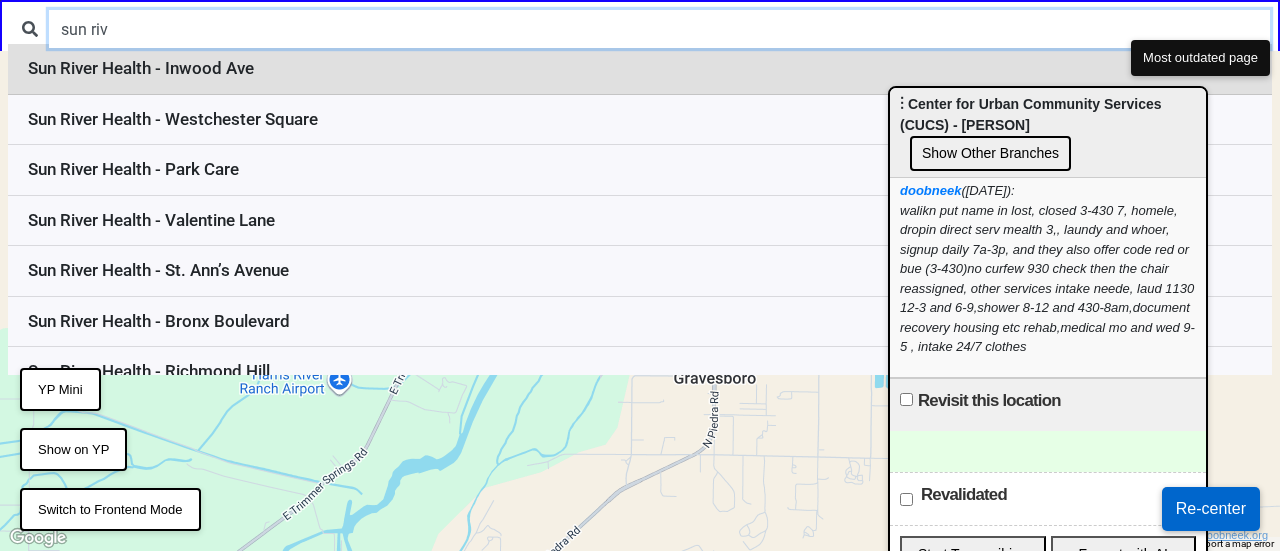 type on "sun riv" 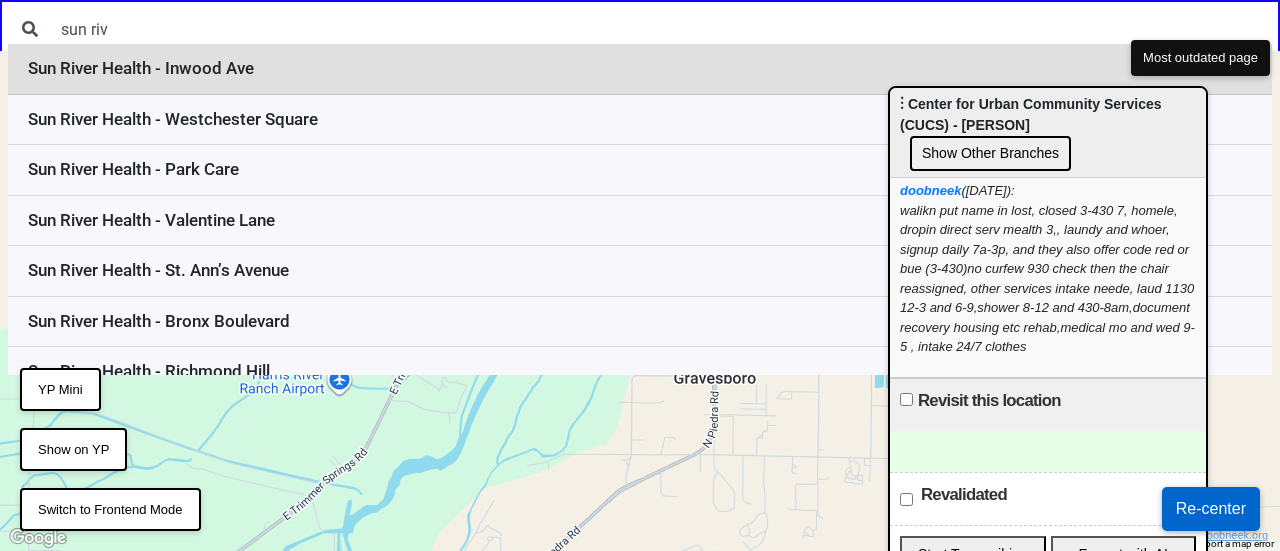 click on "Sun River Health - Inwood Ave" at bounding box center (640, 69) 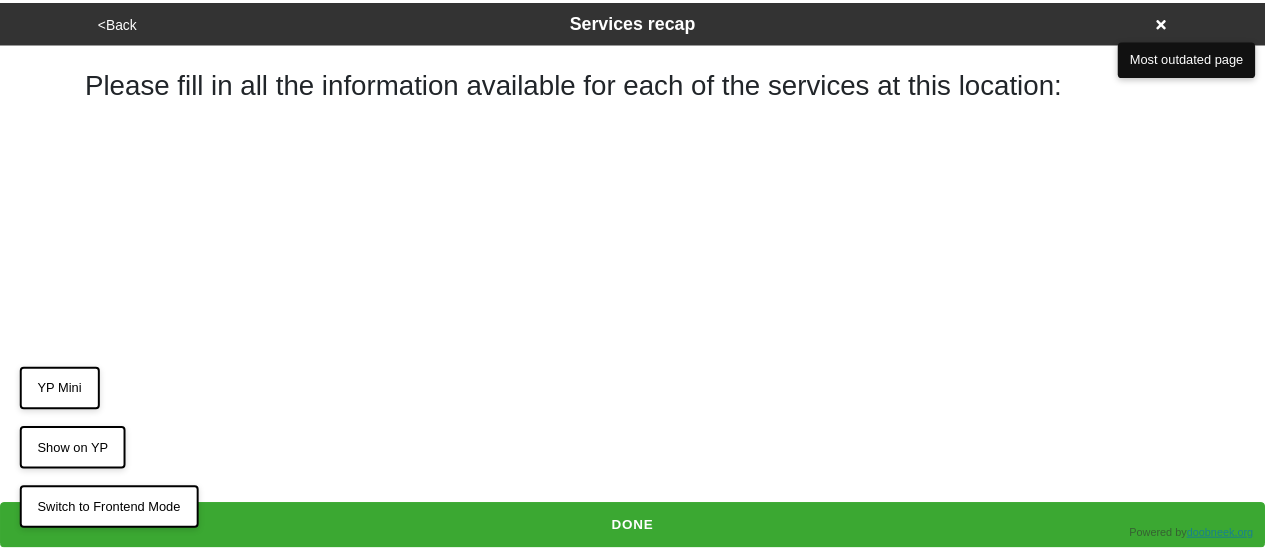 scroll, scrollTop: 0, scrollLeft: 0, axis: both 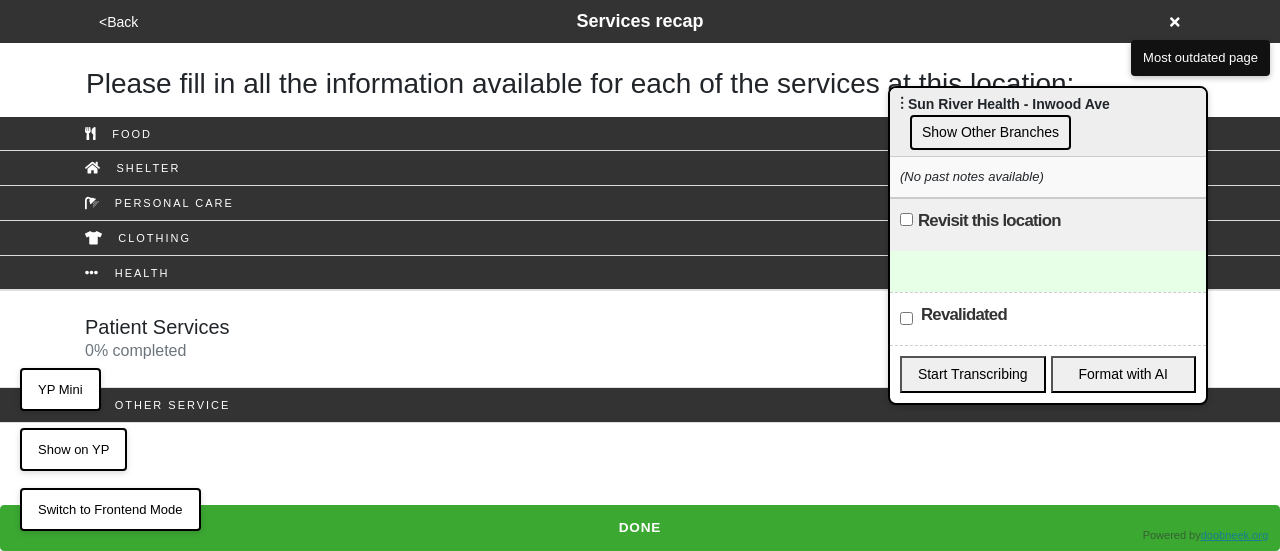 click on "Patient Services 0 % completed" at bounding box center [640, 339] 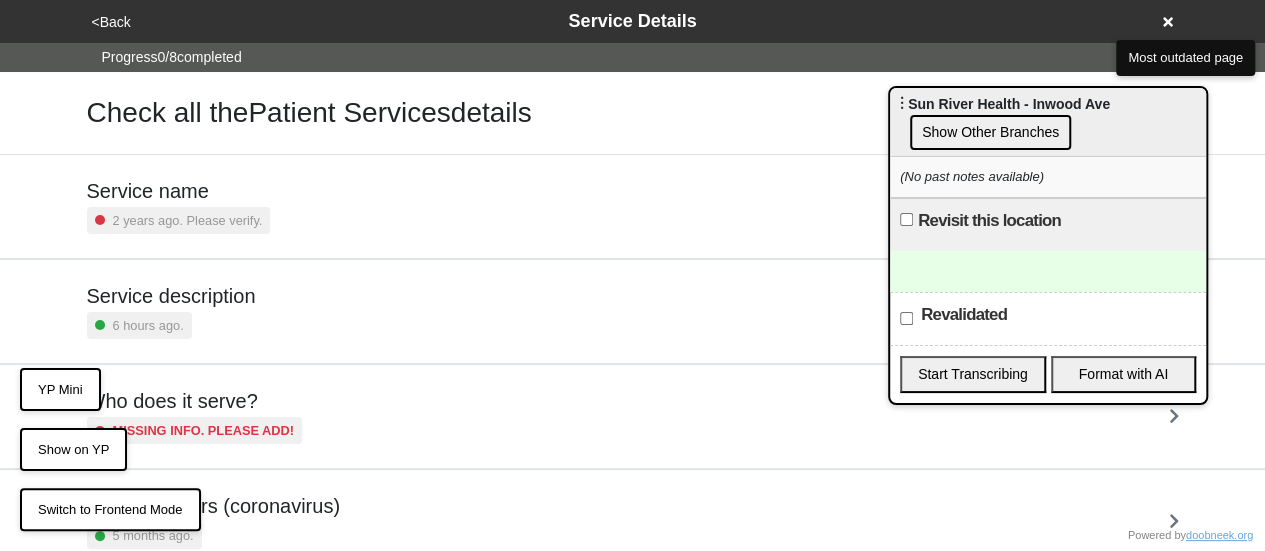 click on "Show Other Branches" at bounding box center (990, 132) 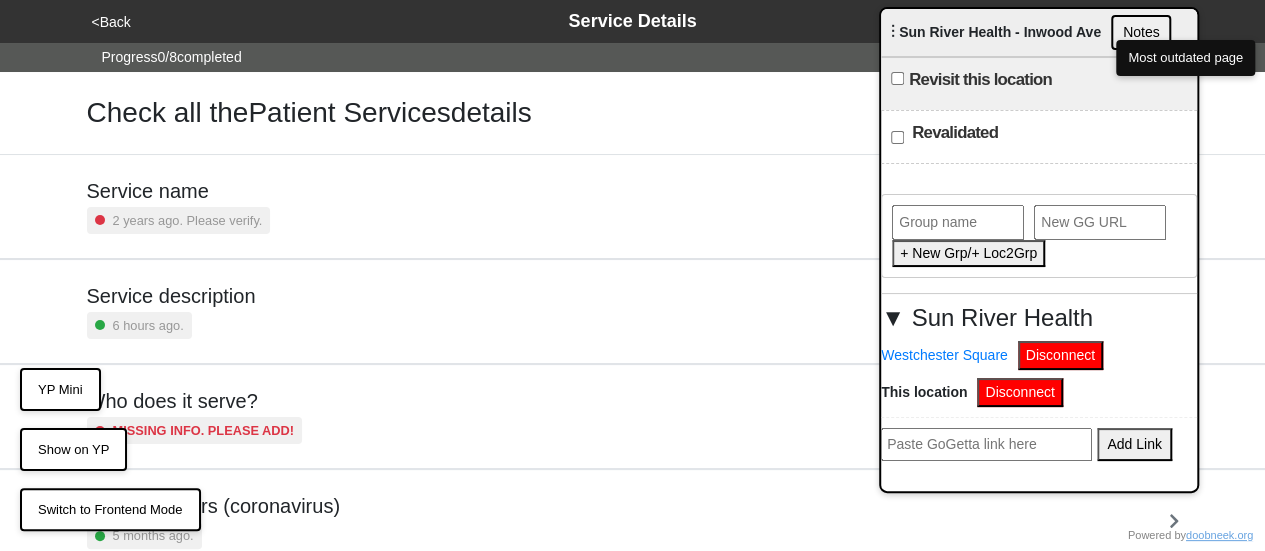 drag, startPoint x: 970, startPoint y: 124, endPoint x: 962, endPoint y: 35, distance: 89.358826 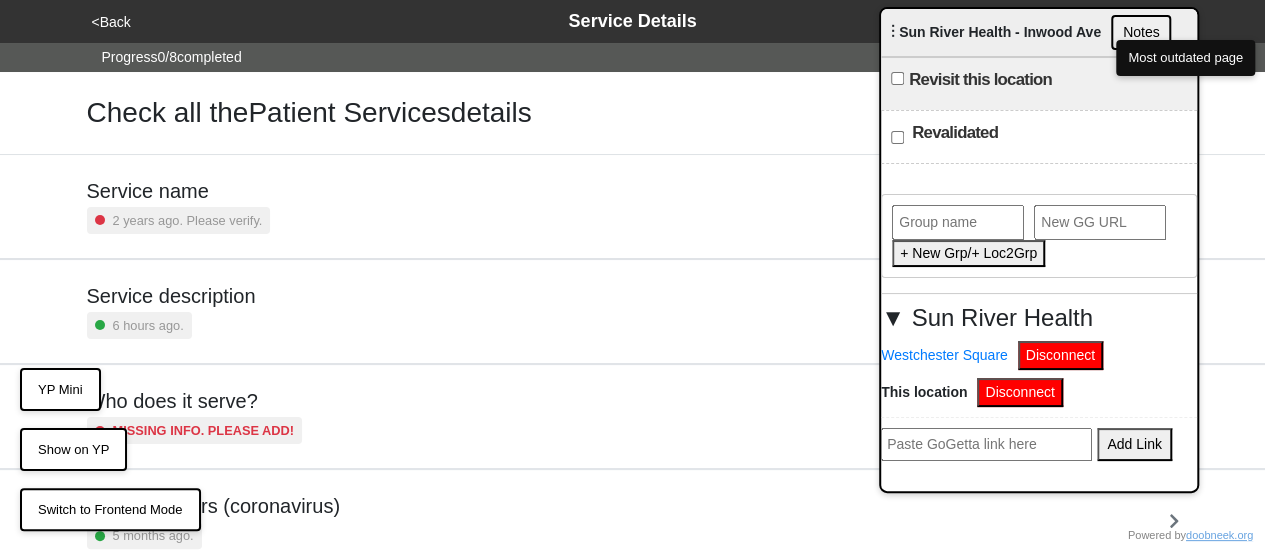 click on "⋮ Sun River Health - Inwood Ave Notes" at bounding box center [1039, 33] 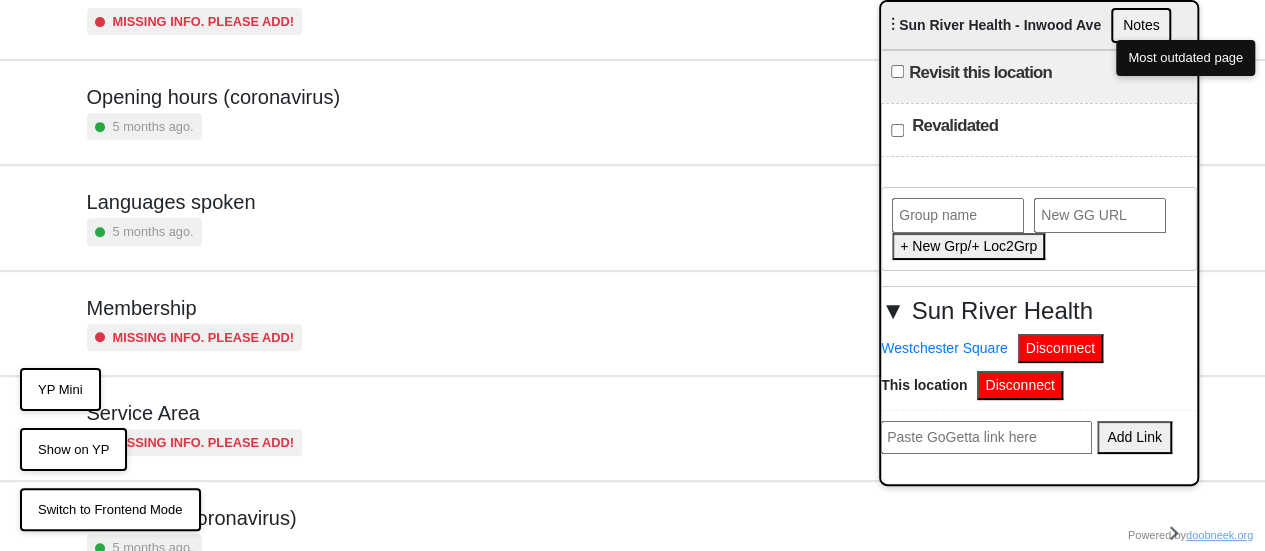 scroll, scrollTop: 484, scrollLeft: 0, axis: vertical 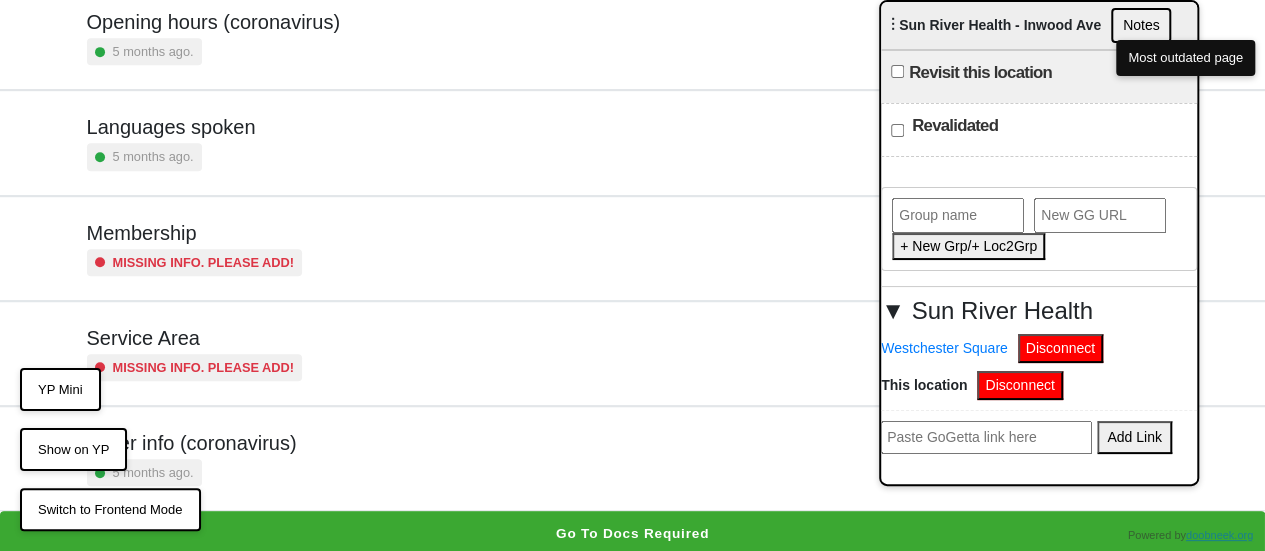 click on "Other info (coronavirus) 5 months ago." at bounding box center (192, 458) 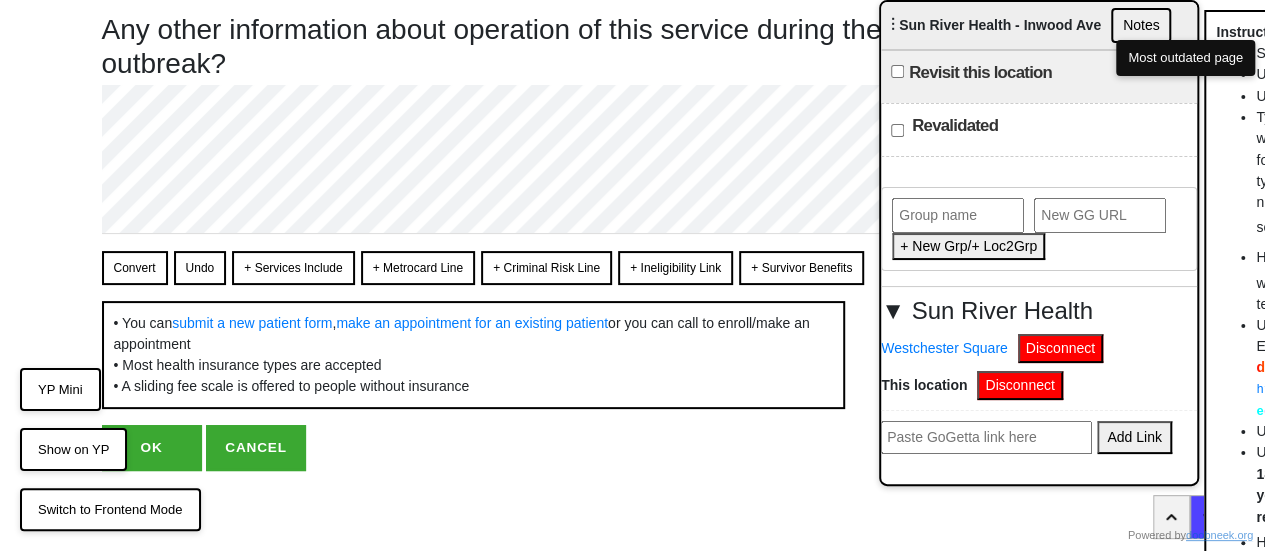scroll, scrollTop: 0, scrollLeft: 0, axis: both 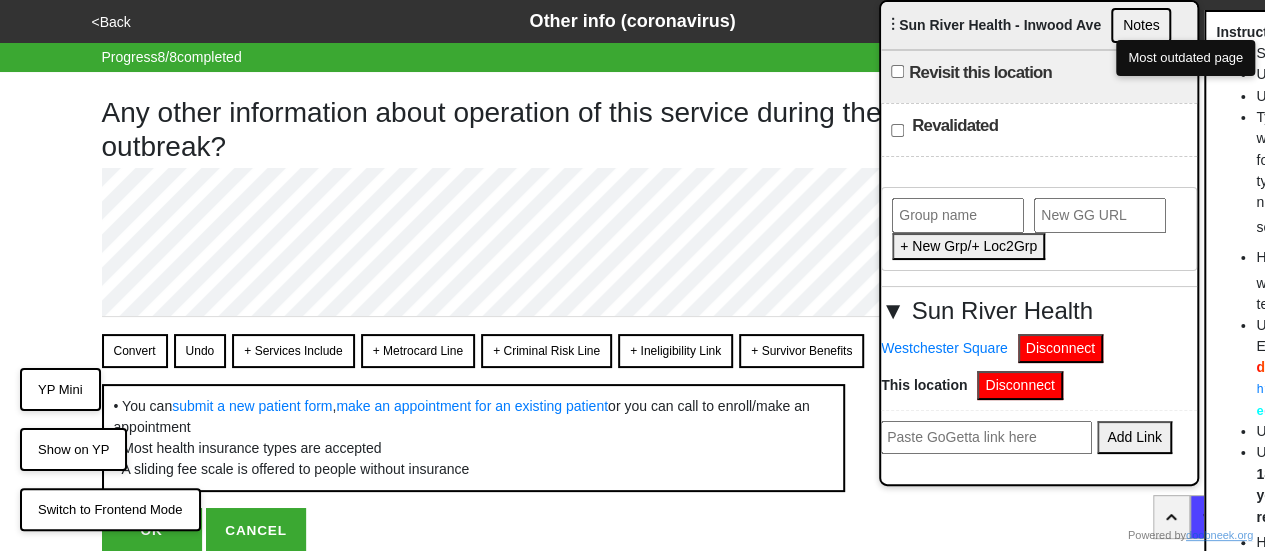 click on "+ Metrocard Line" at bounding box center (418, 351) 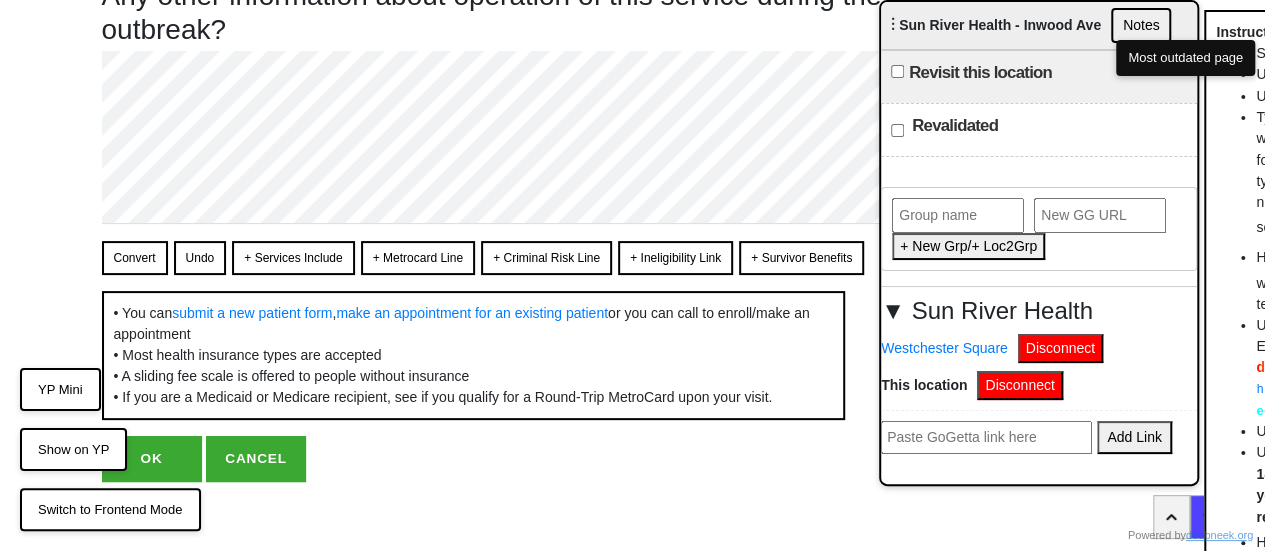 scroll, scrollTop: 146, scrollLeft: 0, axis: vertical 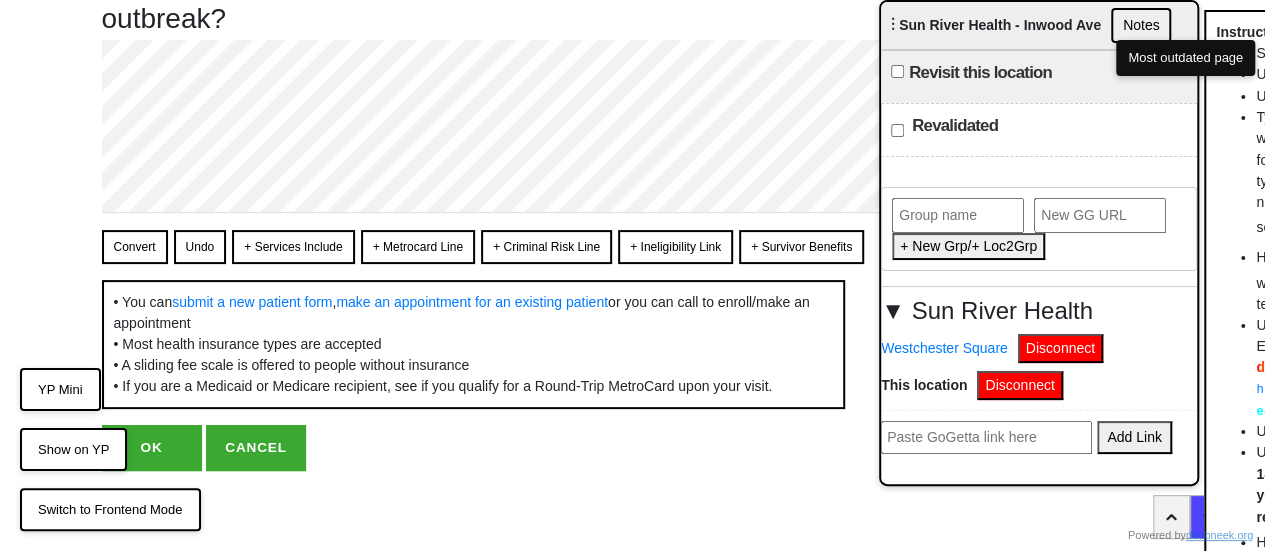 click on "OK" at bounding box center [152, 448] 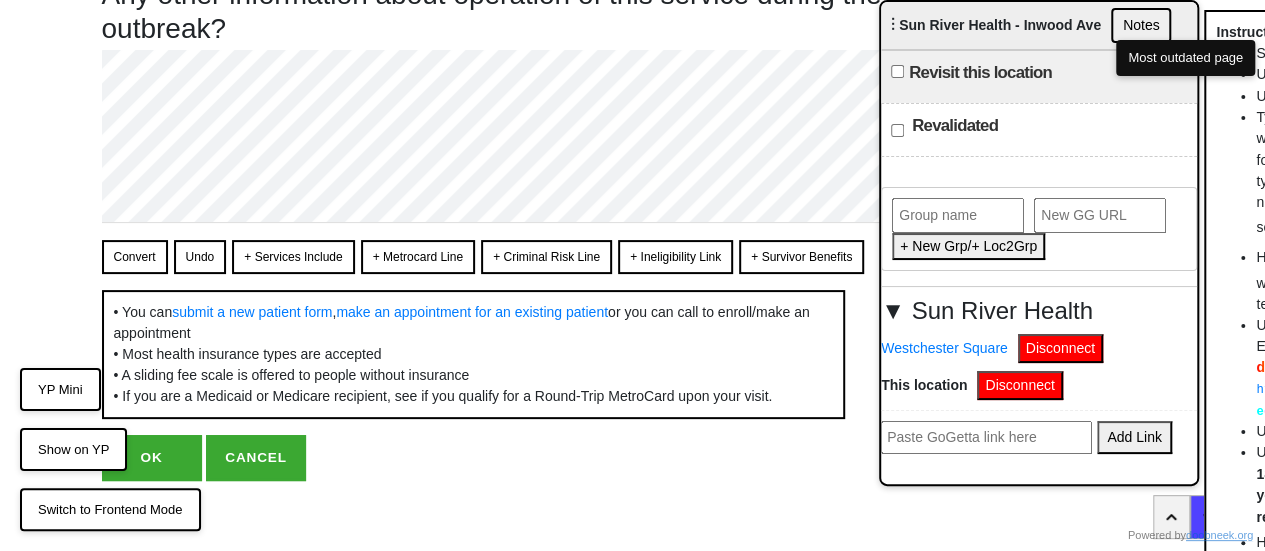scroll, scrollTop: 146, scrollLeft: 0, axis: vertical 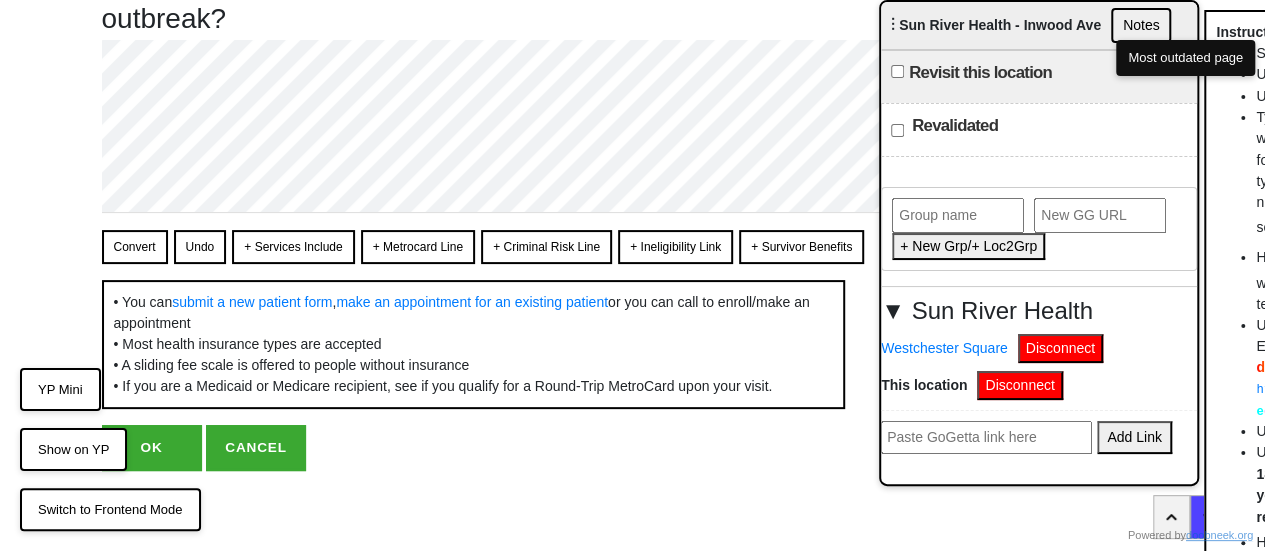 click on "OK" at bounding box center (152, 448) 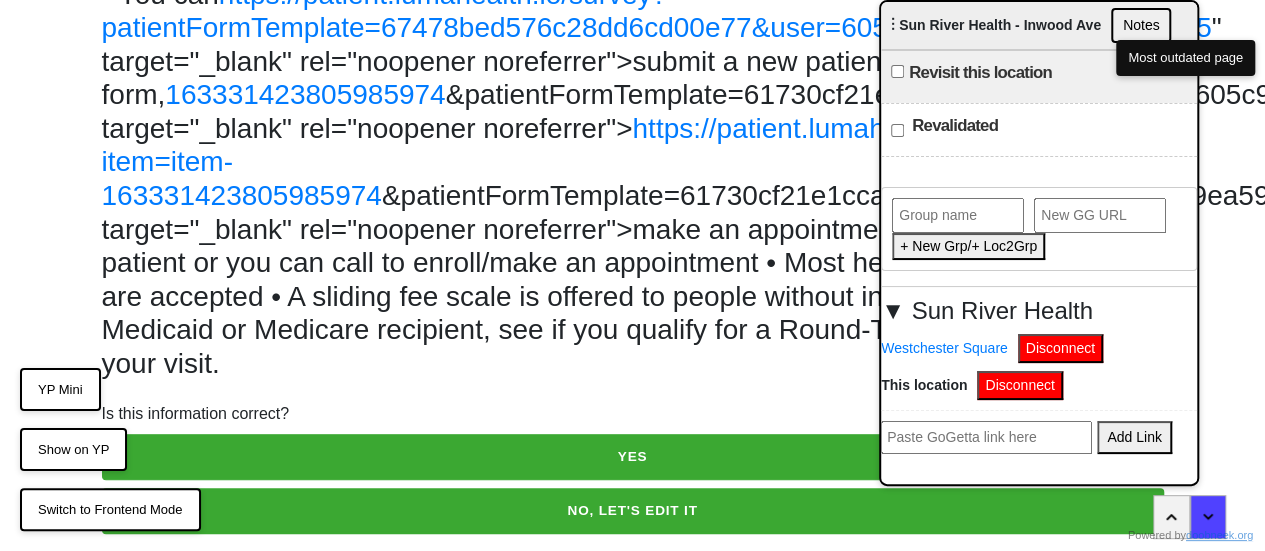 scroll, scrollTop: 0, scrollLeft: 0, axis: both 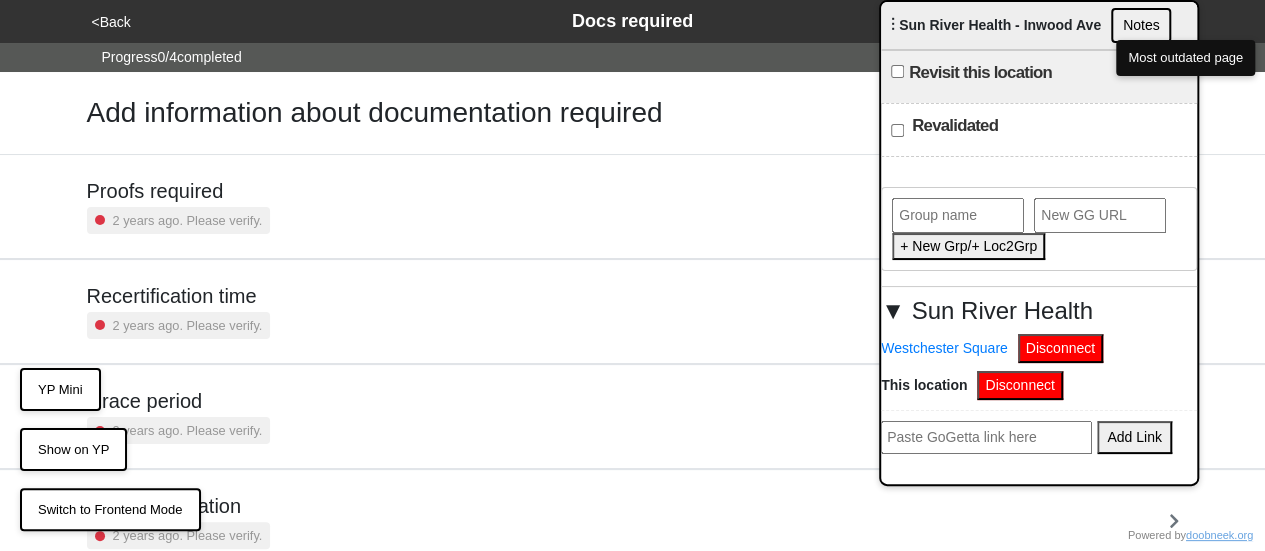 click on "<Back" at bounding box center [111, 22] 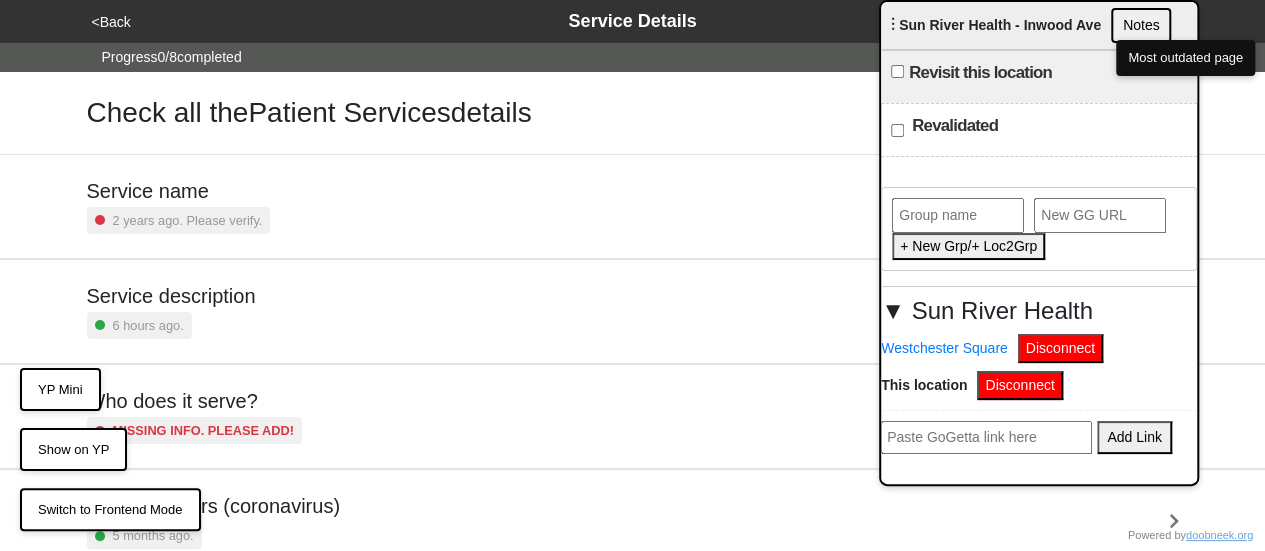 click on "6 hours ago." at bounding box center (139, 325) 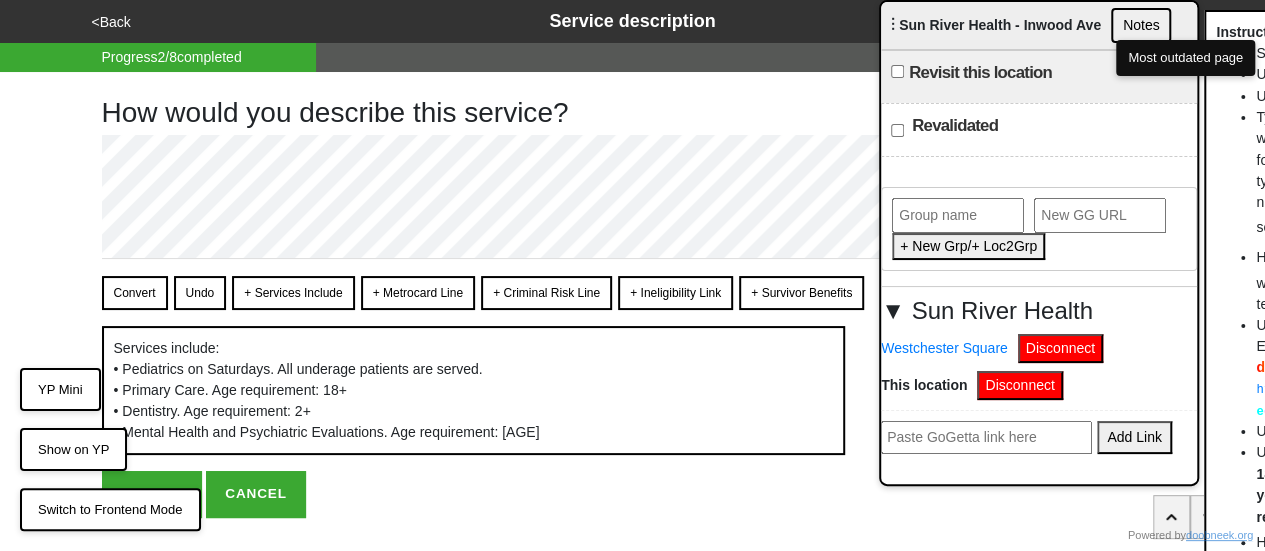 click on "<Back" at bounding box center [111, 22] 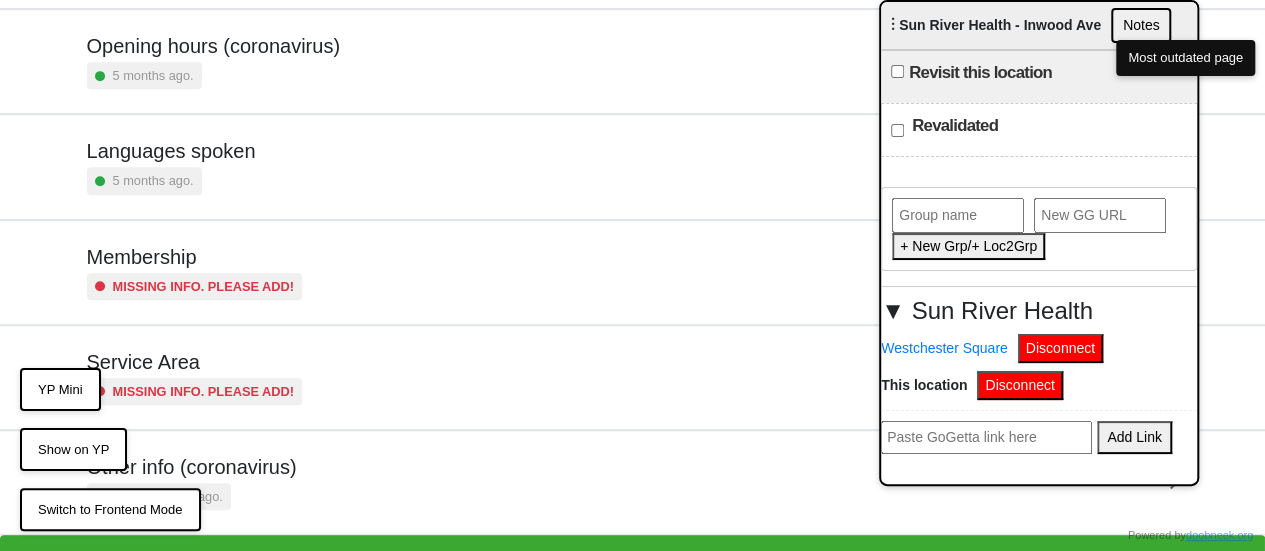 scroll, scrollTop: 484, scrollLeft: 0, axis: vertical 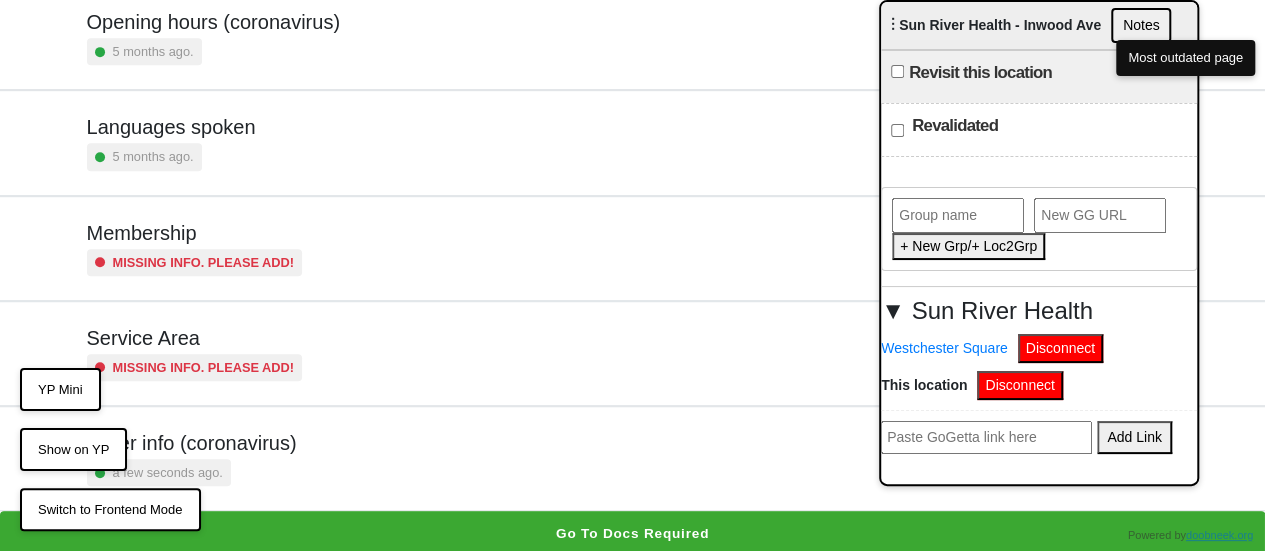 click on "5 months ago." at bounding box center [213, 51] 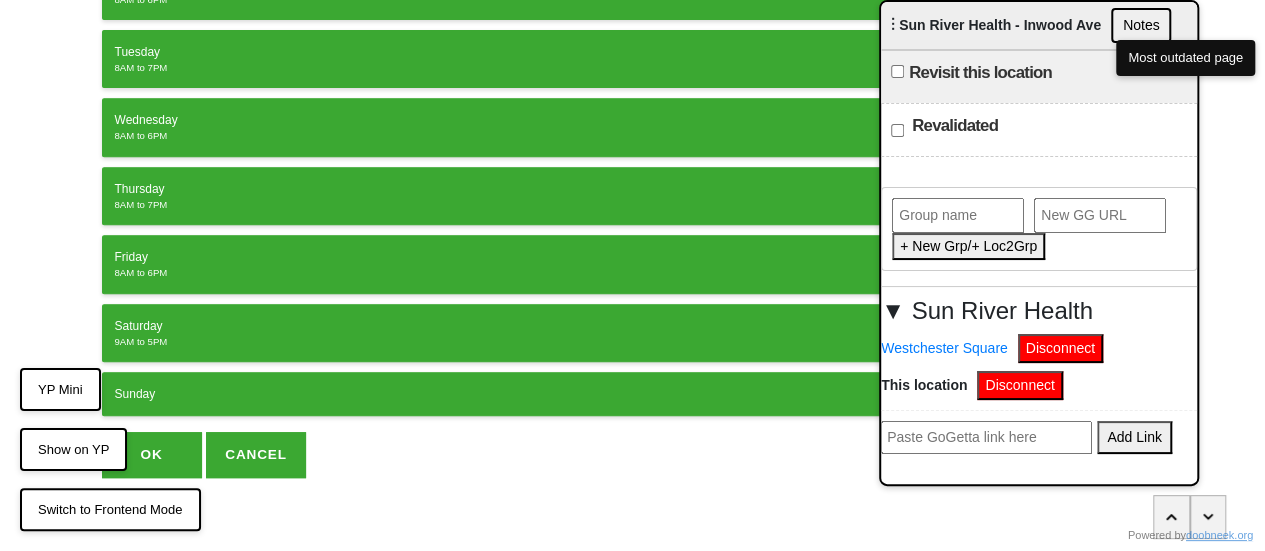 scroll, scrollTop: 0, scrollLeft: 0, axis: both 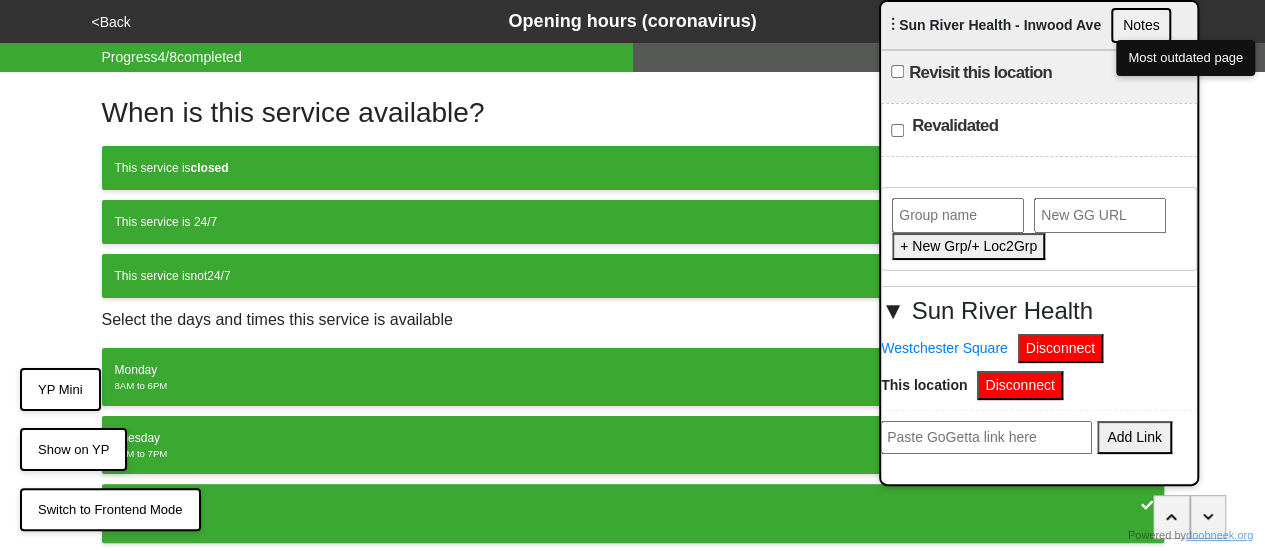 click on "<Back" at bounding box center [111, 22] 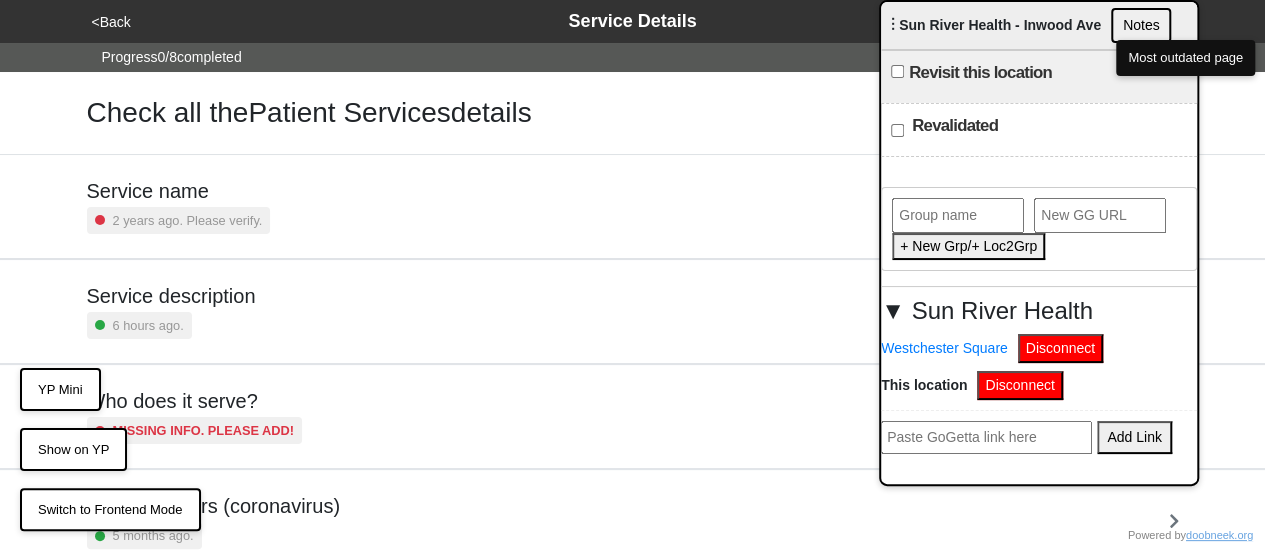 click on "6 hours ago." at bounding box center [171, 325] 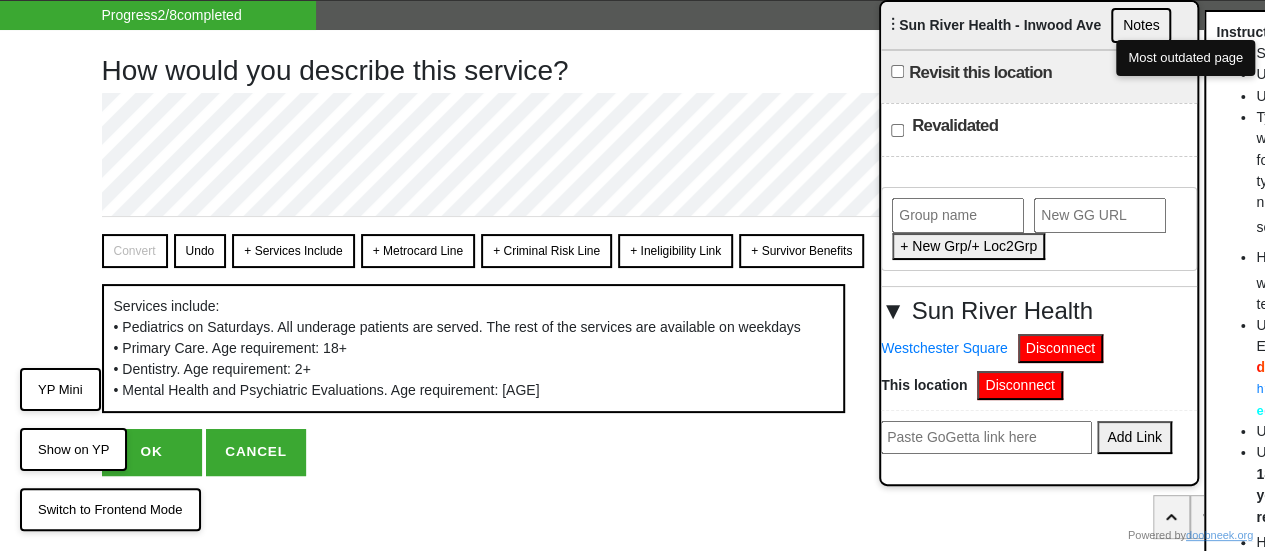 scroll, scrollTop: 65, scrollLeft: 0, axis: vertical 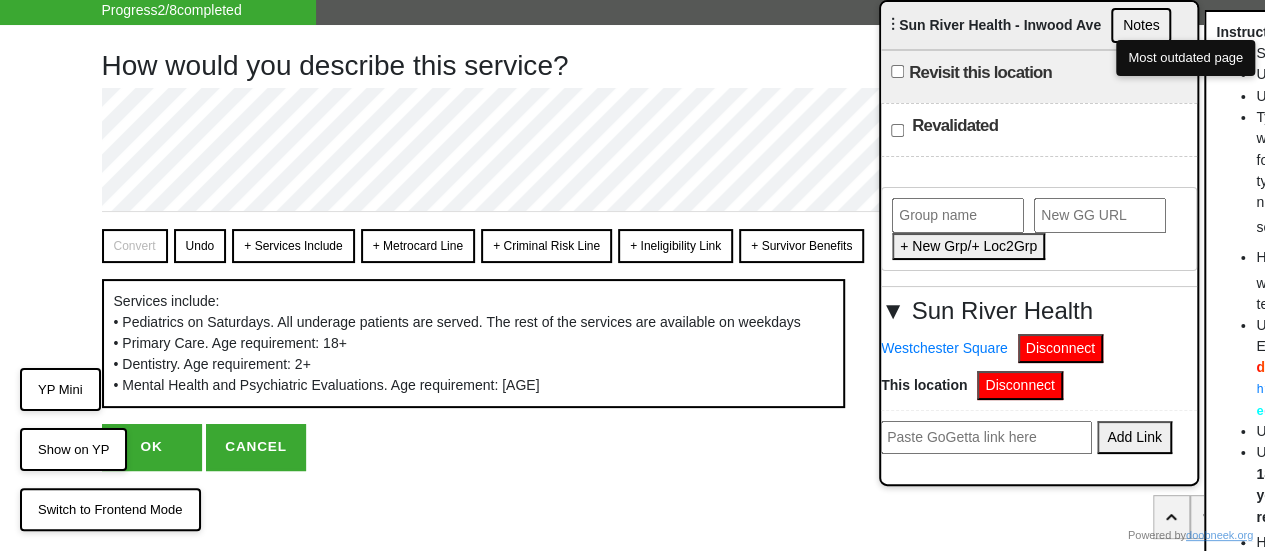 click on "OK" at bounding box center [152, 447] 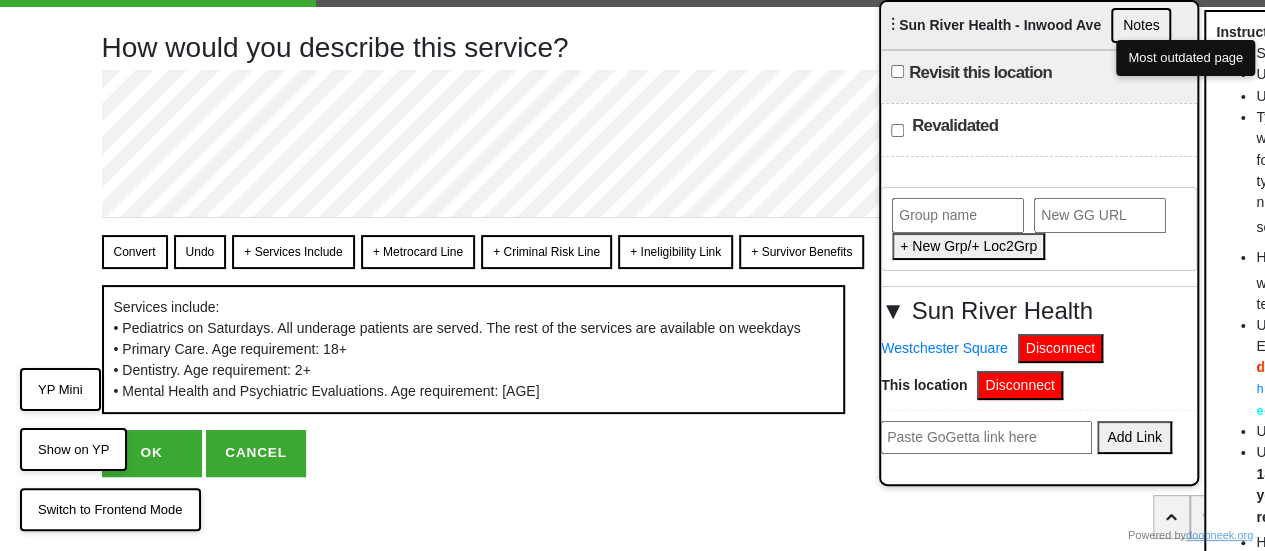 scroll, scrollTop: 0, scrollLeft: 0, axis: both 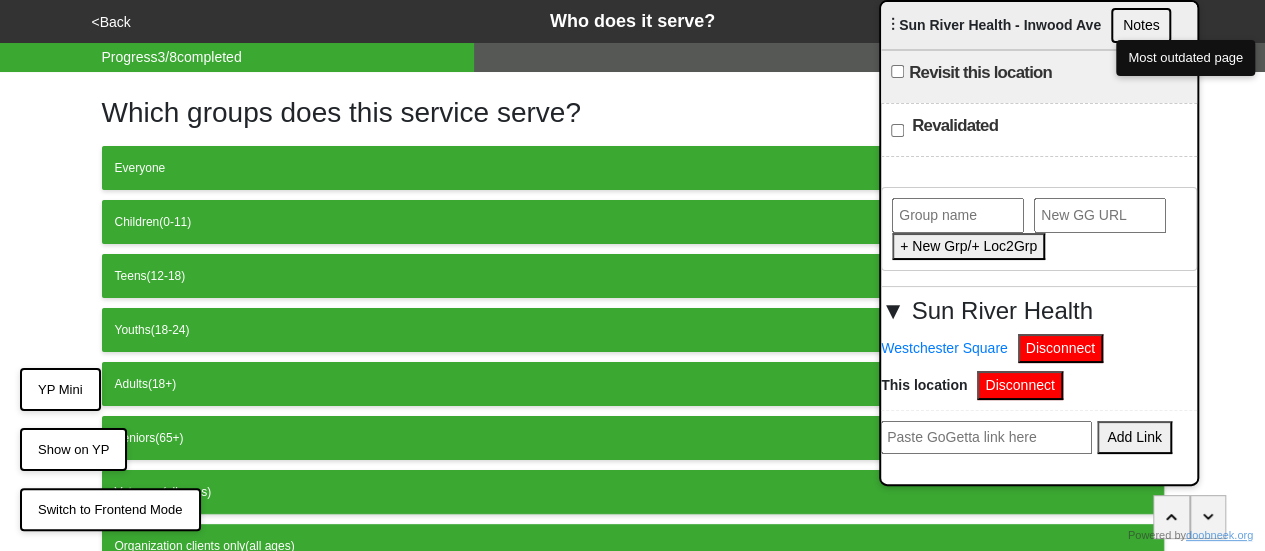 click on "<Back" at bounding box center [111, 22] 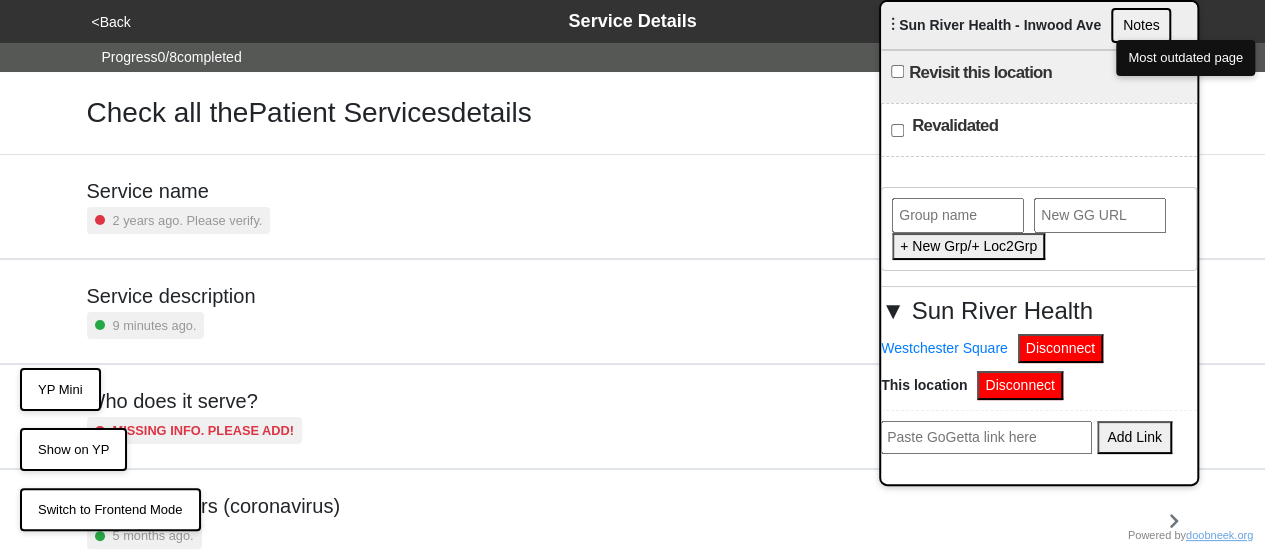 click on "Service description" at bounding box center [171, 296] 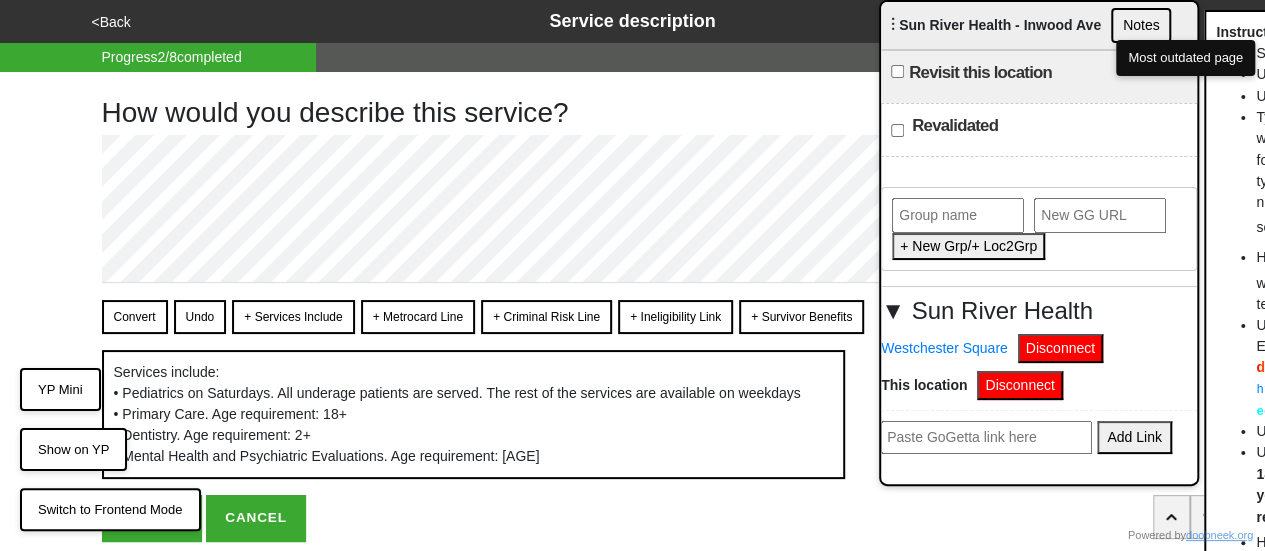 click on "<Back" at bounding box center (111, 22) 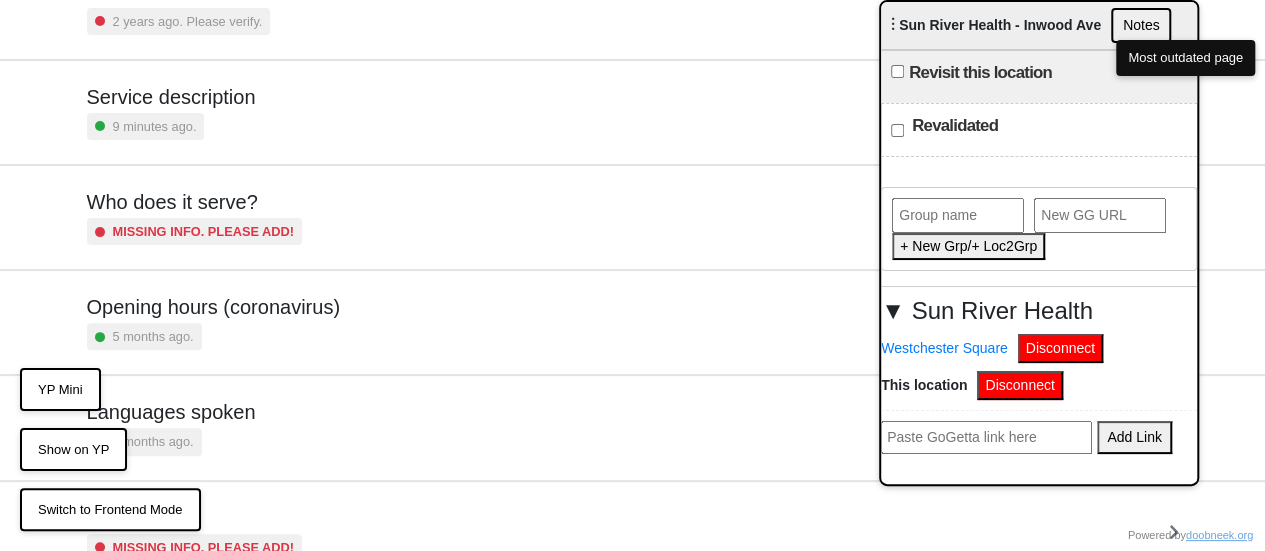 scroll, scrollTop: 200, scrollLeft: 0, axis: vertical 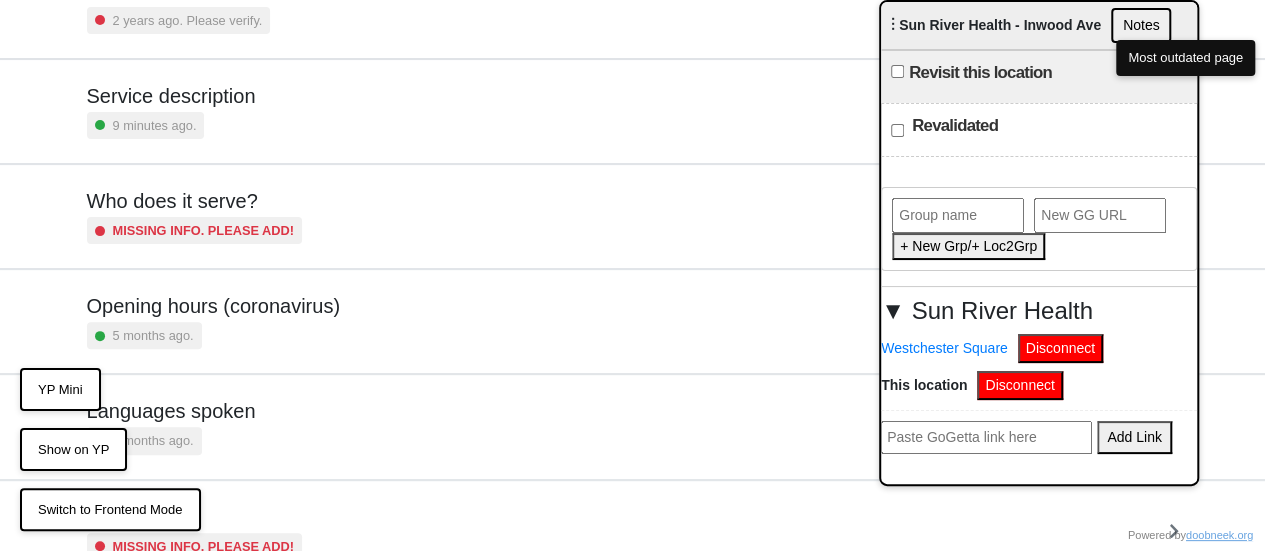 click on "5 months ago." at bounding box center [213, 335] 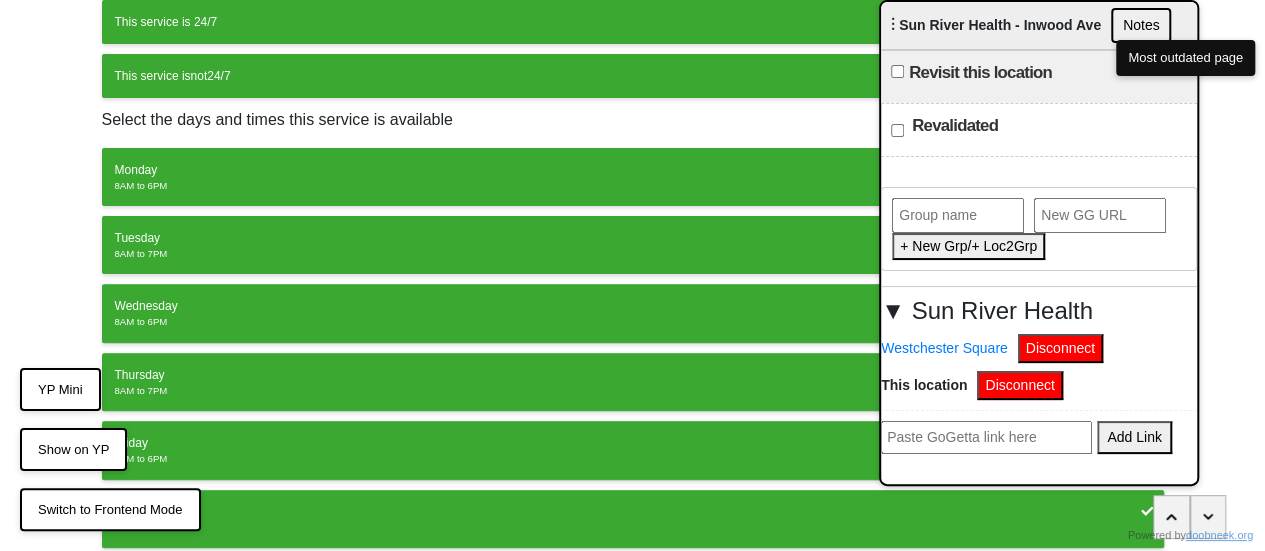 scroll, scrollTop: 386, scrollLeft: 0, axis: vertical 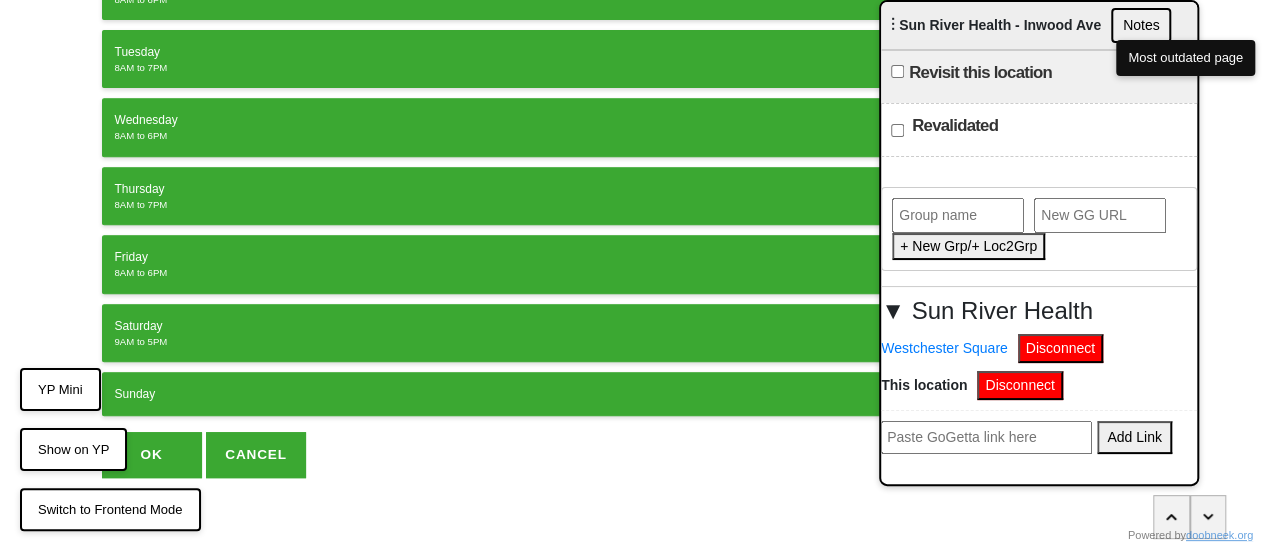 click on "Saturday 9AM to 5PM" at bounding box center (633, 333) 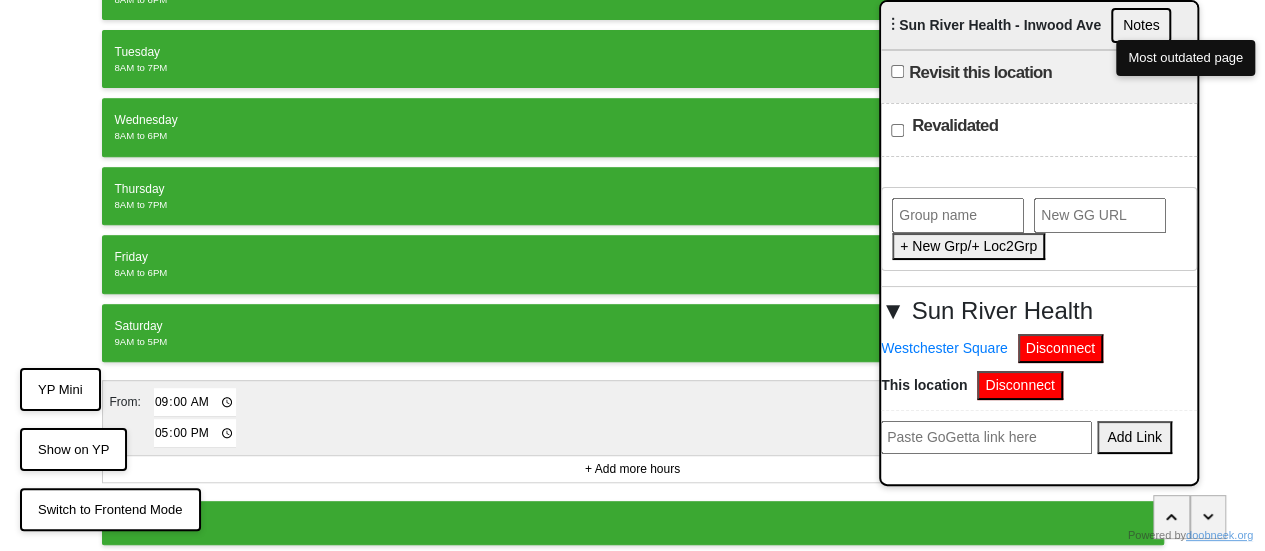 scroll, scrollTop: 513, scrollLeft: 0, axis: vertical 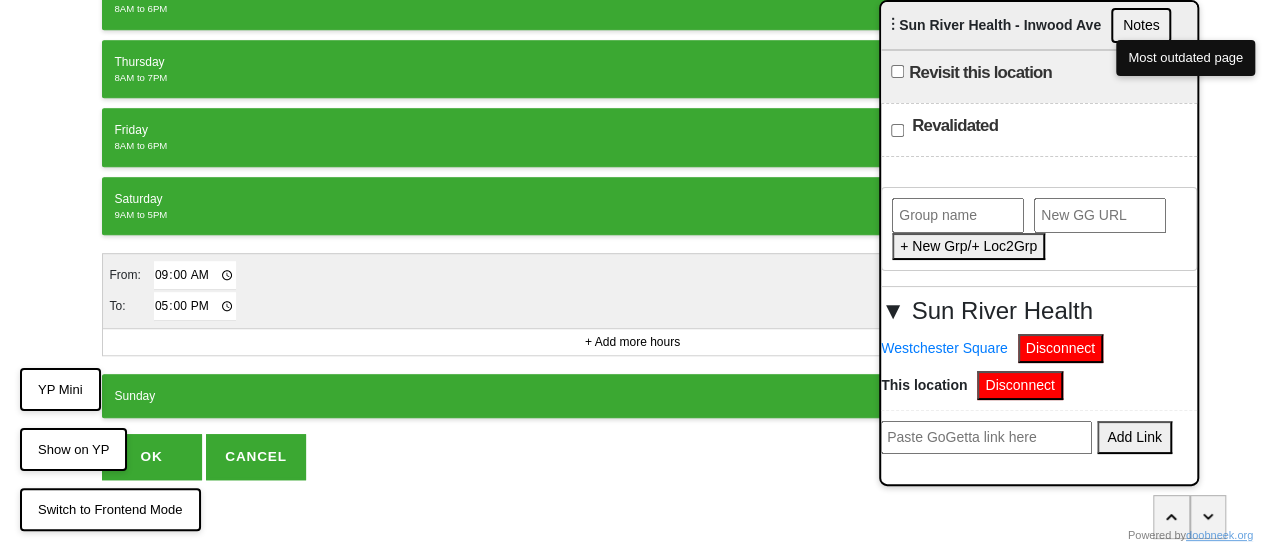 click on "17:00" at bounding box center (195, 306) 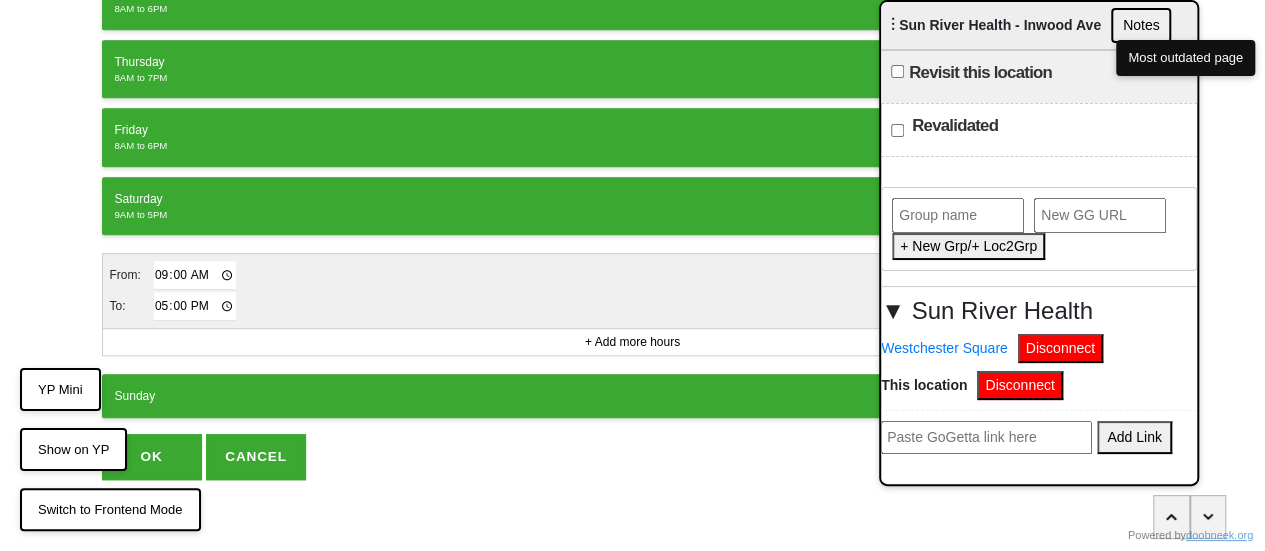 type on "14:00" 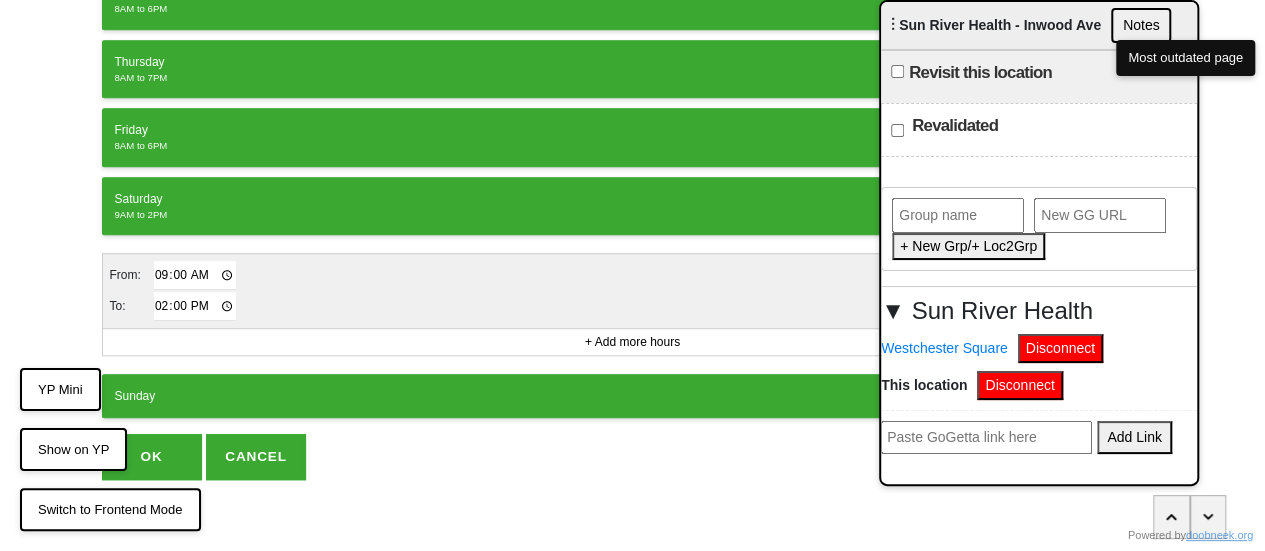 click on "Thursday" at bounding box center [633, 62] 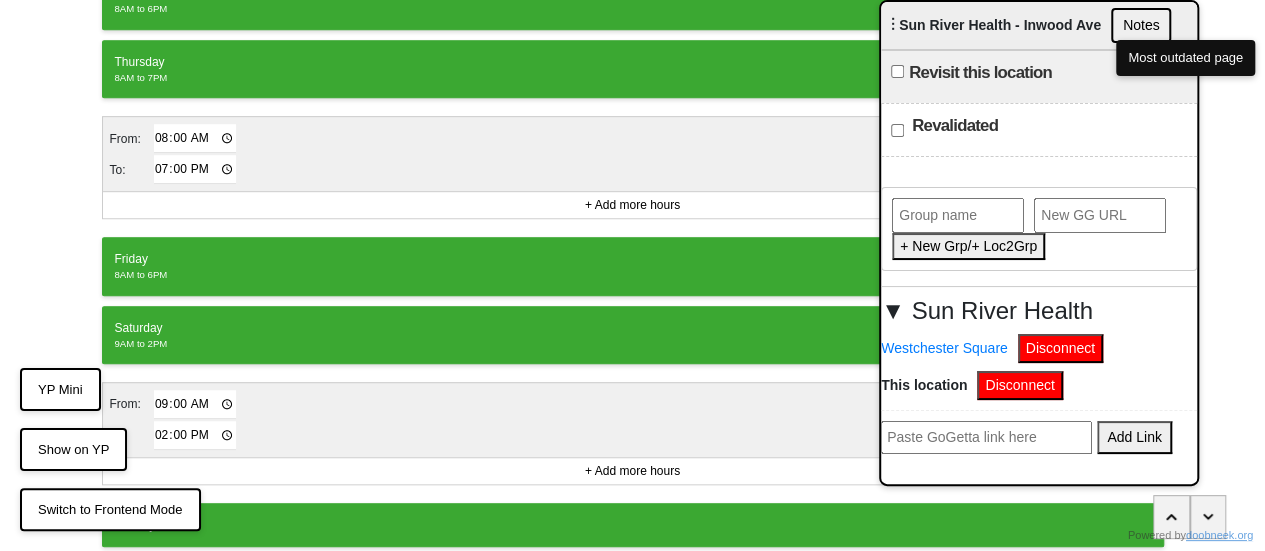 click on "19:00" at bounding box center [195, 169] 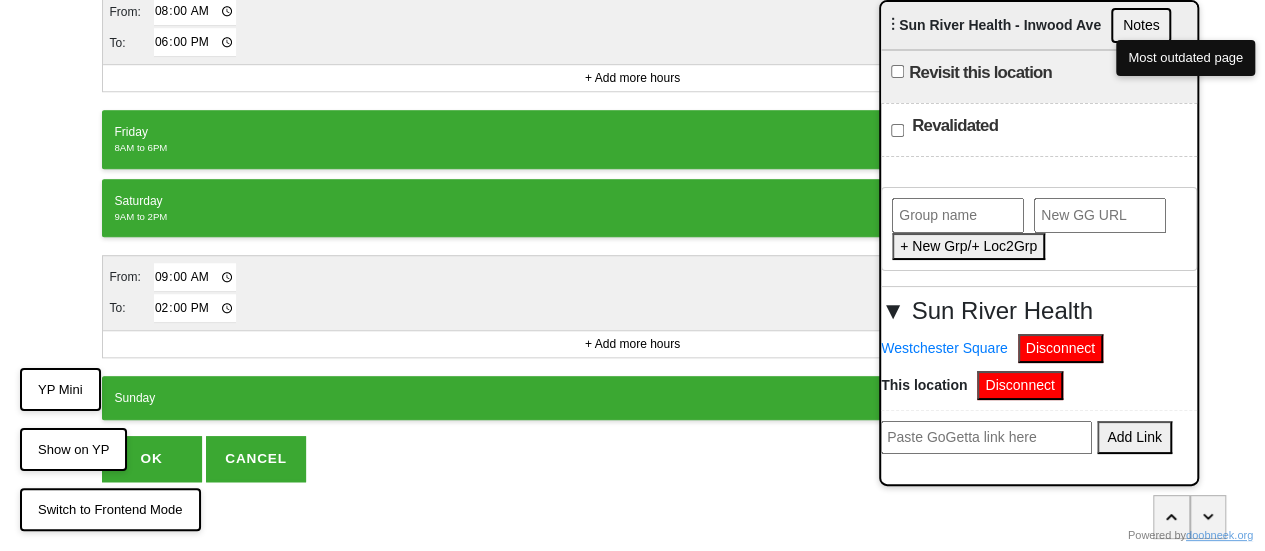 click on "OK" at bounding box center (152, 459) 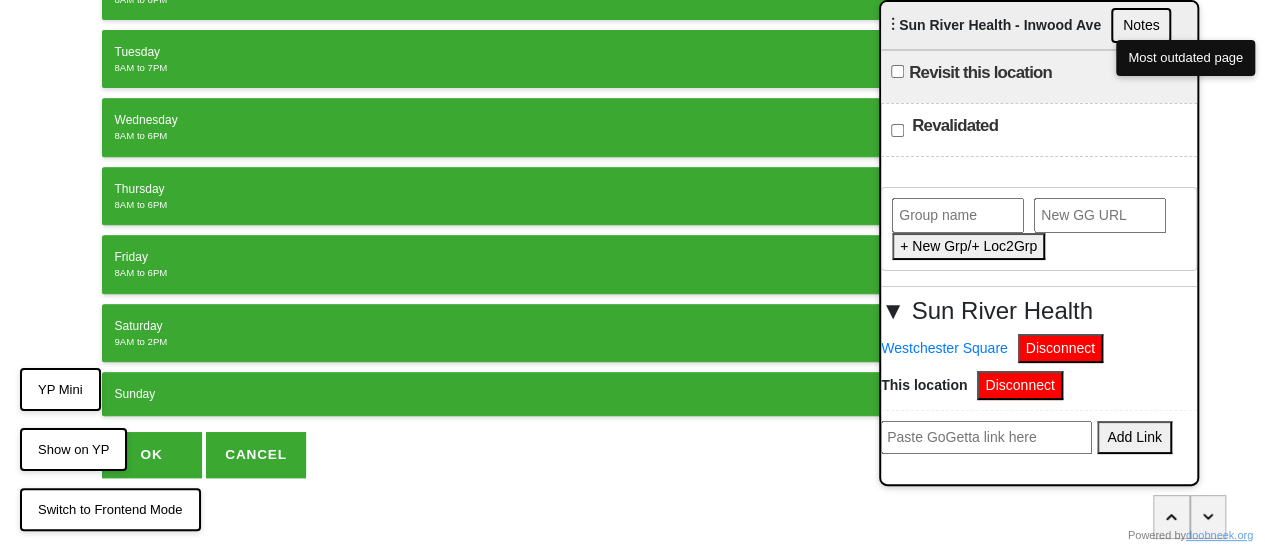 scroll, scrollTop: 0, scrollLeft: 0, axis: both 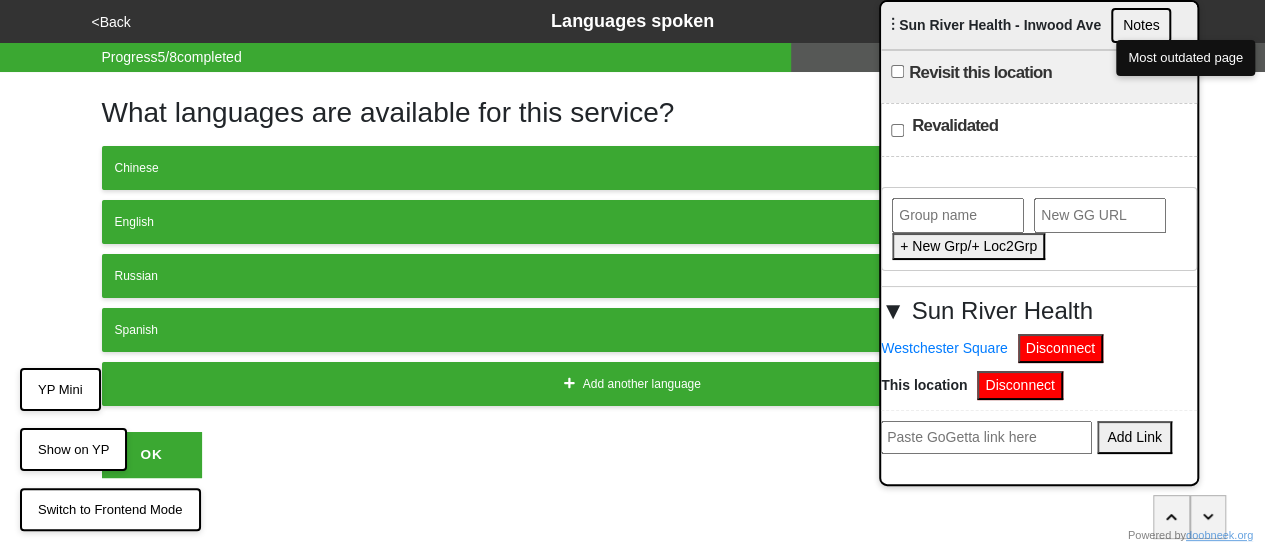 drag, startPoint x: 515, startPoint y: 459, endPoint x: 476, endPoint y: 407, distance: 65 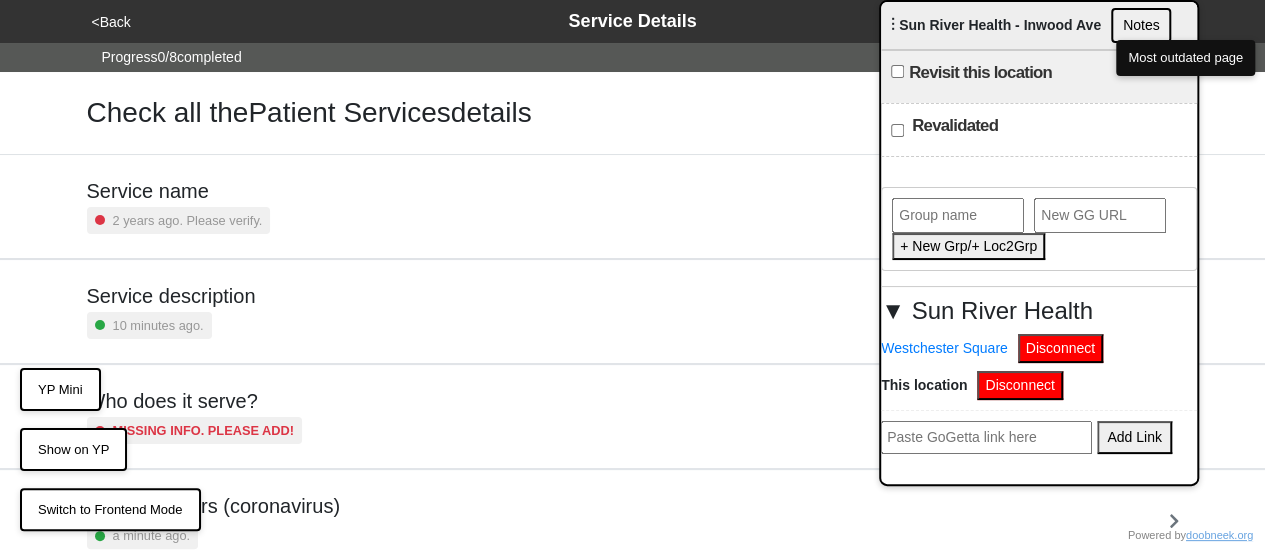 click on "Service description 10 minutes ago." at bounding box center (171, 311) 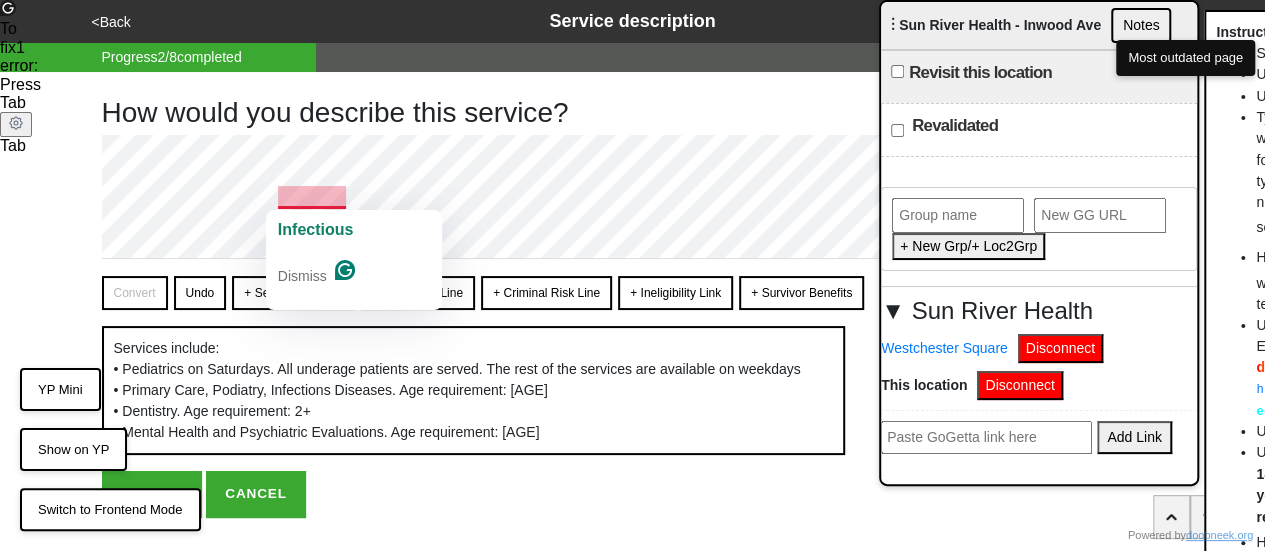 click on "Infectious" 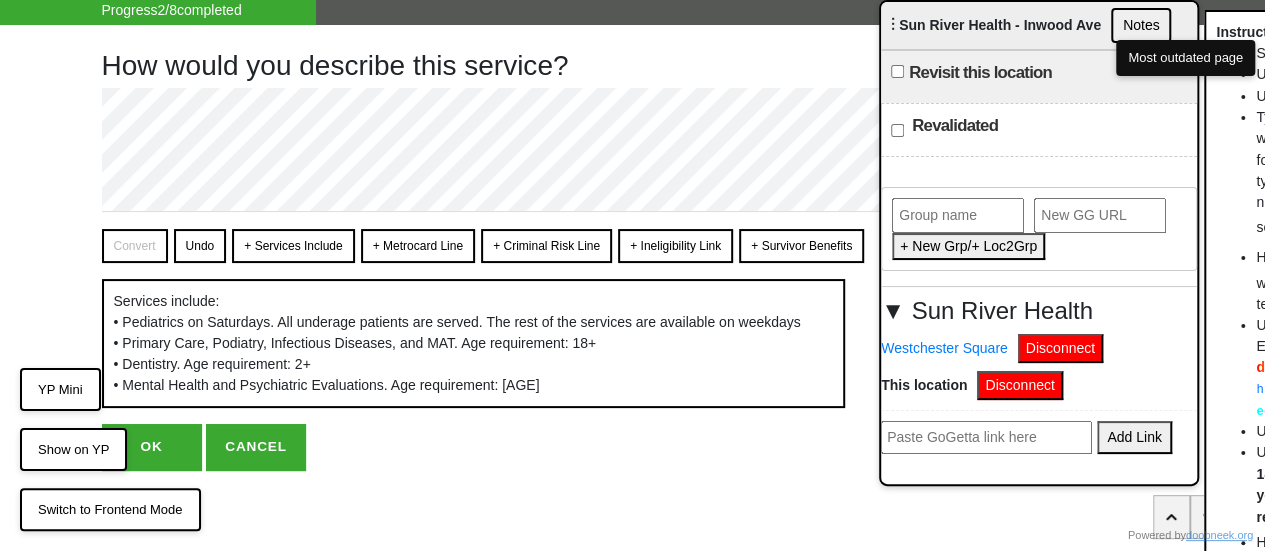 scroll, scrollTop: 86, scrollLeft: 0, axis: vertical 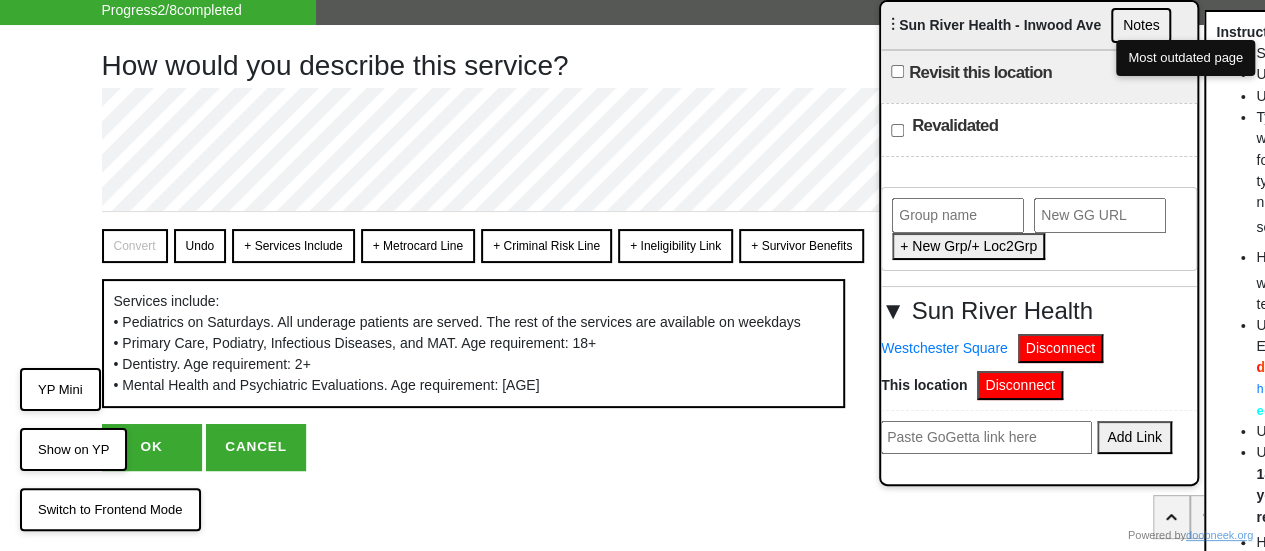 click on "OK" at bounding box center (152, 447) 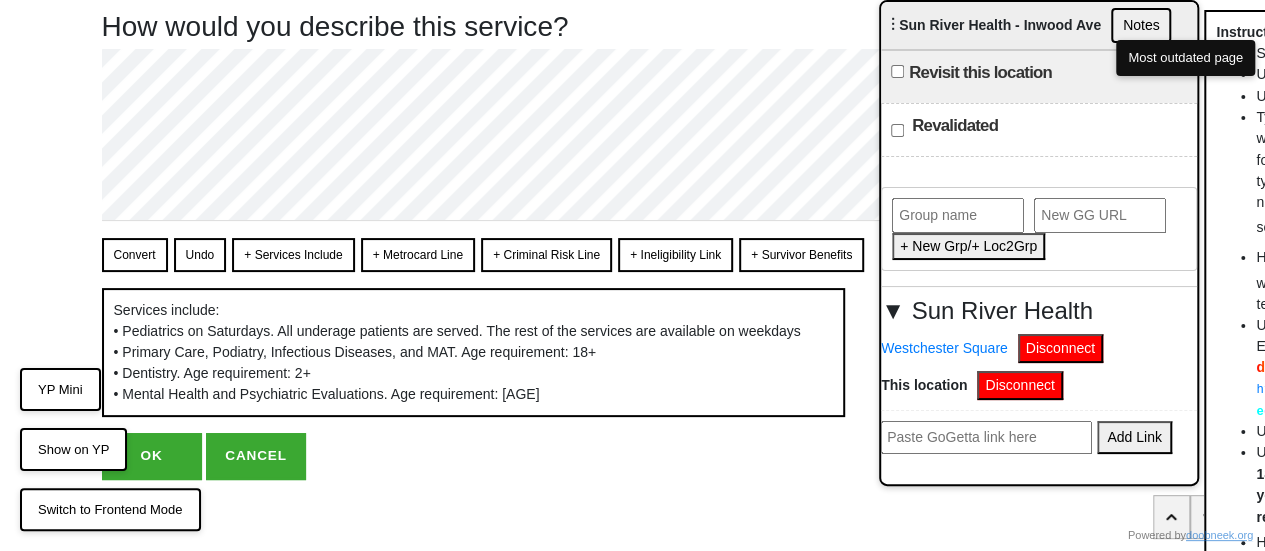 scroll, scrollTop: 0, scrollLeft: 0, axis: both 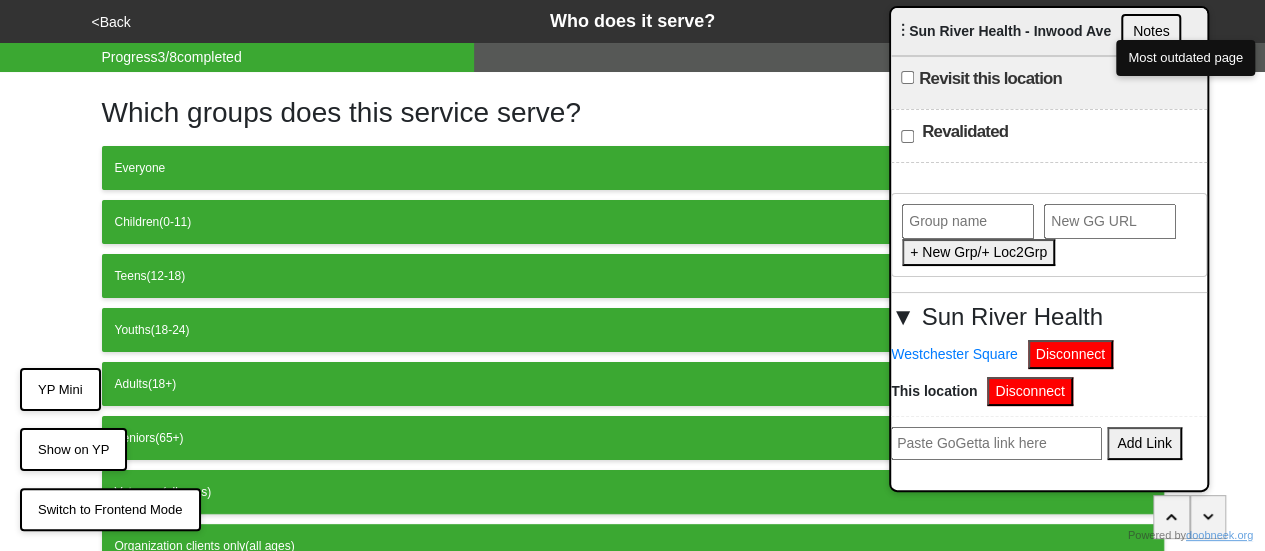 drag, startPoint x: 912, startPoint y: 35, endPoint x: 992, endPoint y: 127, distance: 121.91801 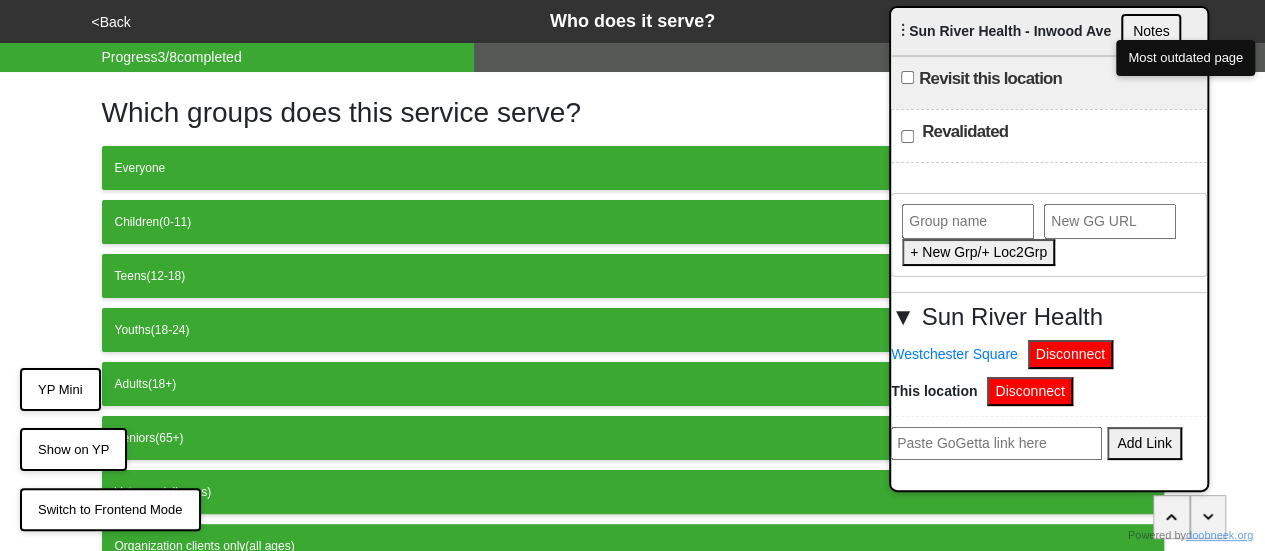 click on "⋮ Sun River Health - Inwood Ave Notes" at bounding box center [1049, 32] 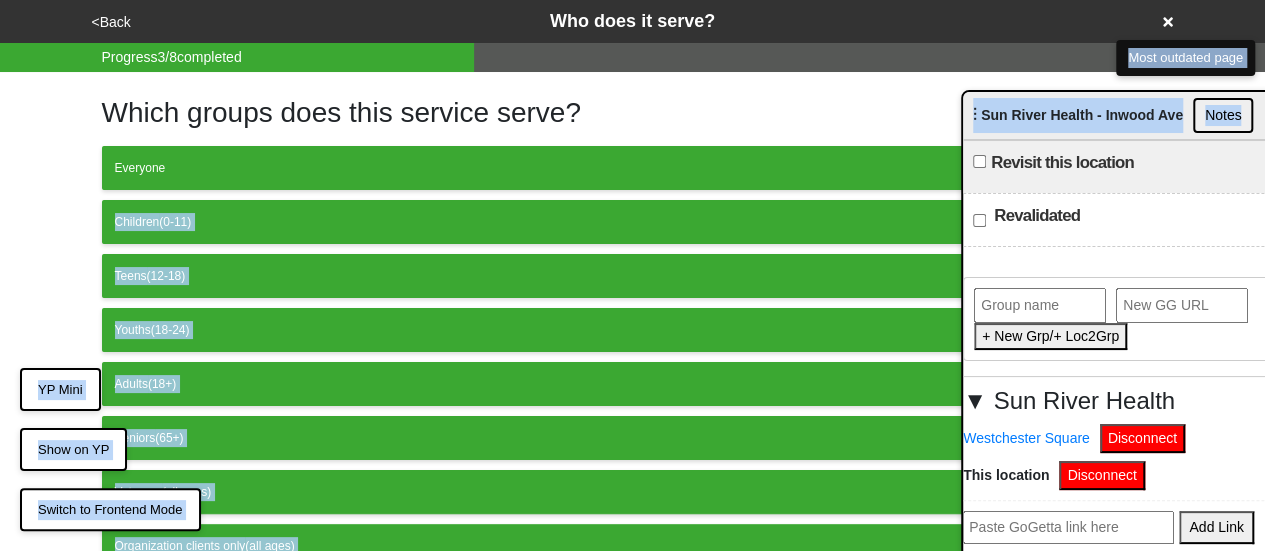 drag, startPoint x: 896, startPoint y: 174, endPoint x: 972, endPoint y: 117, distance: 95 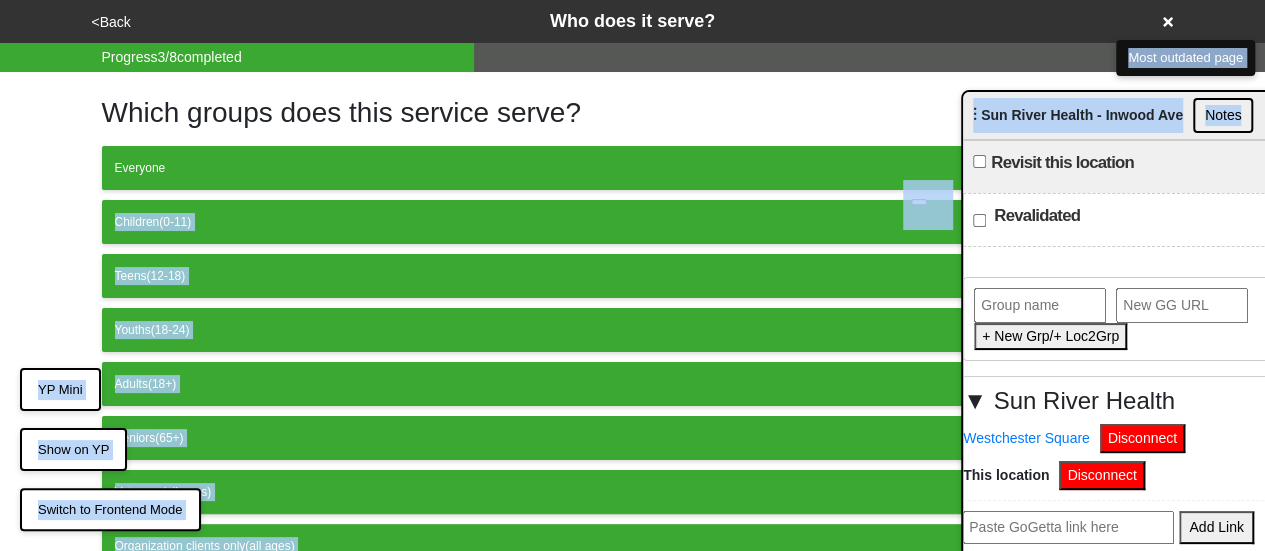click 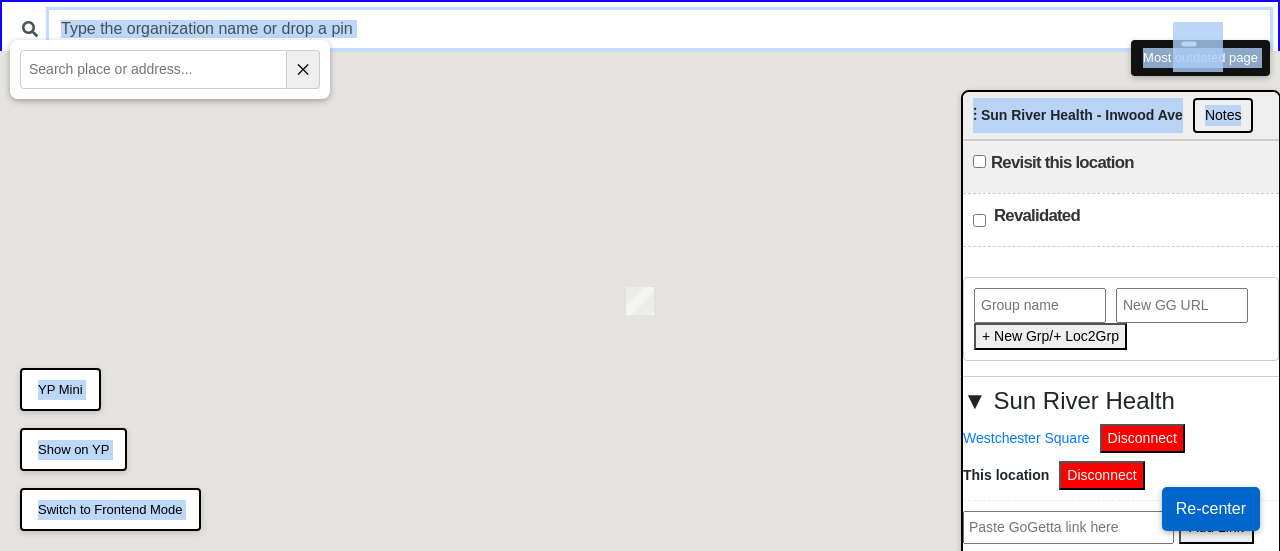 click at bounding box center [659, 29] 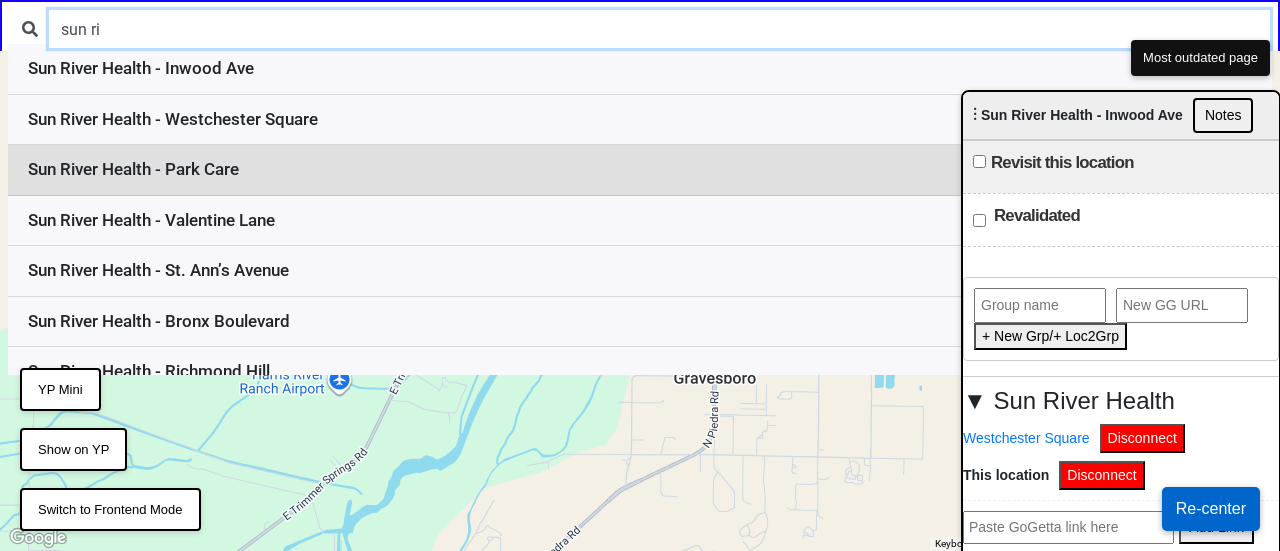 type on "sun ri" 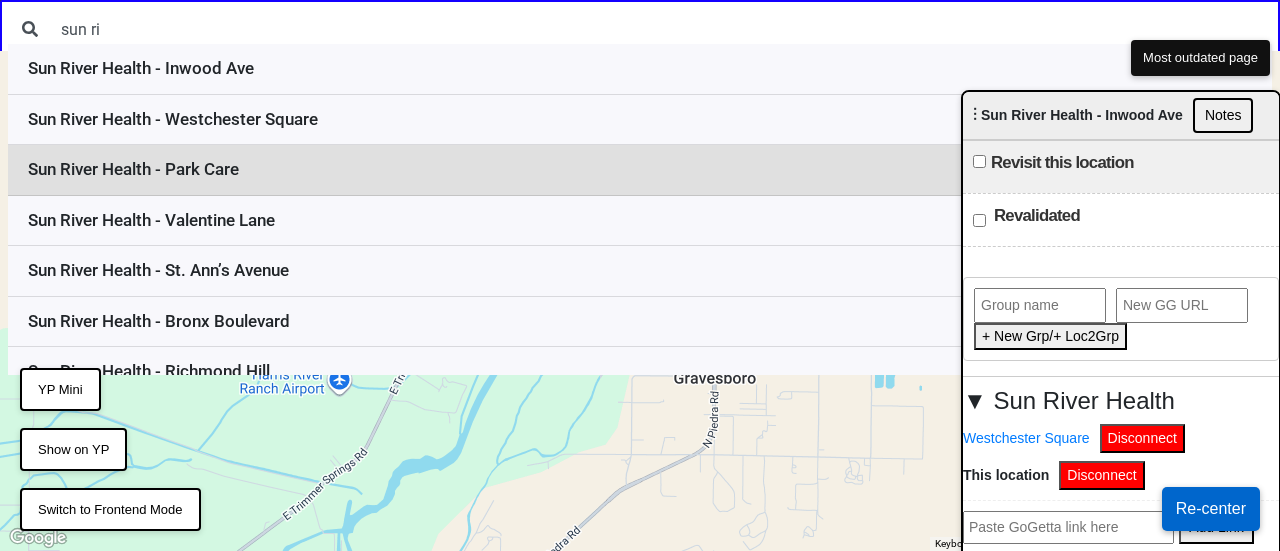 click on "Sun River Health - Park Care" at bounding box center (640, 170) 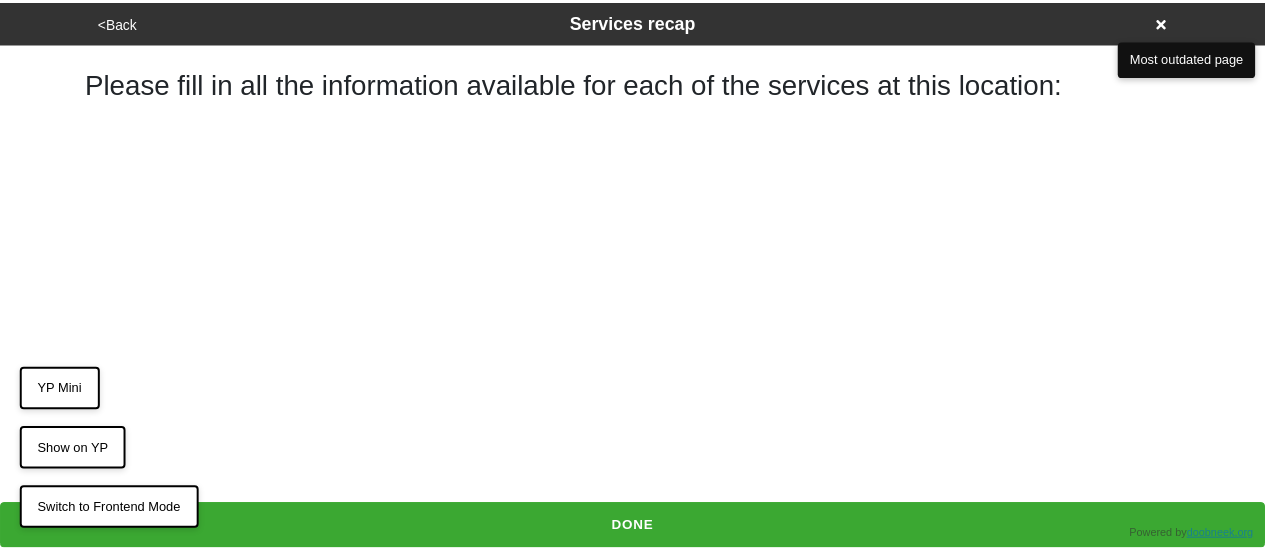 scroll, scrollTop: 0, scrollLeft: 0, axis: both 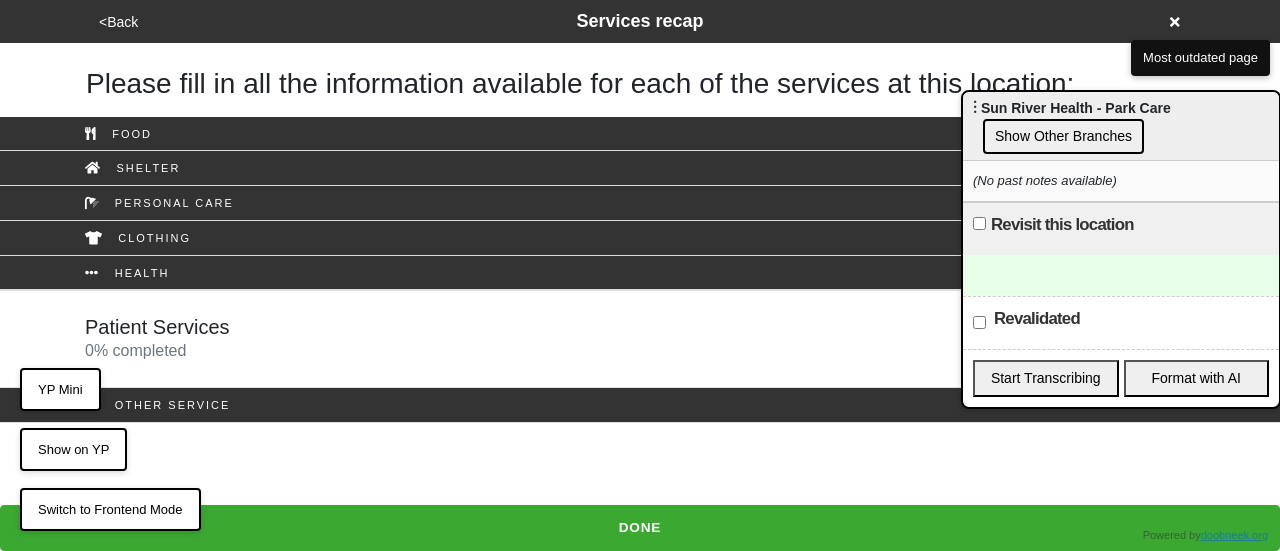 click on "Show Other Branches" at bounding box center (1063, 136) 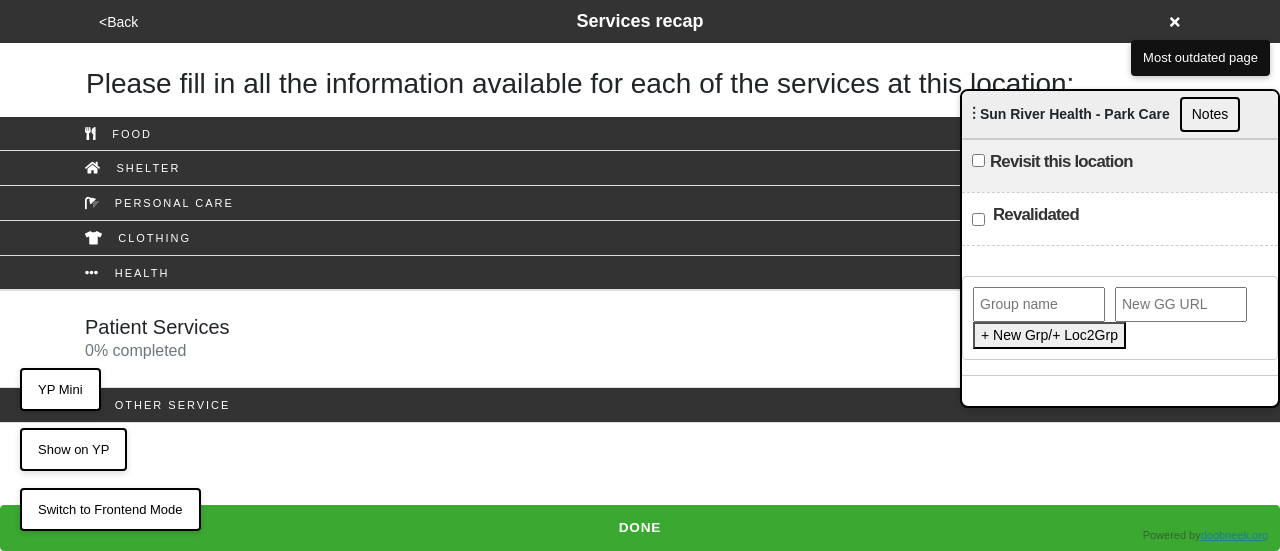 drag, startPoint x: 1028, startPoint y: 114, endPoint x: 908, endPoint y: 47, distance: 137.43726 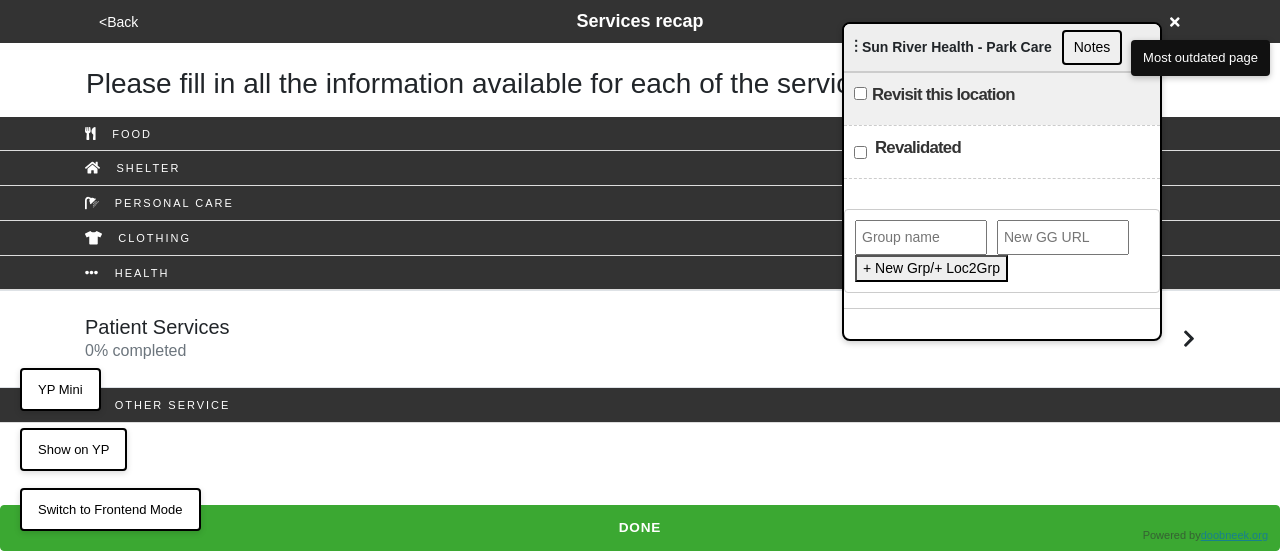 click at bounding box center (921, 237) 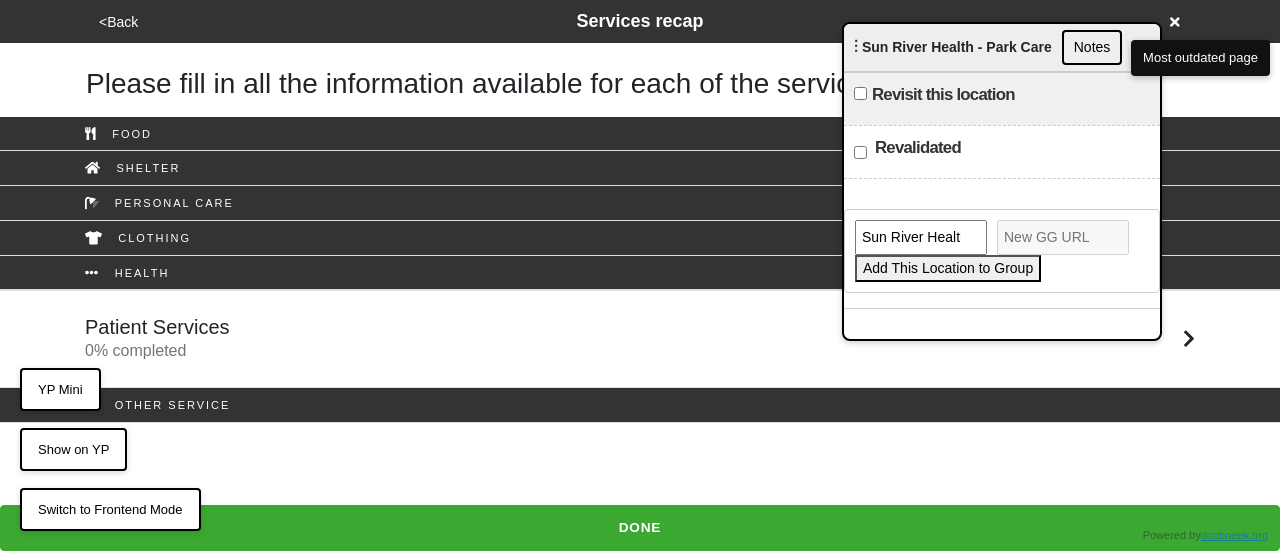 click on "Add This Location to Group" at bounding box center (948, 268) 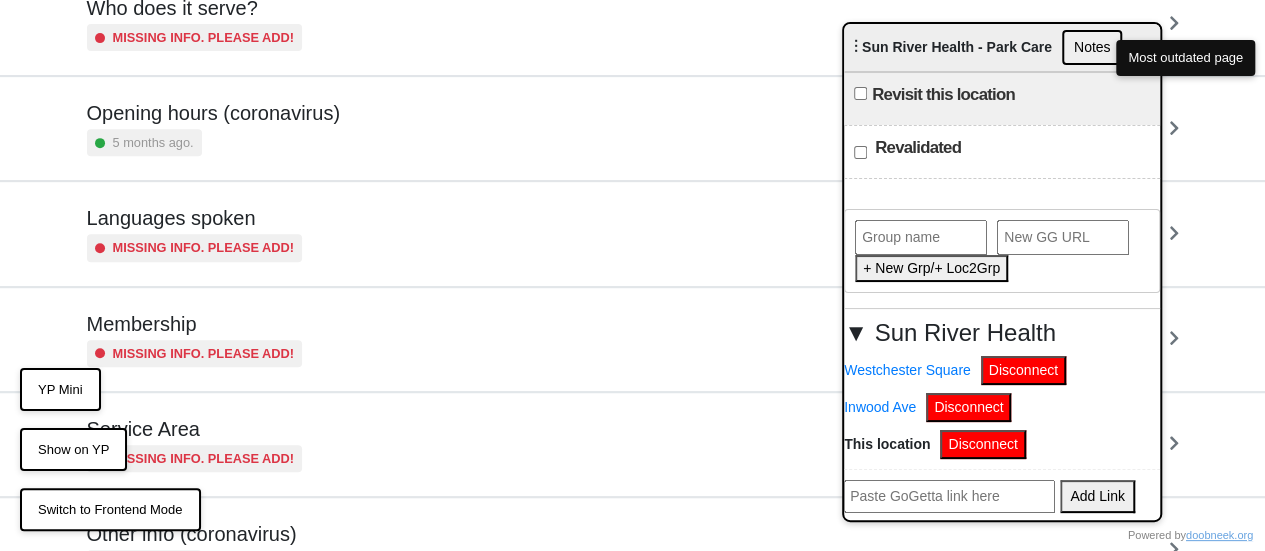 scroll, scrollTop: 484, scrollLeft: 0, axis: vertical 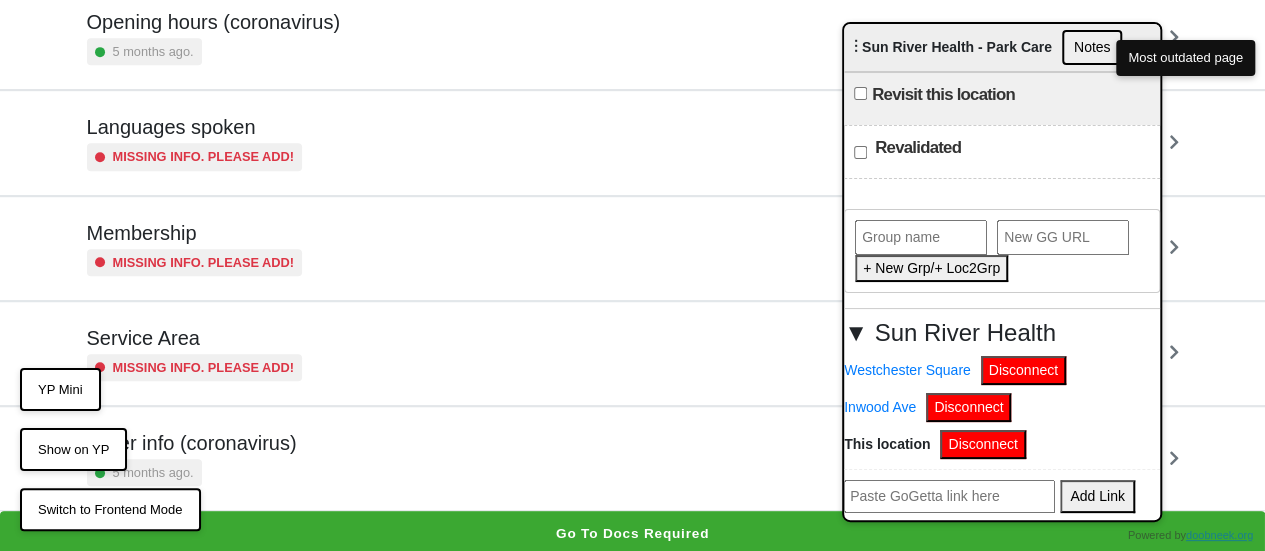 click on "5 months ago." at bounding box center [144, 472] 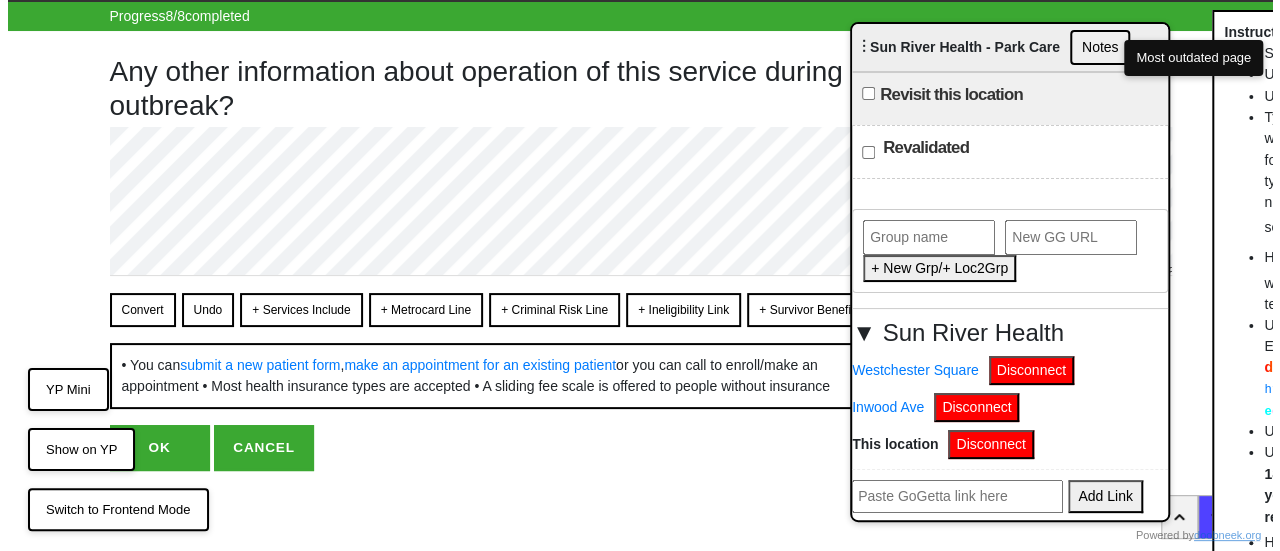 scroll, scrollTop: 0, scrollLeft: 0, axis: both 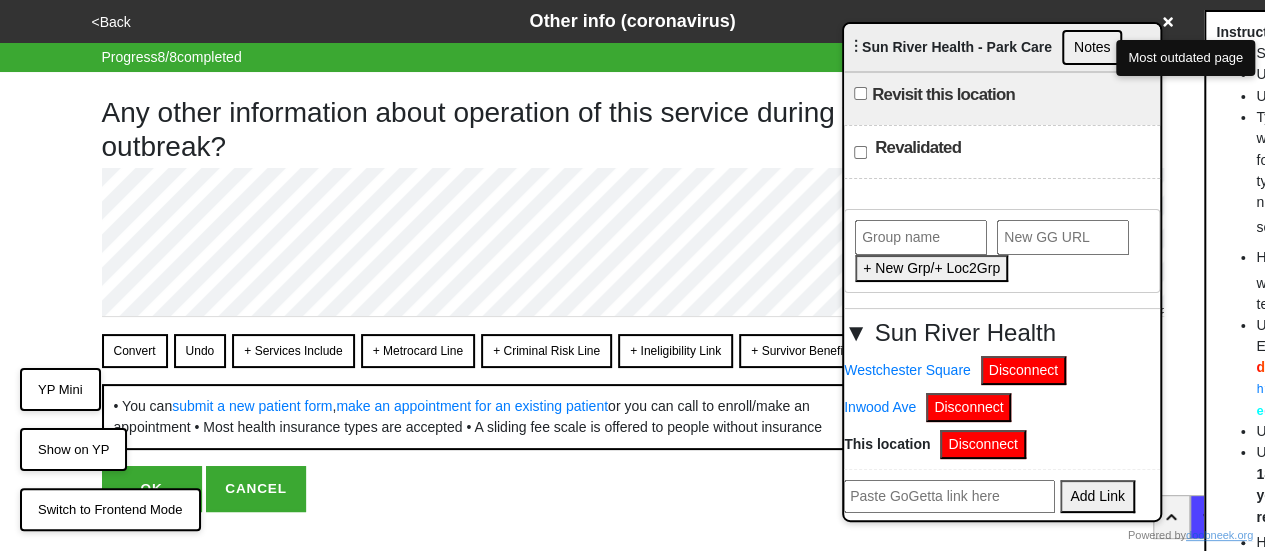 click 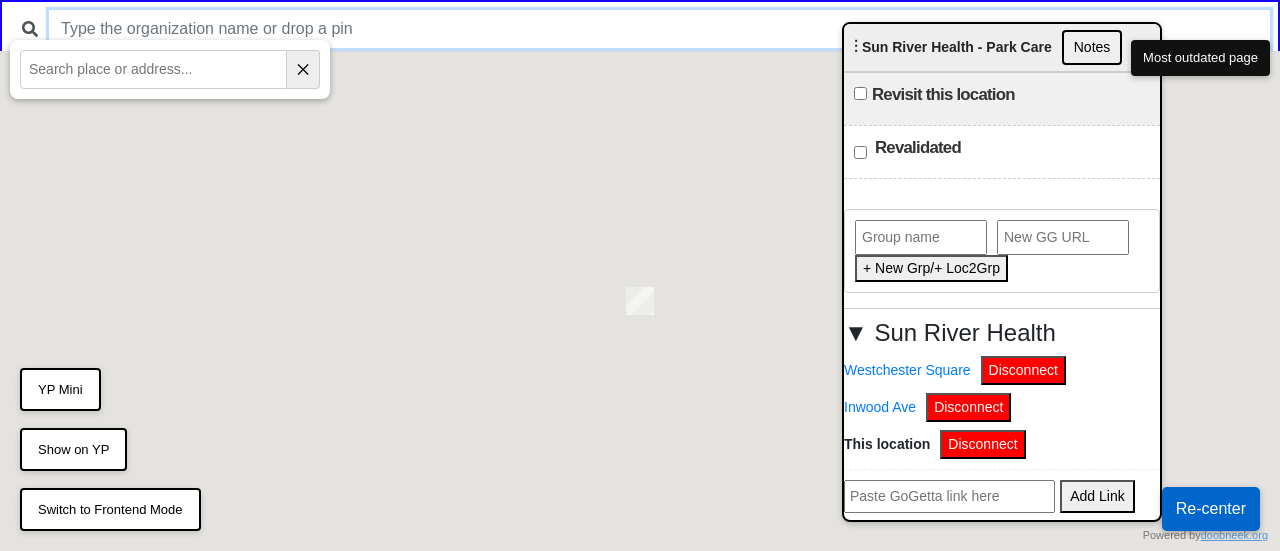 click at bounding box center (659, 29) 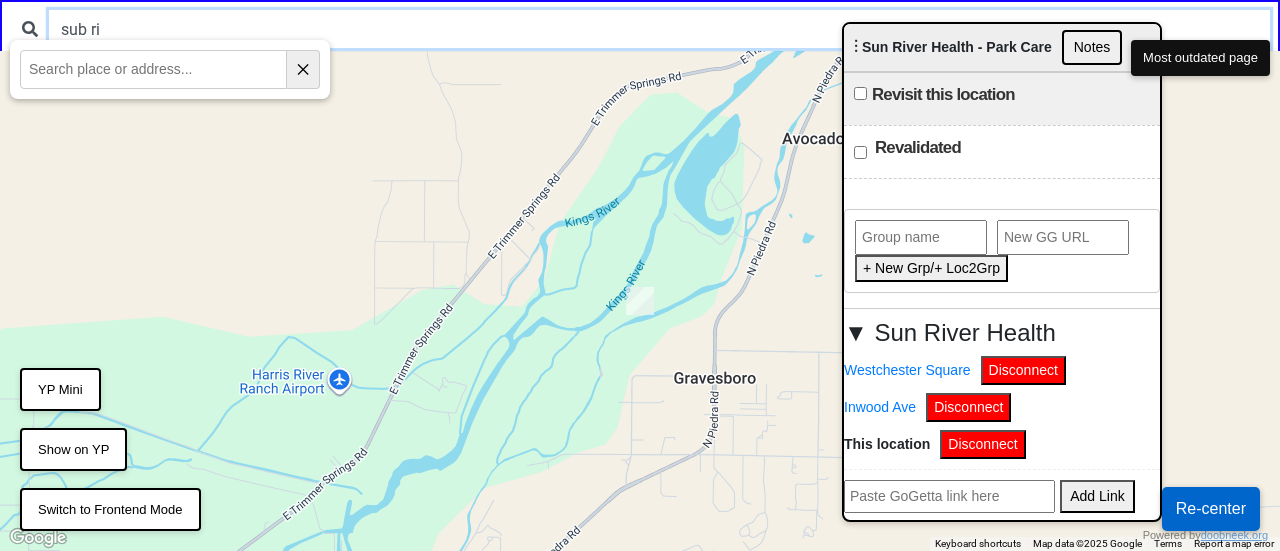 click on "sub ri" at bounding box center [659, 29] 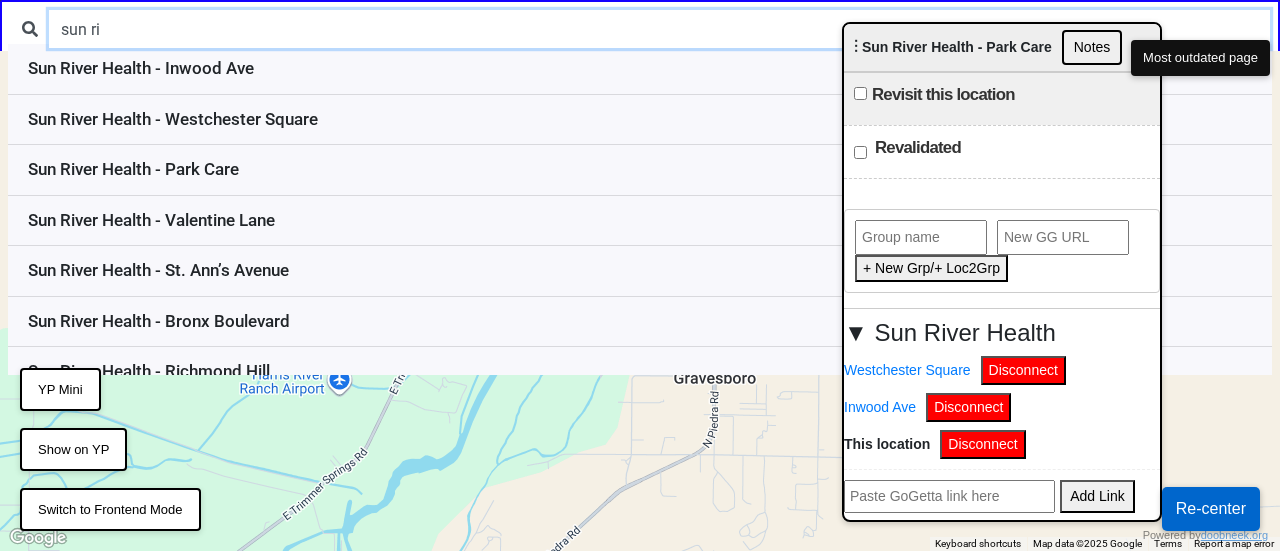 scroll, scrollTop: 421, scrollLeft: 0, axis: vertical 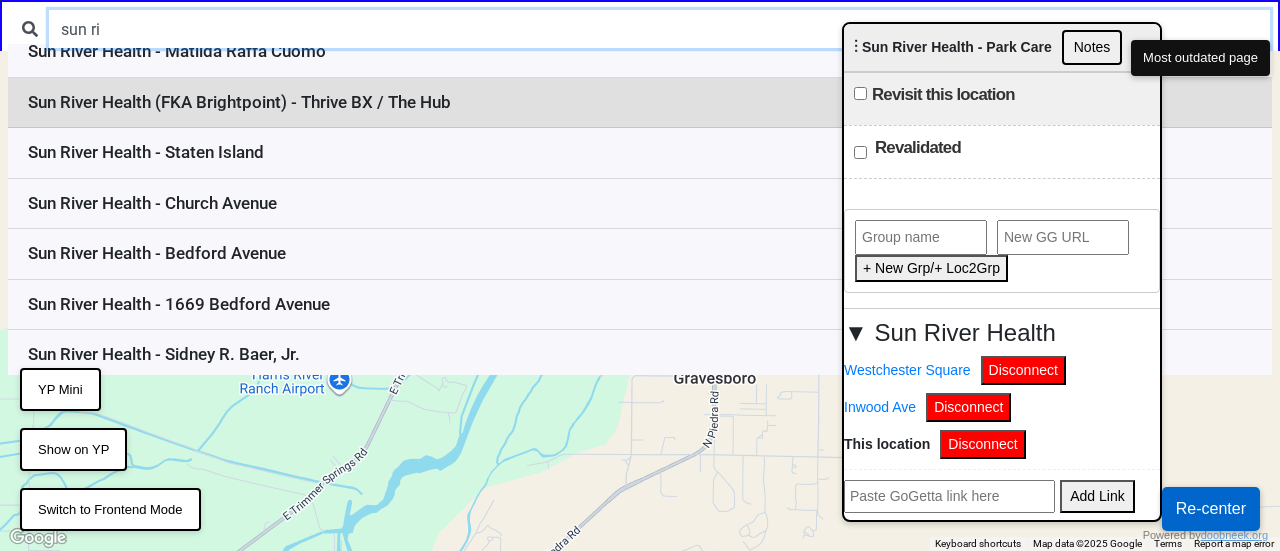 type on "sun ri" 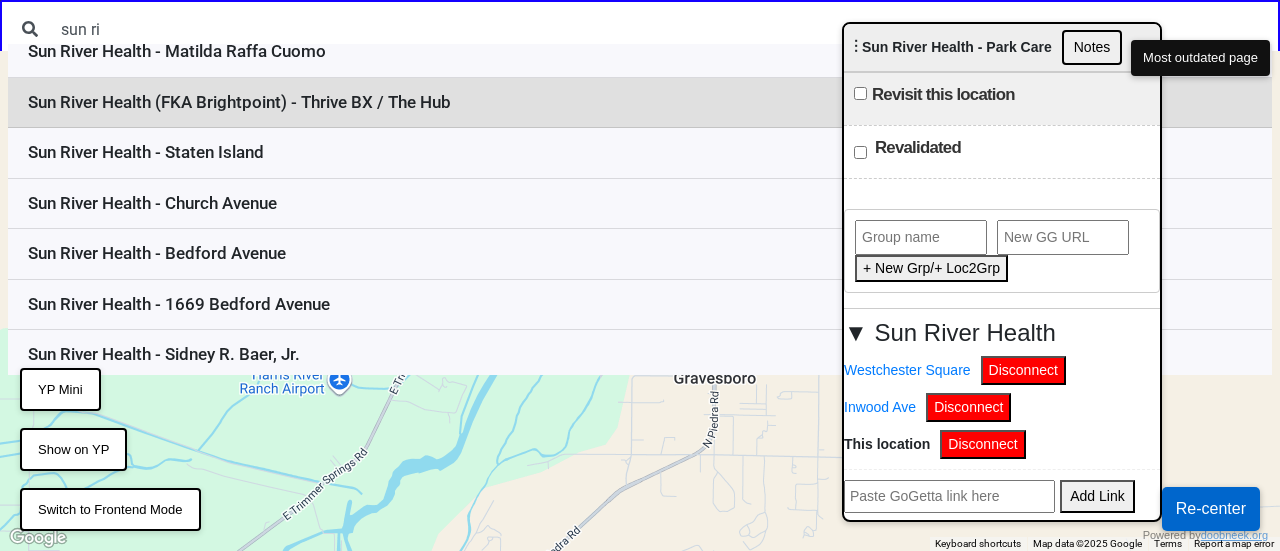 click on "Sun River Health (FKA Brightpoint) - Thrive BX / The Hub" at bounding box center (640, 103) 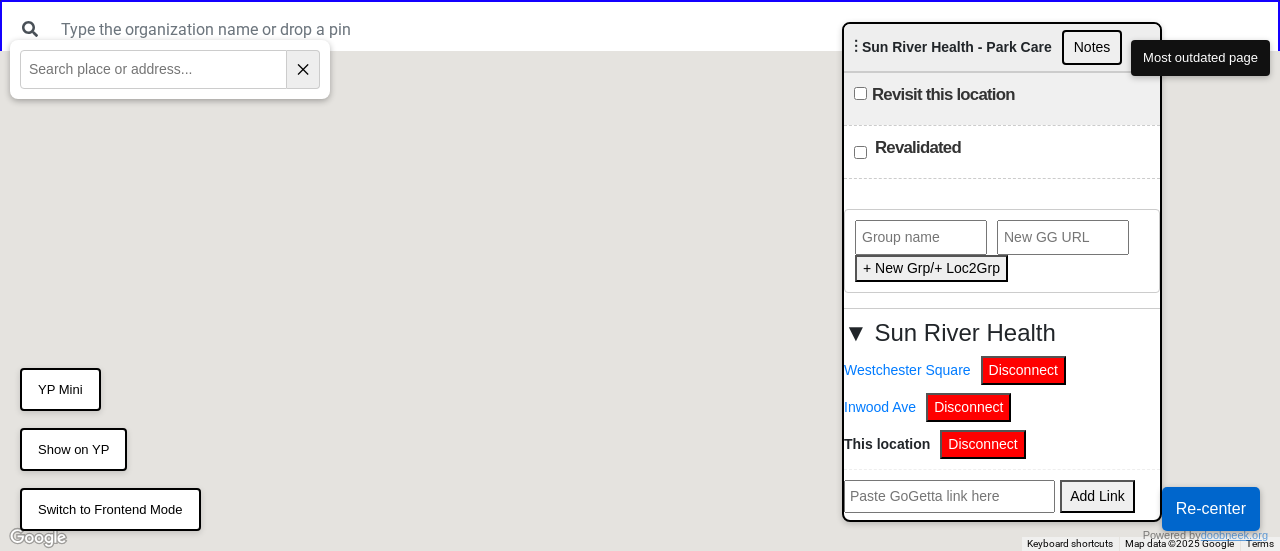 scroll, scrollTop: 0, scrollLeft: 0, axis: both 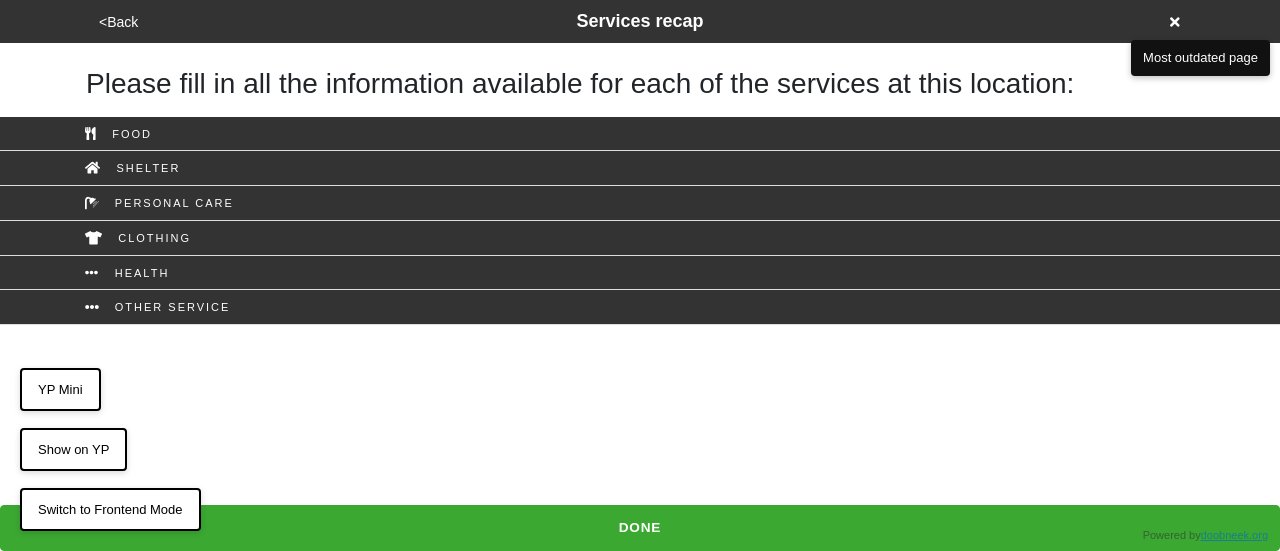 click on "<Back" at bounding box center (118, 22) 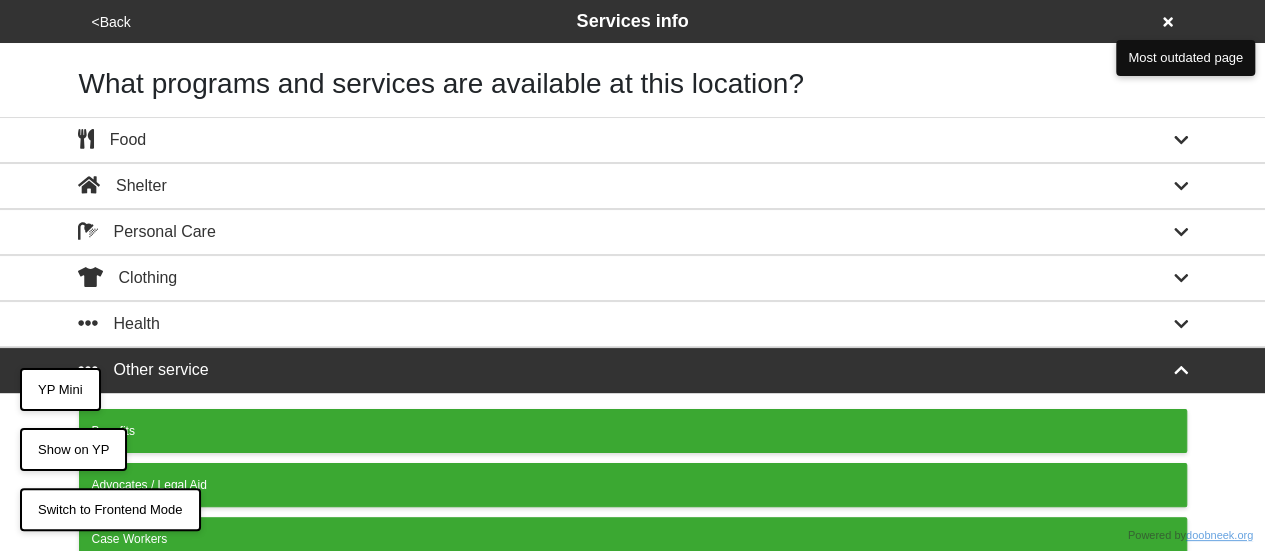 click on "<Back" at bounding box center (111, 22) 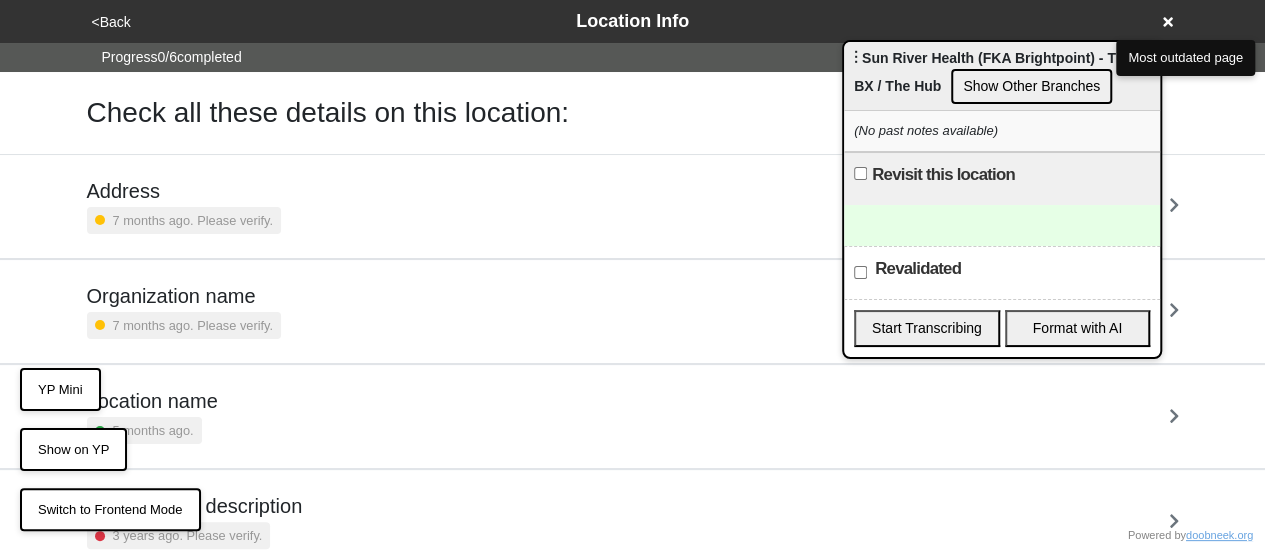 click on "Organization name" at bounding box center (184, 296) 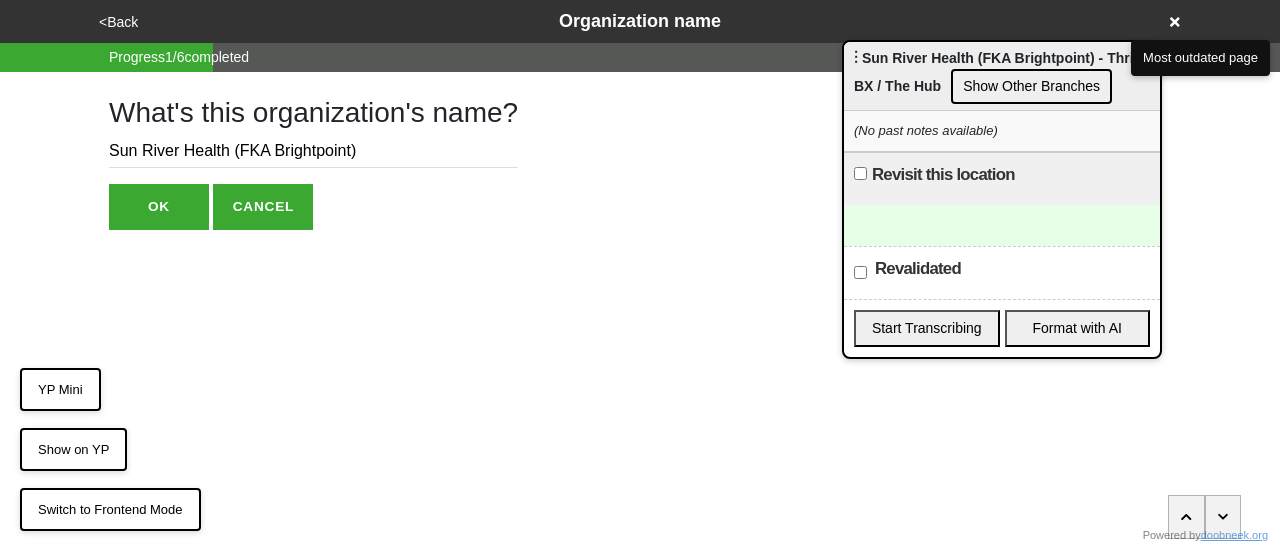 click on "OK" at bounding box center [159, 207] 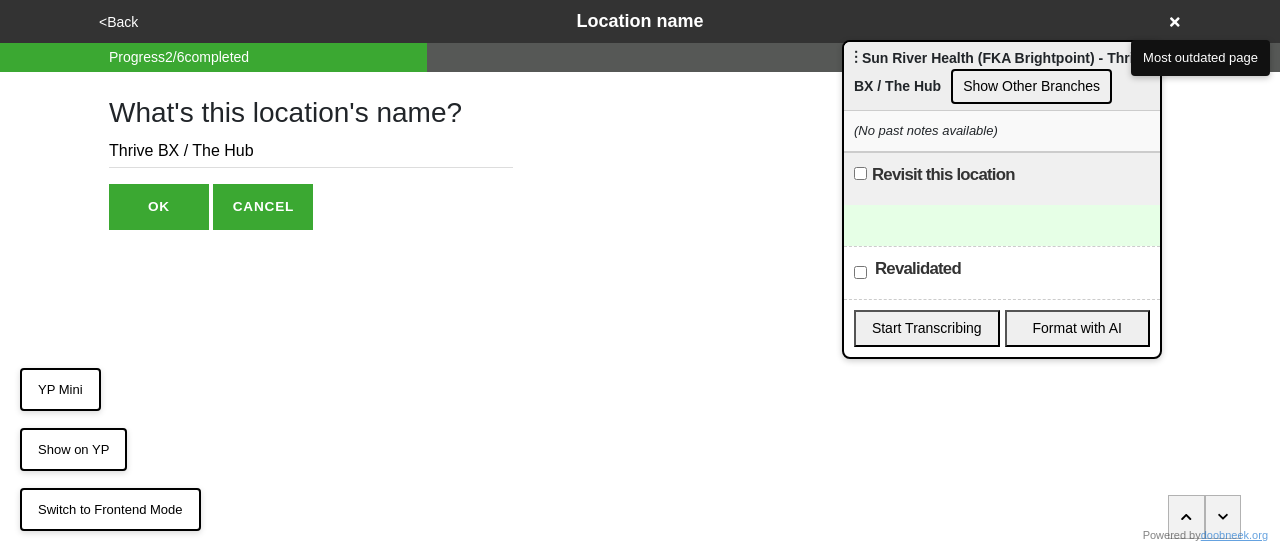 click on "<Back" at bounding box center [118, 22] 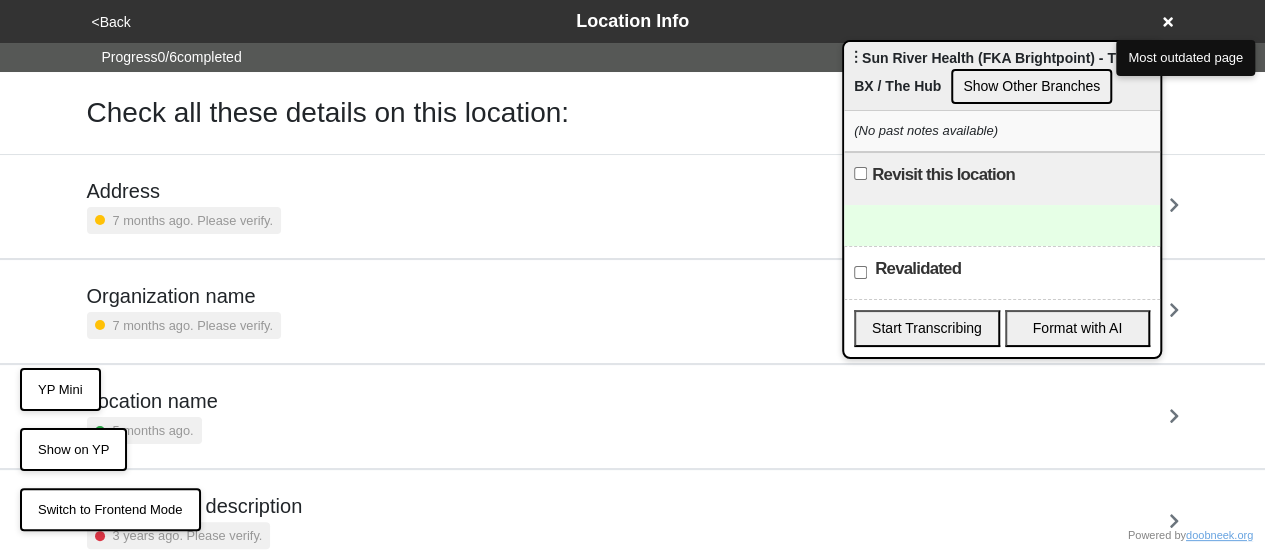 click on "Location name" at bounding box center [152, 401] 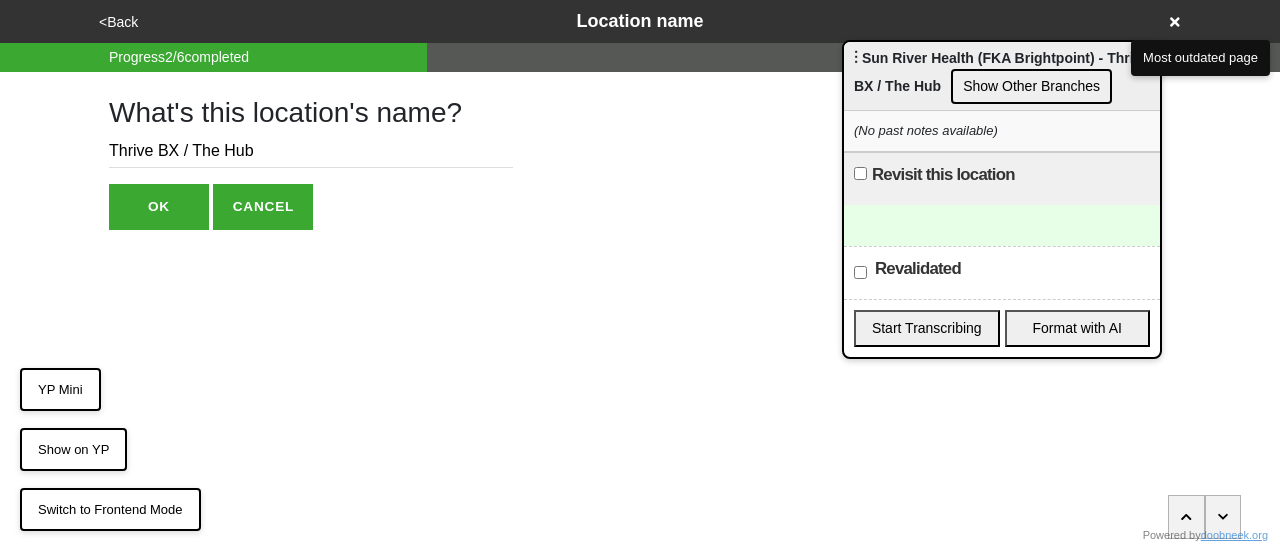 click on "<Back" at bounding box center (118, 22) 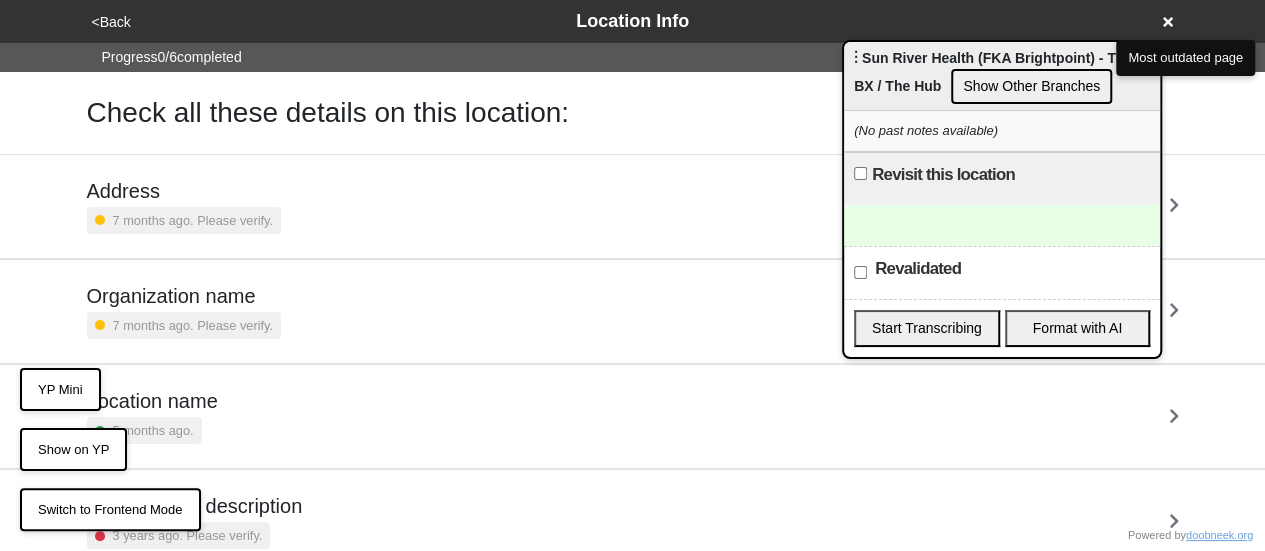click on "7 months ago. Please verify." at bounding box center [193, 325] 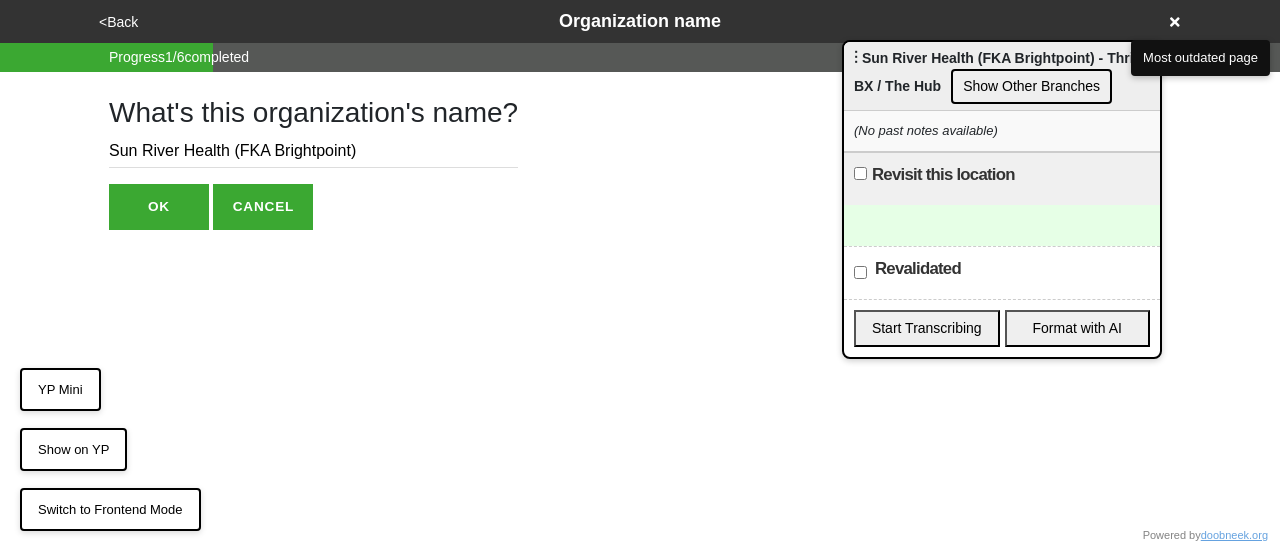 drag, startPoint x: 224, startPoint y: 146, endPoint x: 483, endPoint y: 139, distance: 259.09457 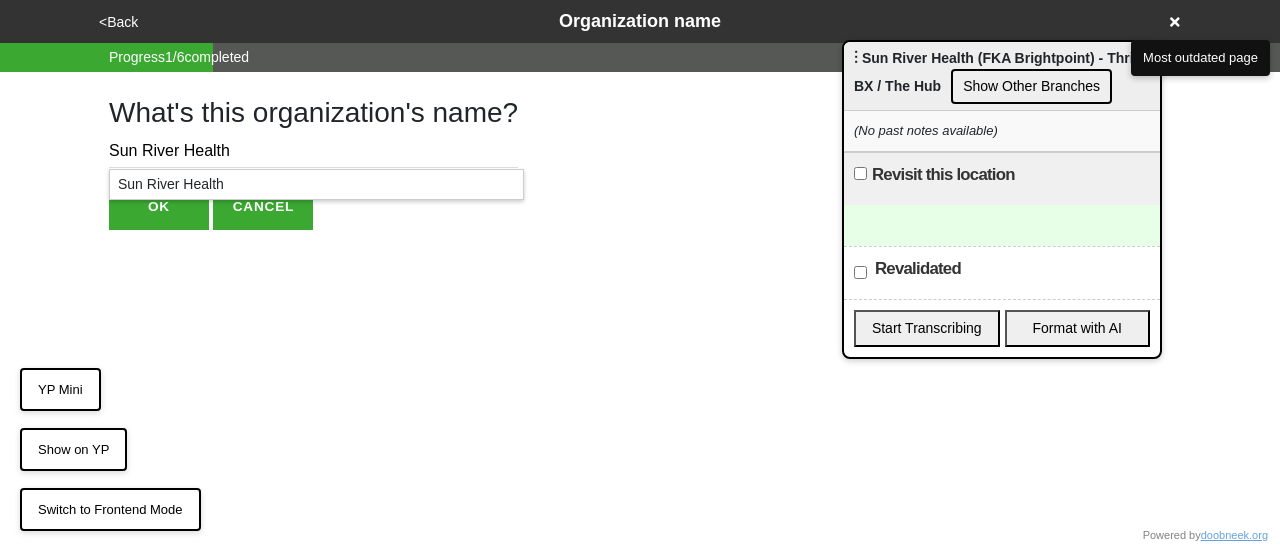 type on "Sun River Health" 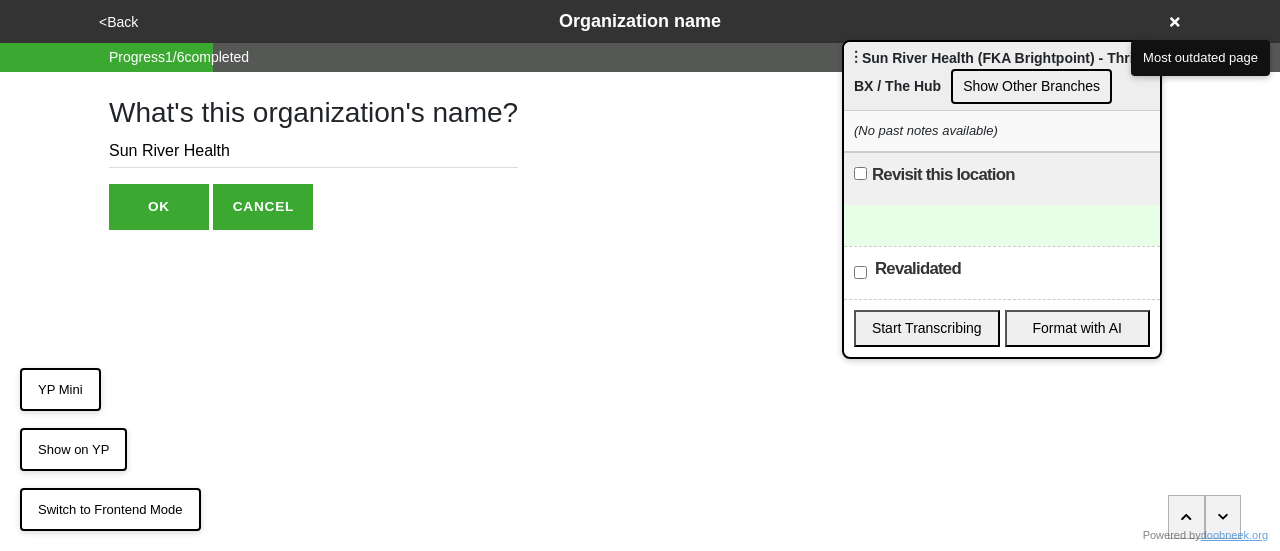 click on "OK" at bounding box center [159, 207] 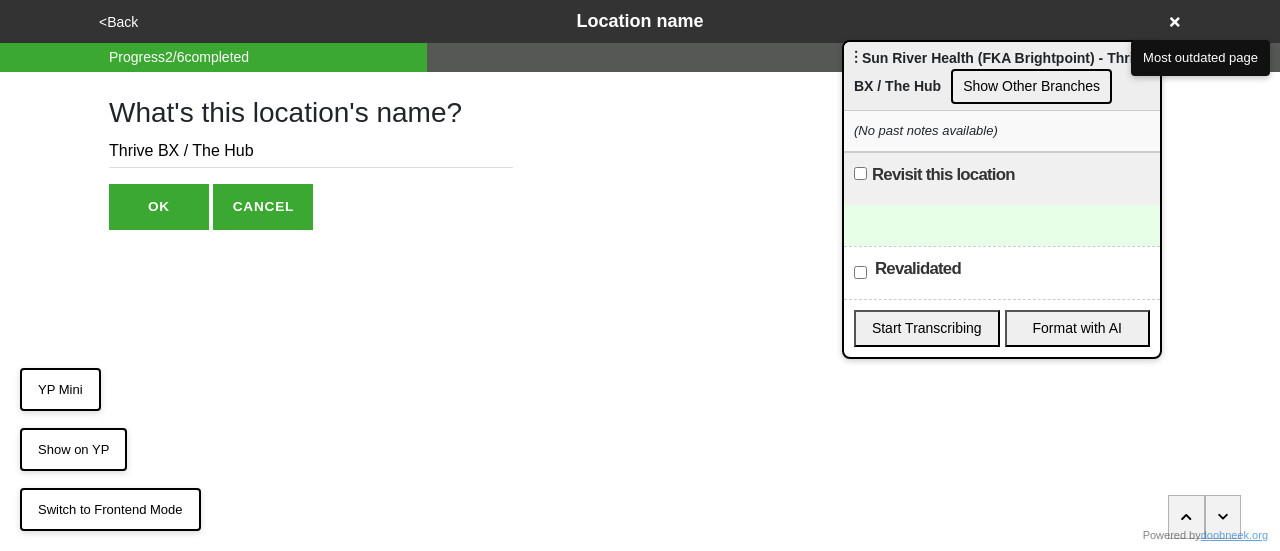 click on "OK" at bounding box center [159, 207] 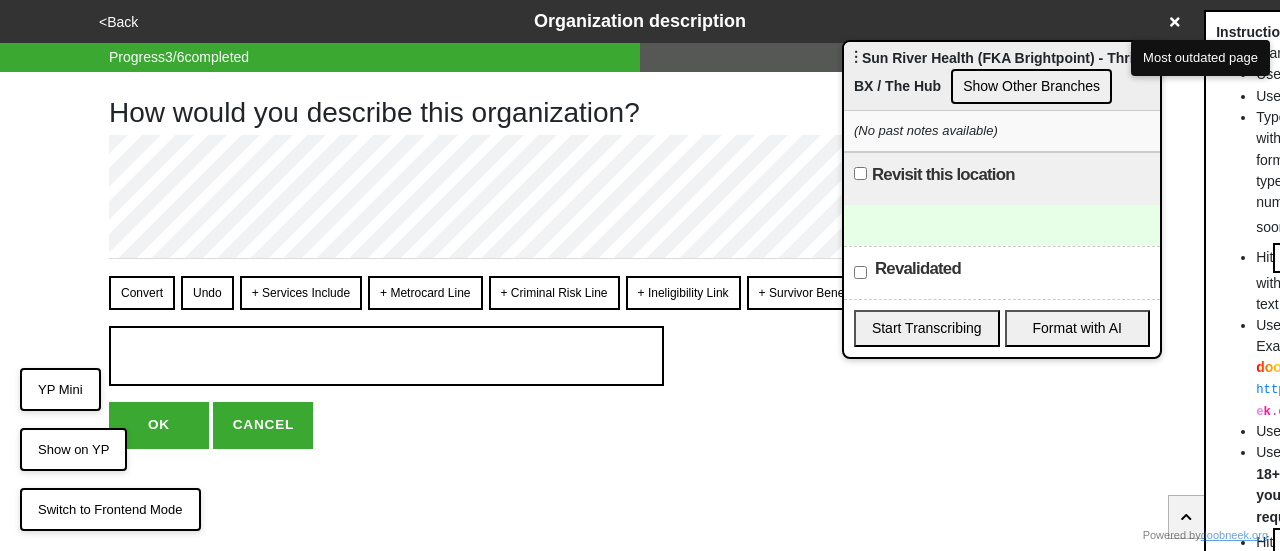 click on "<Back" at bounding box center [118, 22] 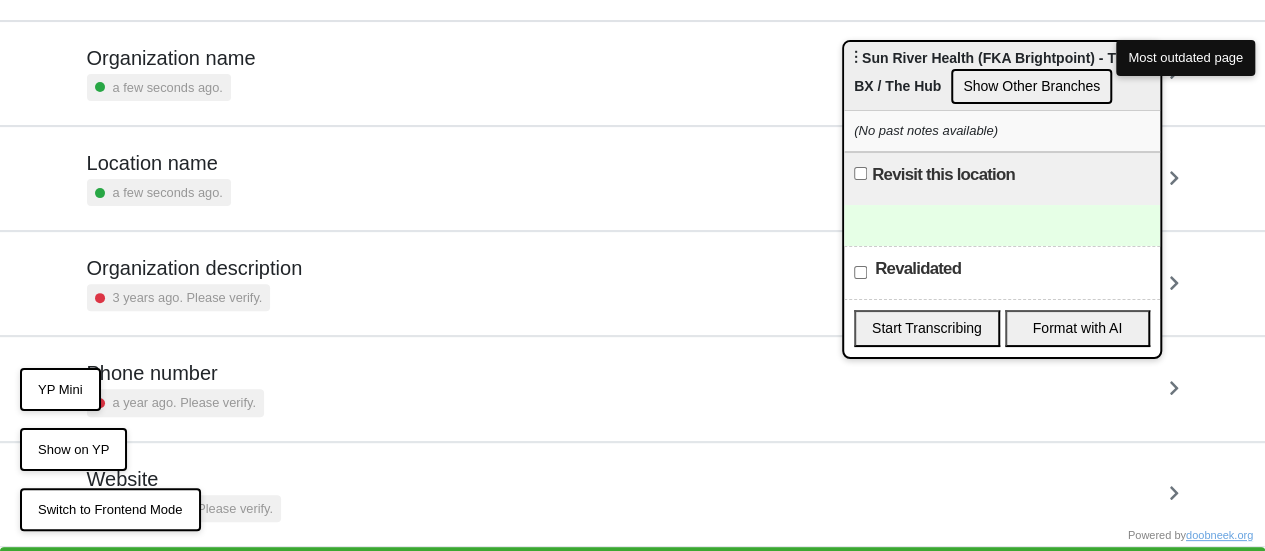scroll, scrollTop: 275, scrollLeft: 0, axis: vertical 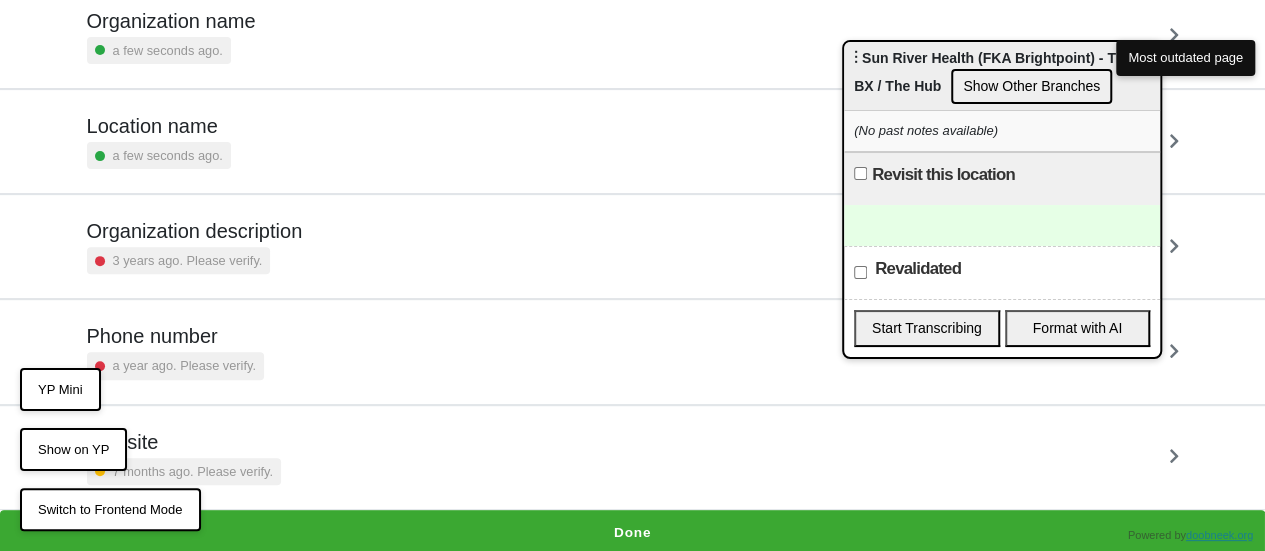 click on "Done" at bounding box center (632, 533) 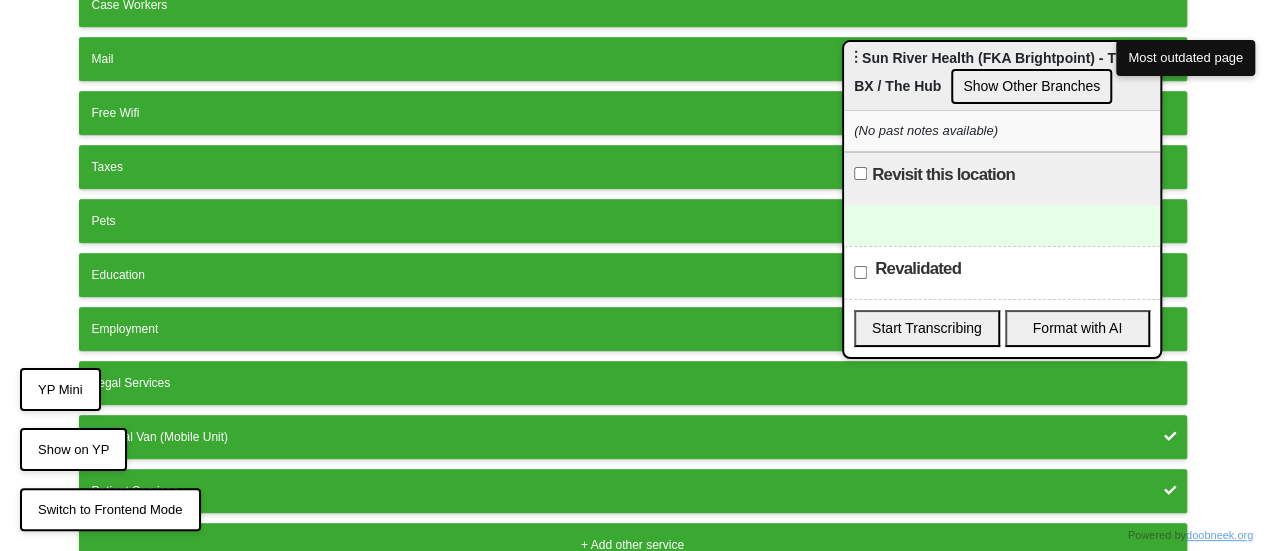scroll, scrollTop: 608, scrollLeft: 0, axis: vertical 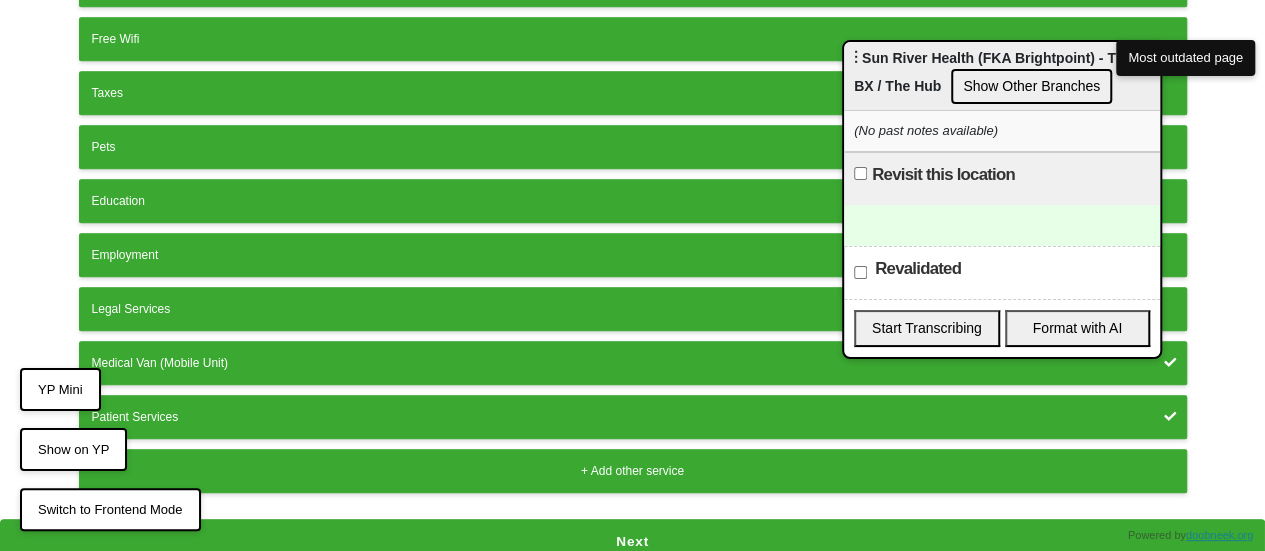 click on "Next" at bounding box center (632, 542) 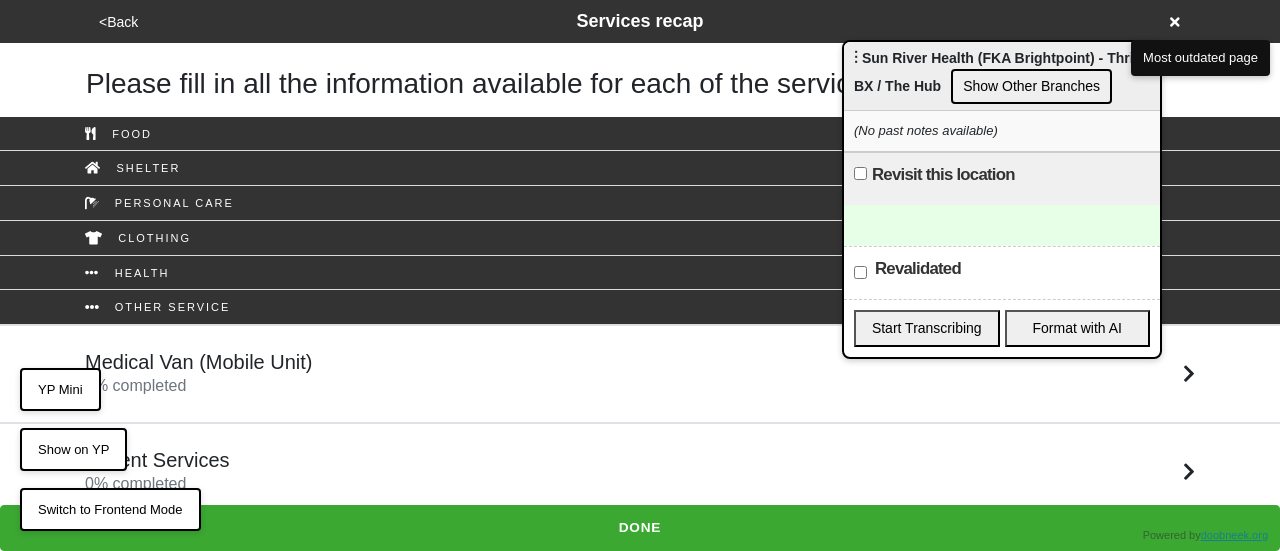 click on "Patient Services 0 % completed" at bounding box center (640, 472) 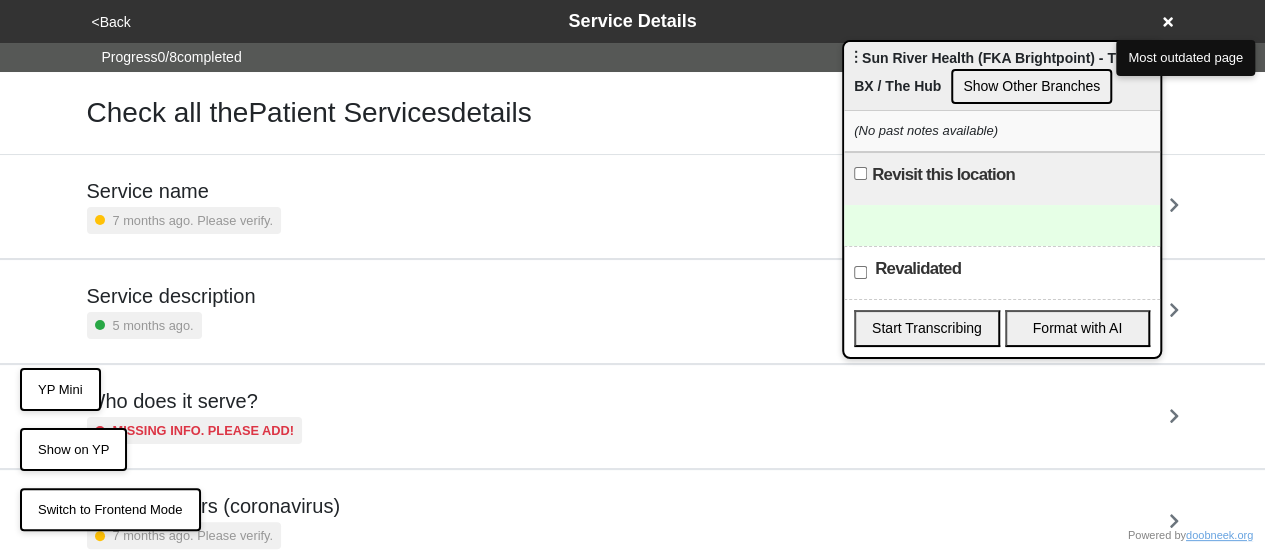scroll, scrollTop: 484, scrollLeft: 0, axis: vertical 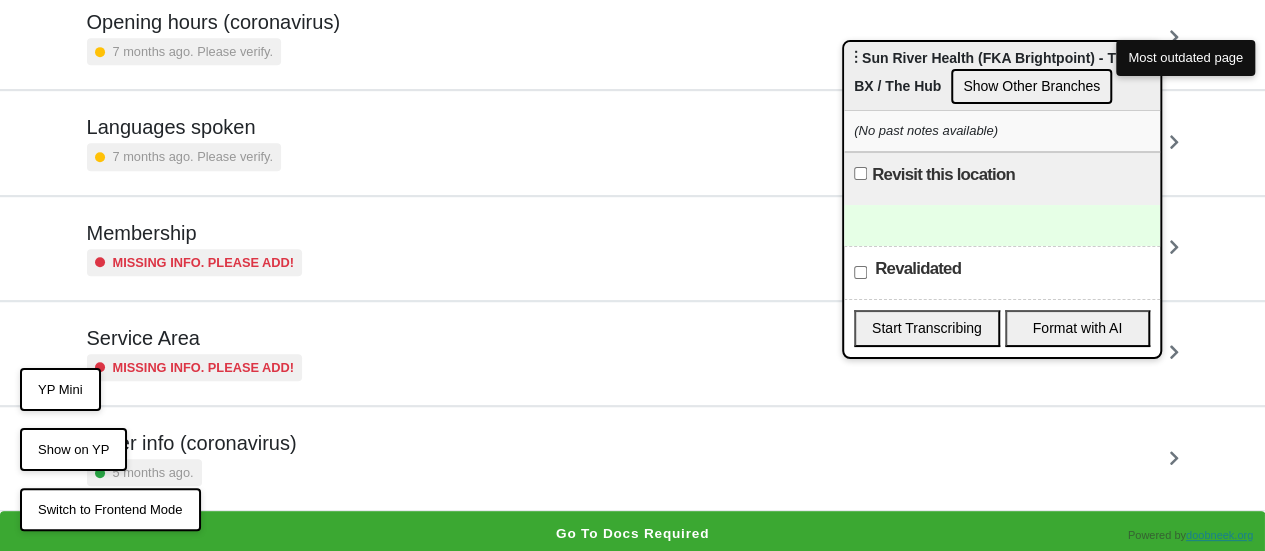 click on "5 months ago." at bounding box center (192, 472) 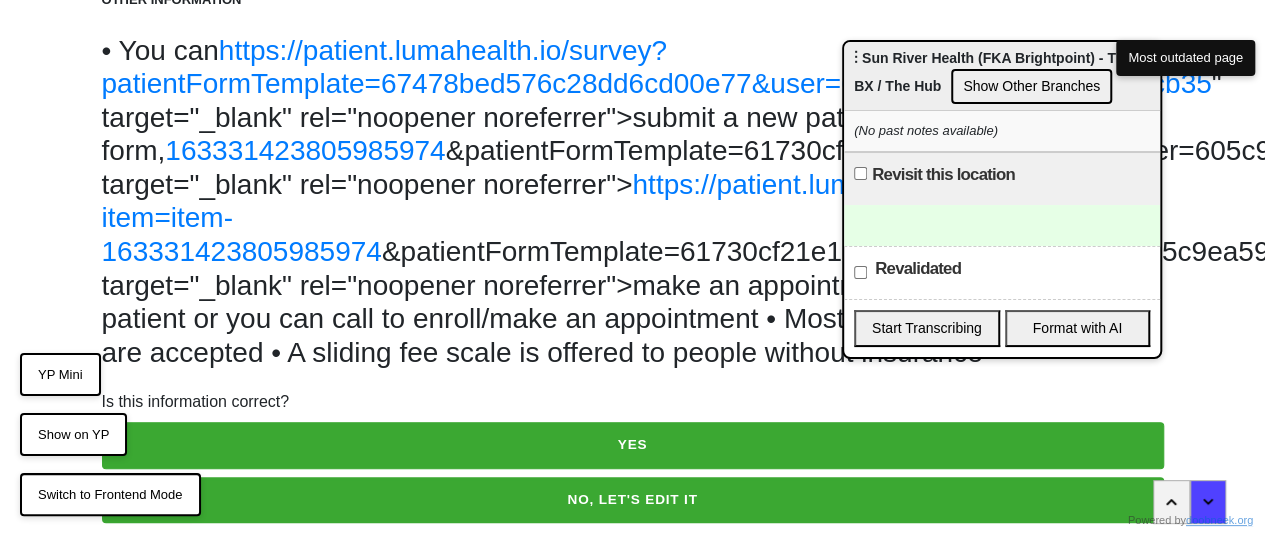 scroll, scrollTop: 156, scrollLeft: 0, axis: vertical 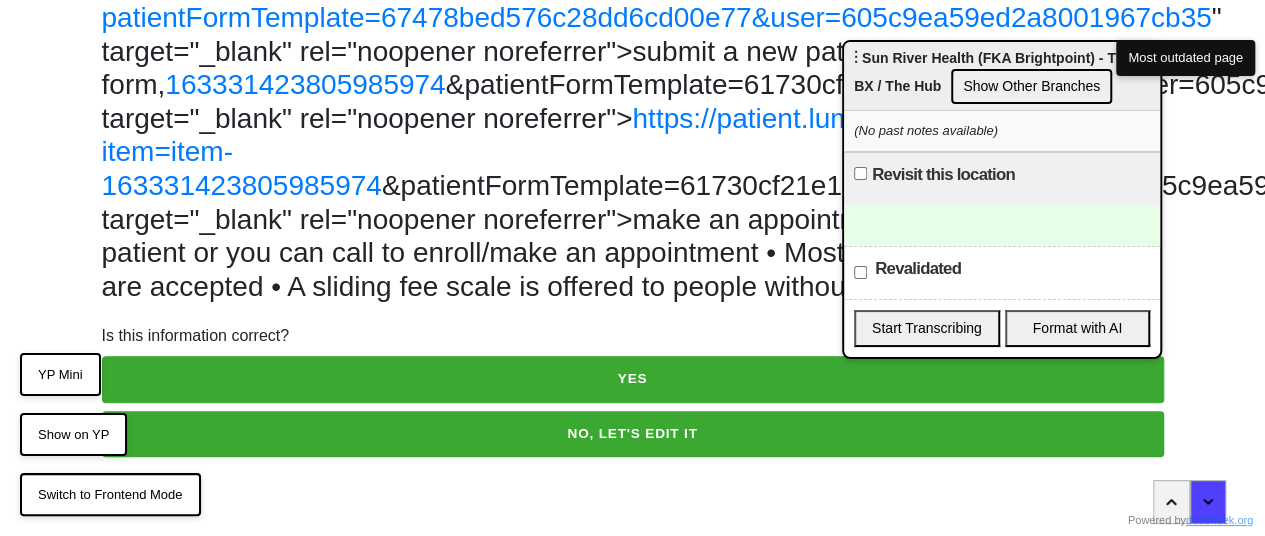 click on "NO, LET'S EDIT IT" at bounding box center [633, 434] 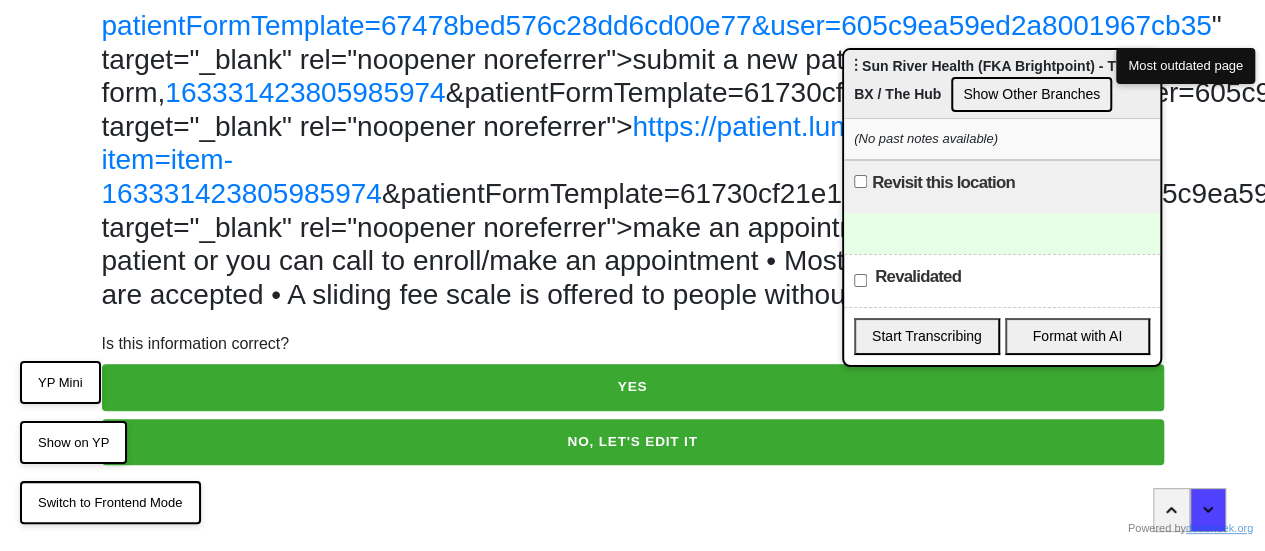 scroll, scrollTop: 0, scrollLeft: 0, axis: both 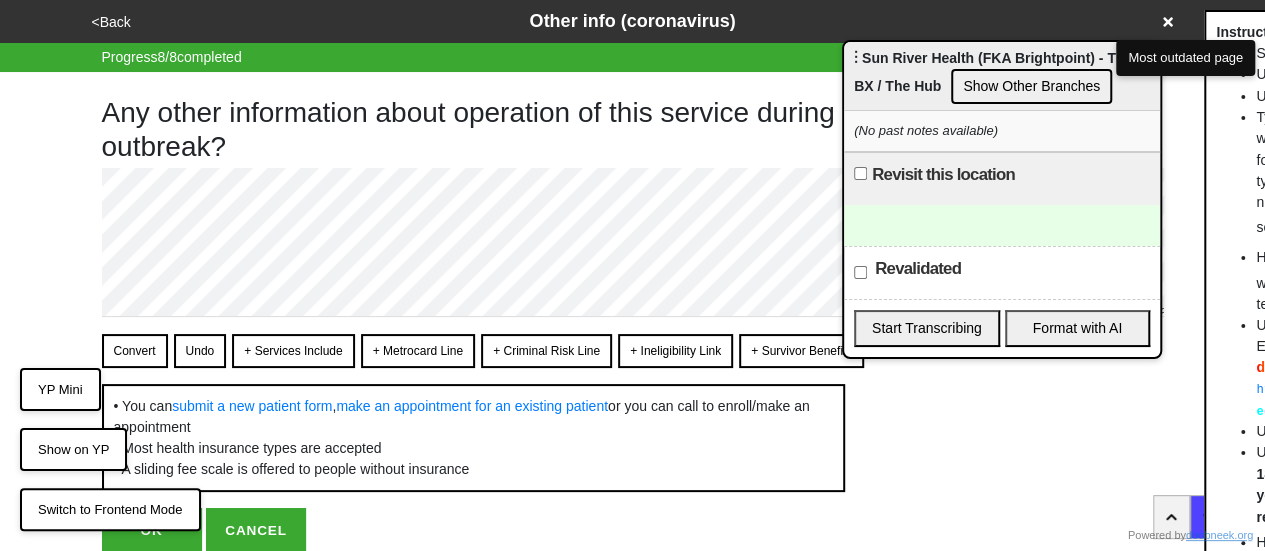 click on "+ Metrocard Line" at bounding box center [418, 351] 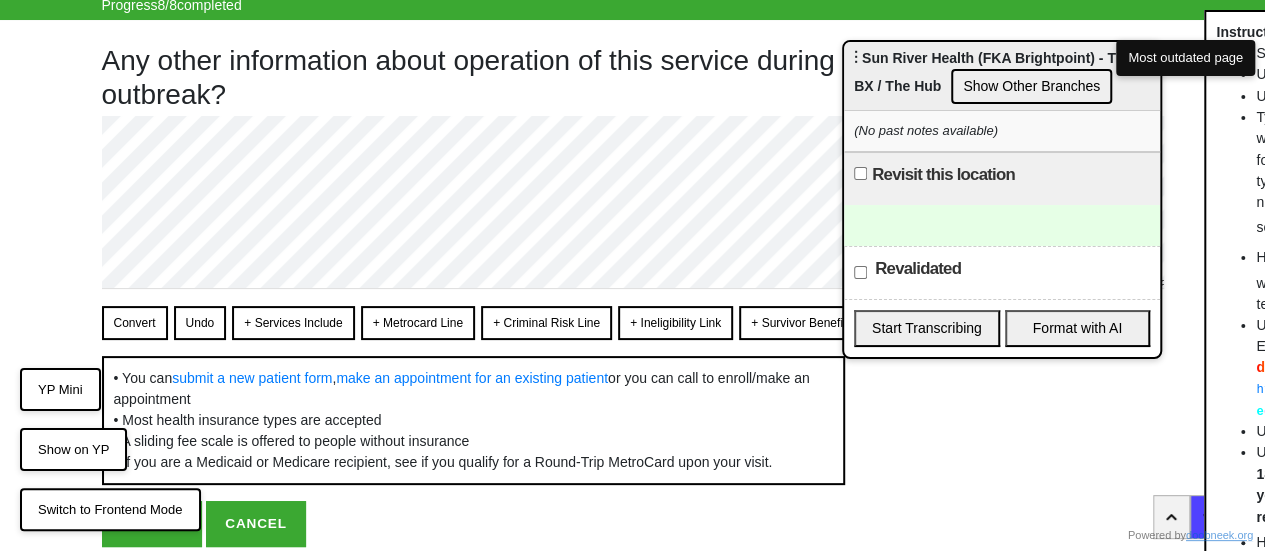 scroll, scrollTop: 146, scrollLeft: 0, axis: vertical 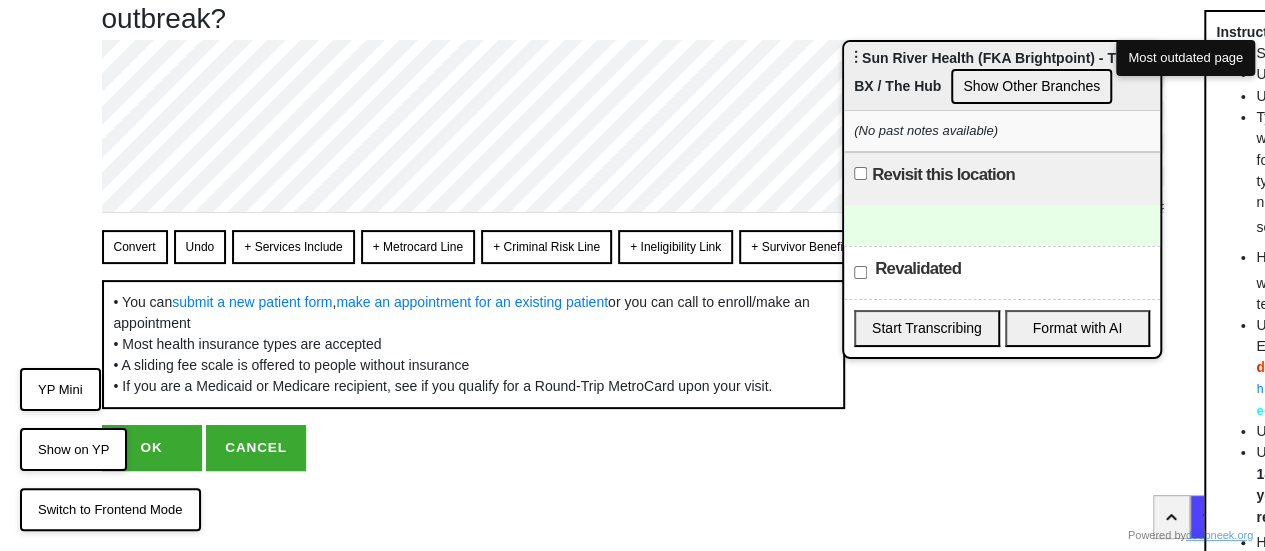 click on "OK" at bounding box center (152, 448) 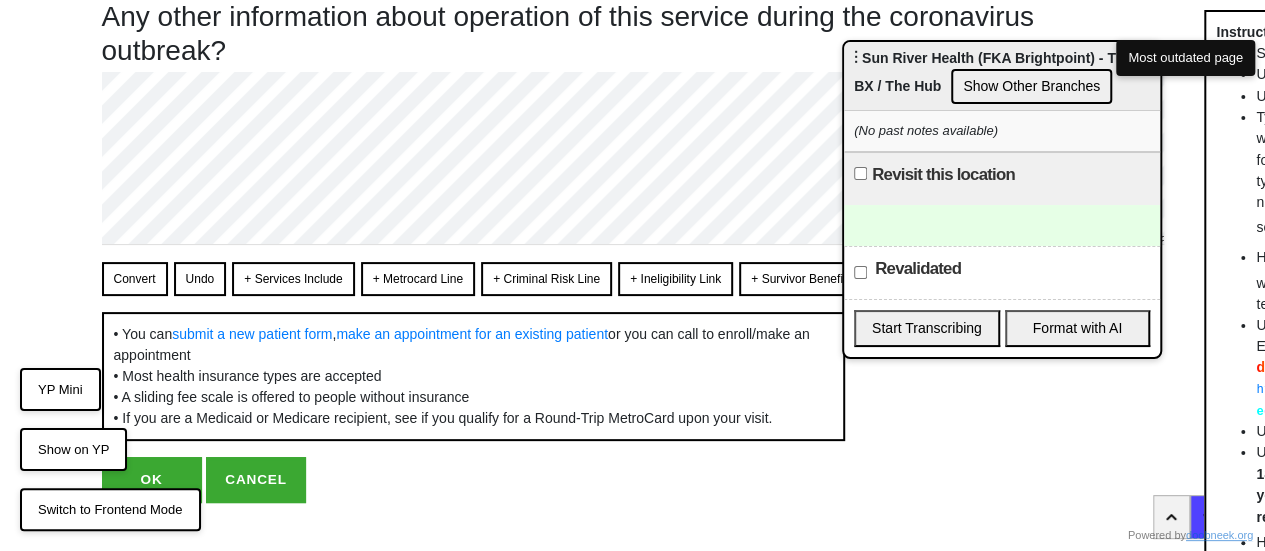 scroll, scrollTop: 146, scrollLeft: 0, axis: vertical 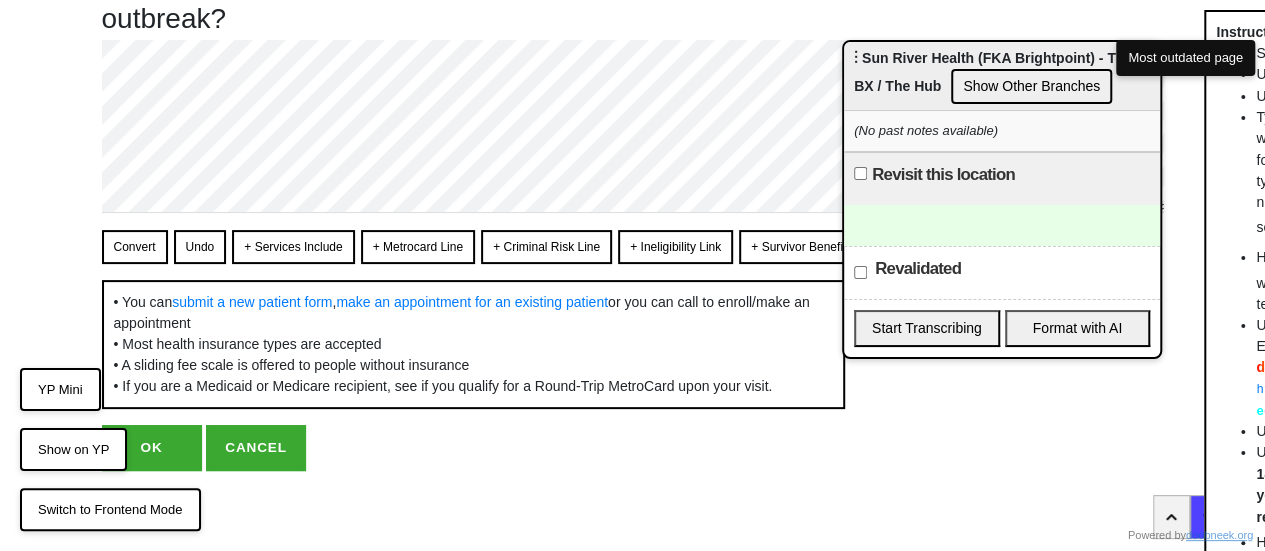 click on "OK" at bounding box center [152, 448] 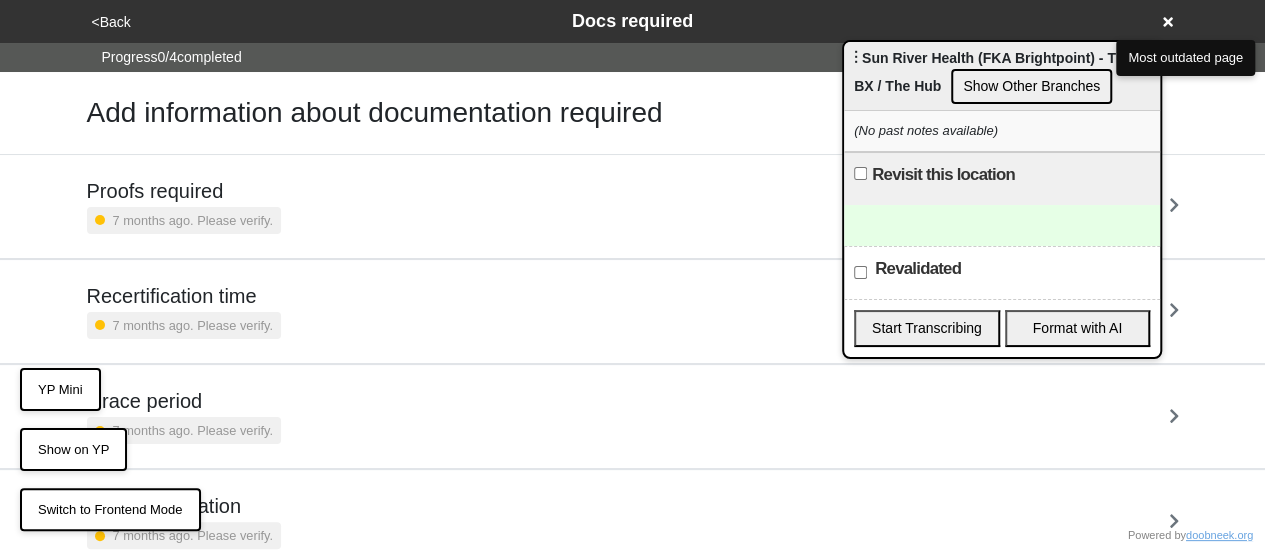 click on "<Back" at bounding box center [111, 22] 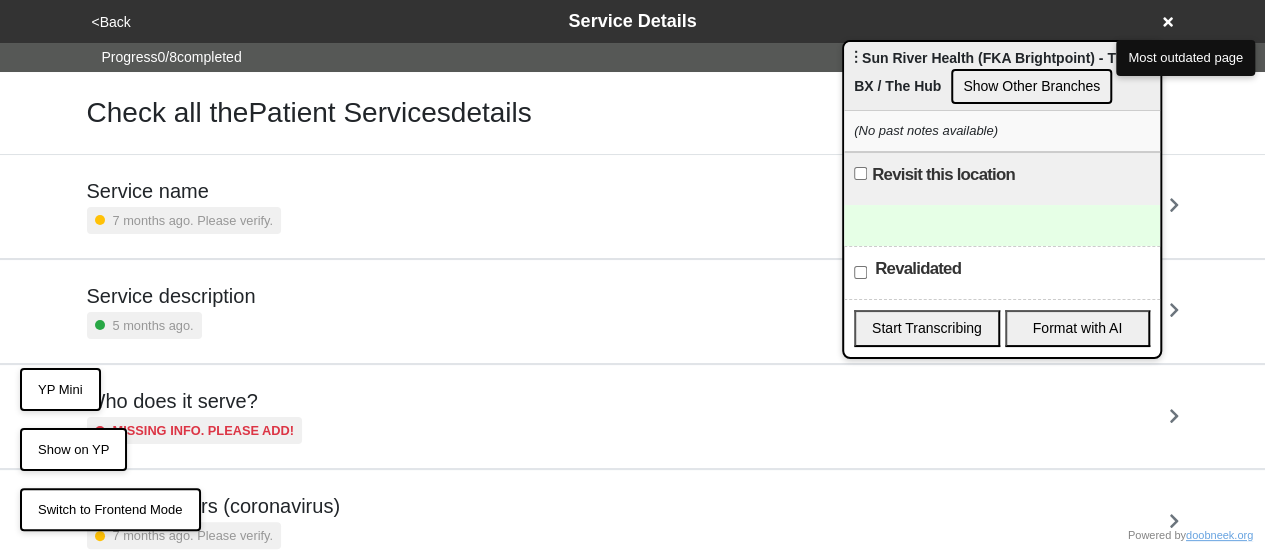 scroll, scrollTop: 100, scrollLeft: 0, axis: vertical 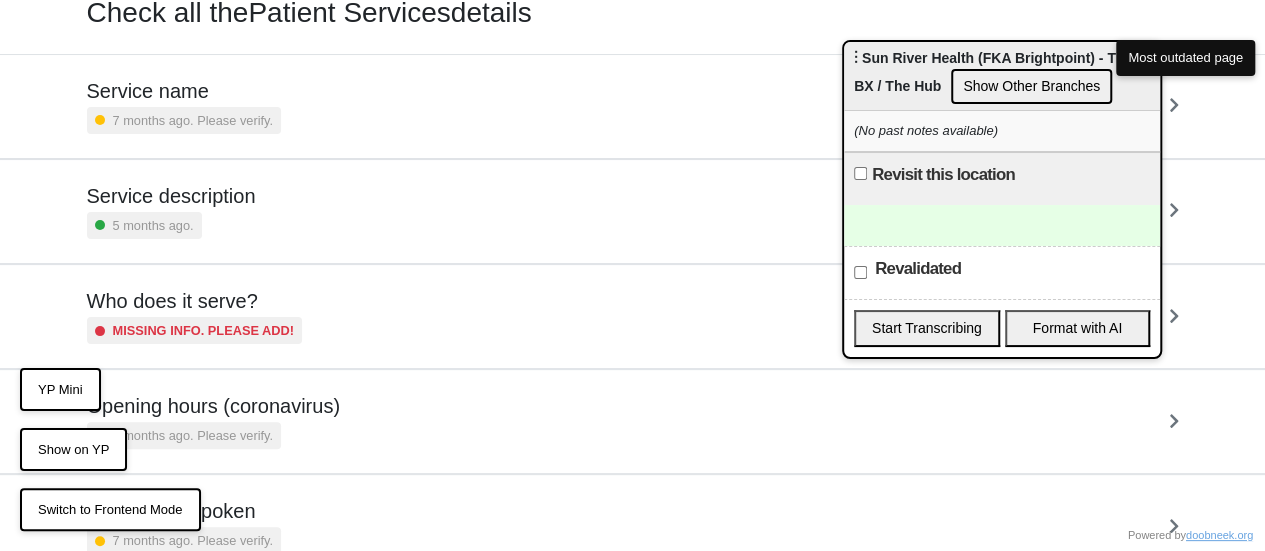 click on "Opening hours (coronavirus)" at bounding box center (213, 406) 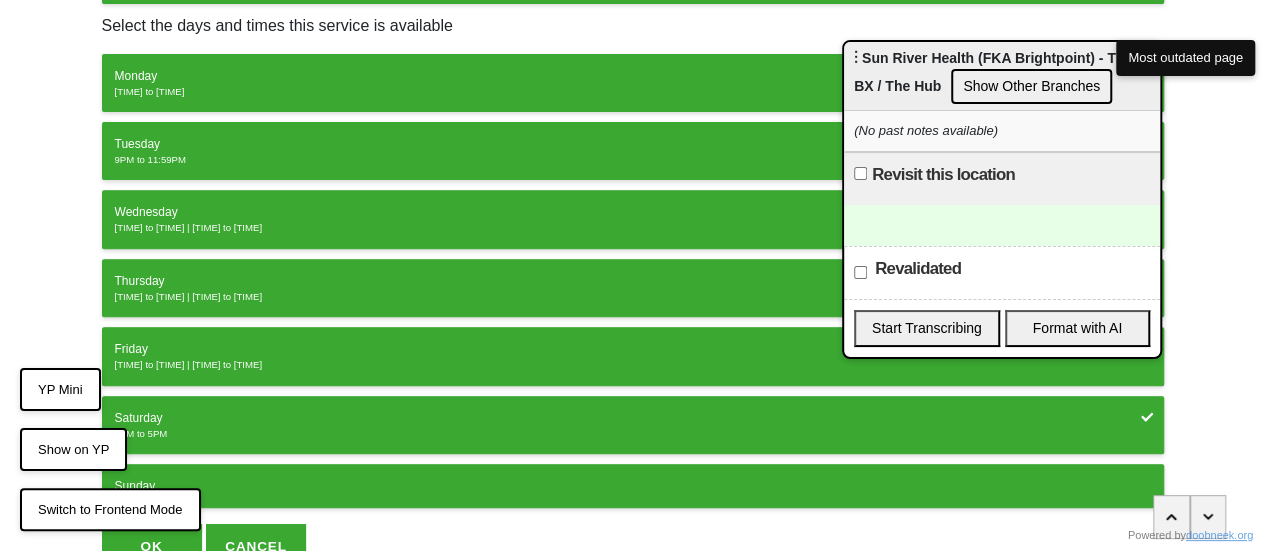 scroll, scrollTop: 300, scrollLeft: 0, axis: vertical 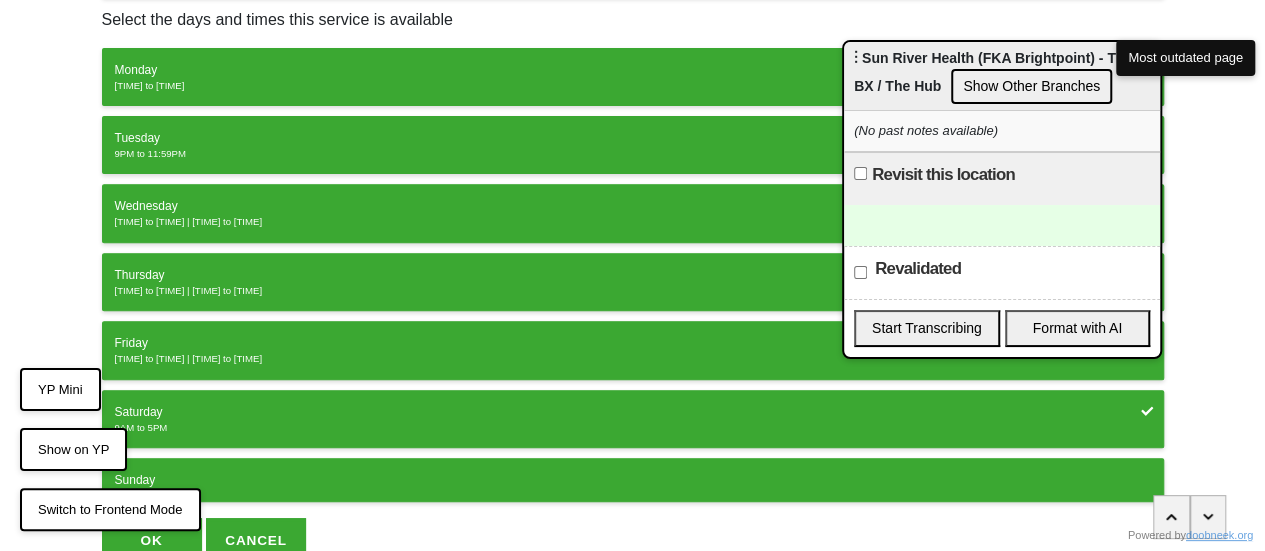 click on "9PM to 11:59PM | 12AM to 7PM" at bounding box center [633, 222] 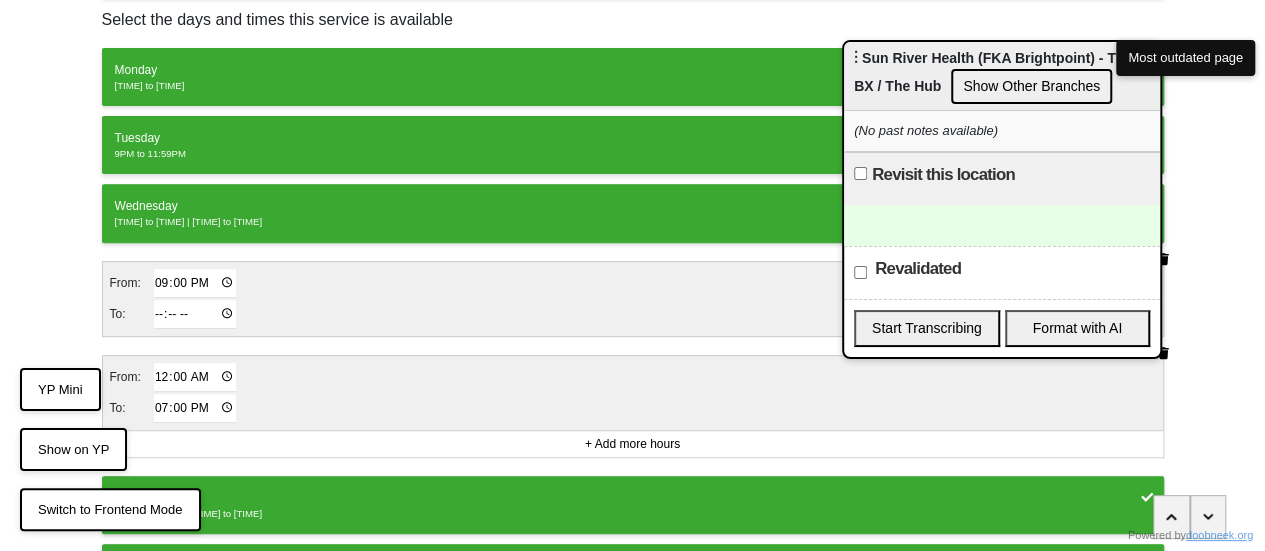 click on "21:00" at bounding box center [195, 283] 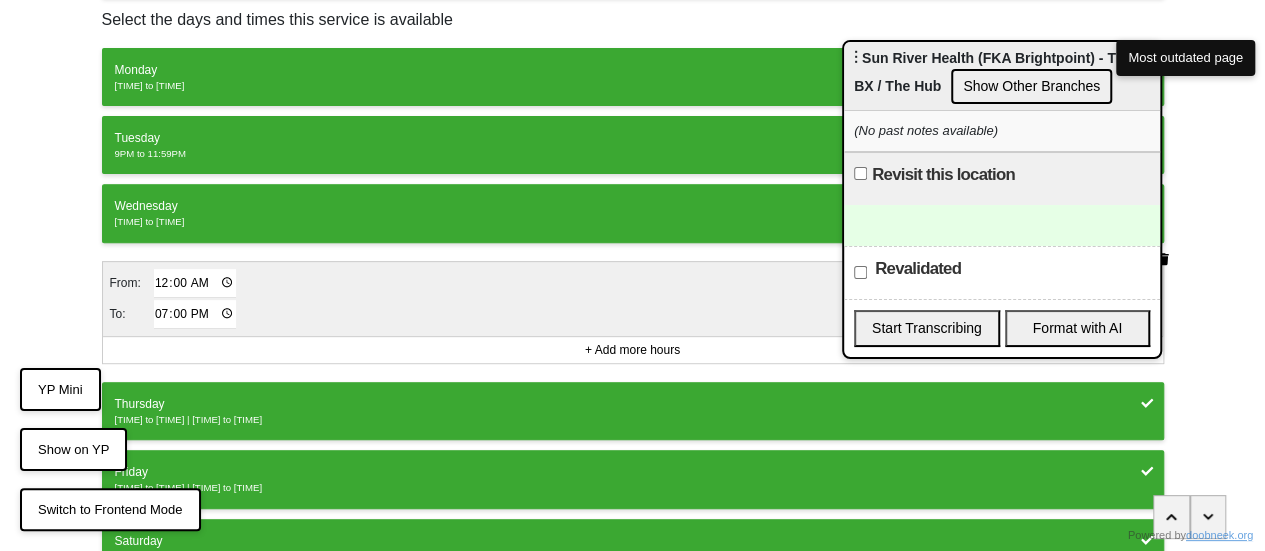 drag, startPoint x: 1166, startPoint y: 251, endPoint x: 1230, endPoint y: 233, distance: 66.48308 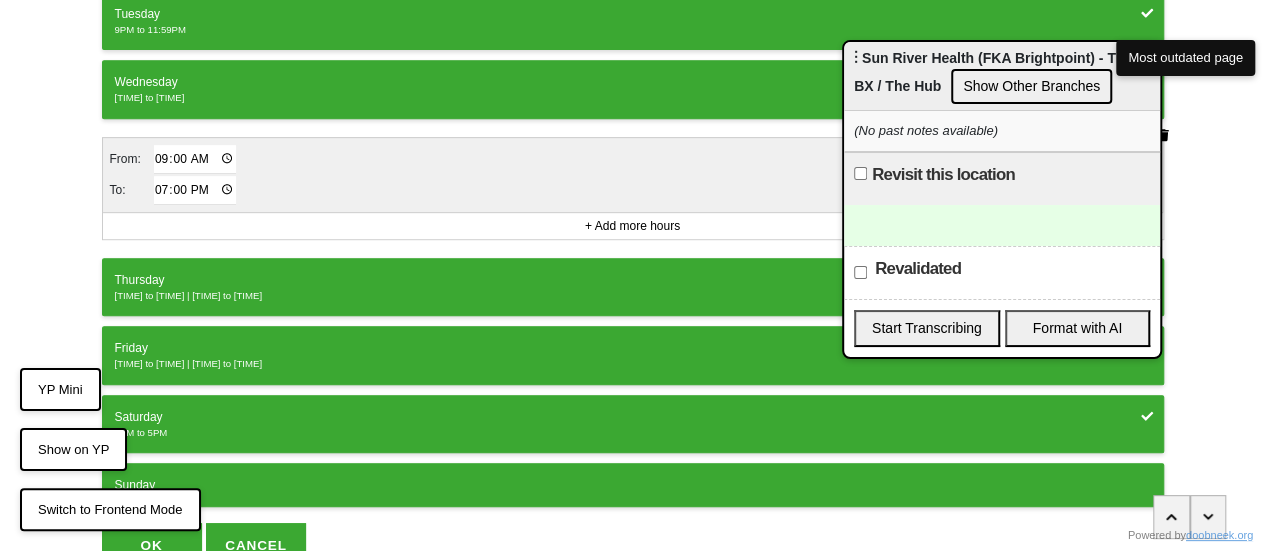 scroll, scrollTop: 513, scrollLeft: 0, axis: vertical 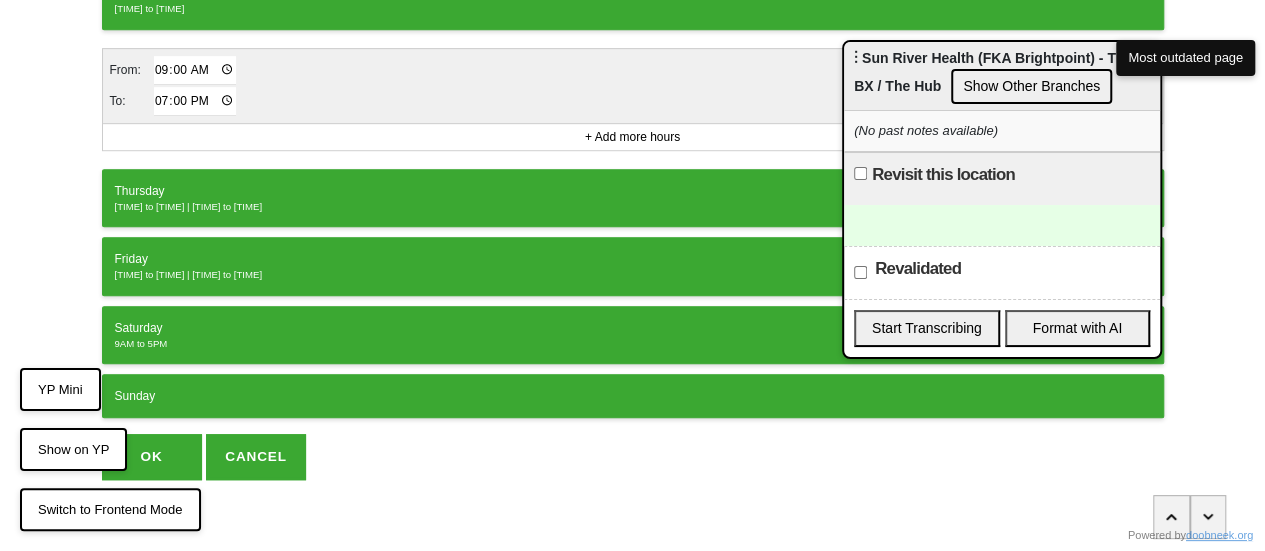 click on "9PM to 11:59PM | 12AM to 7PM" at bounding box center (633, 207) 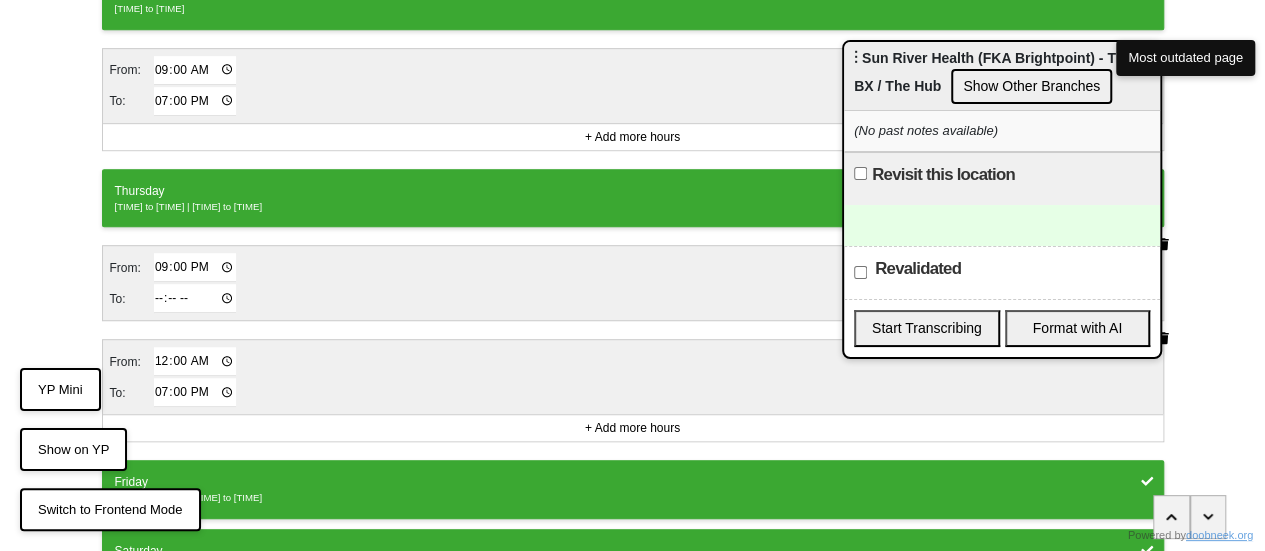 click at bounding box center (1163, 244) 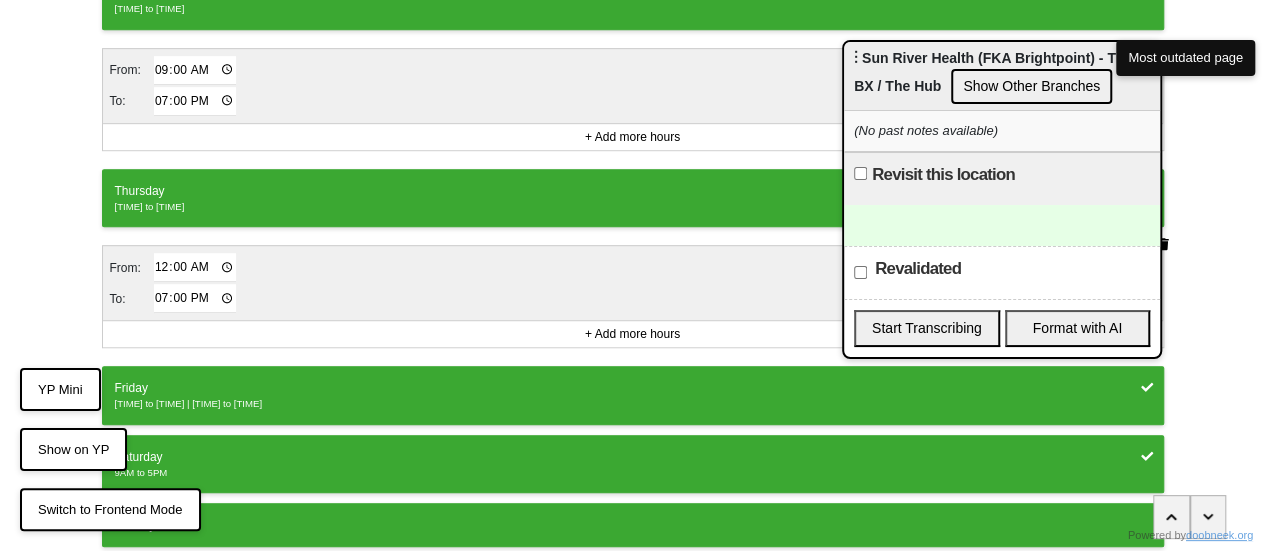 click on "00:00" at bounding box center (195, 267) 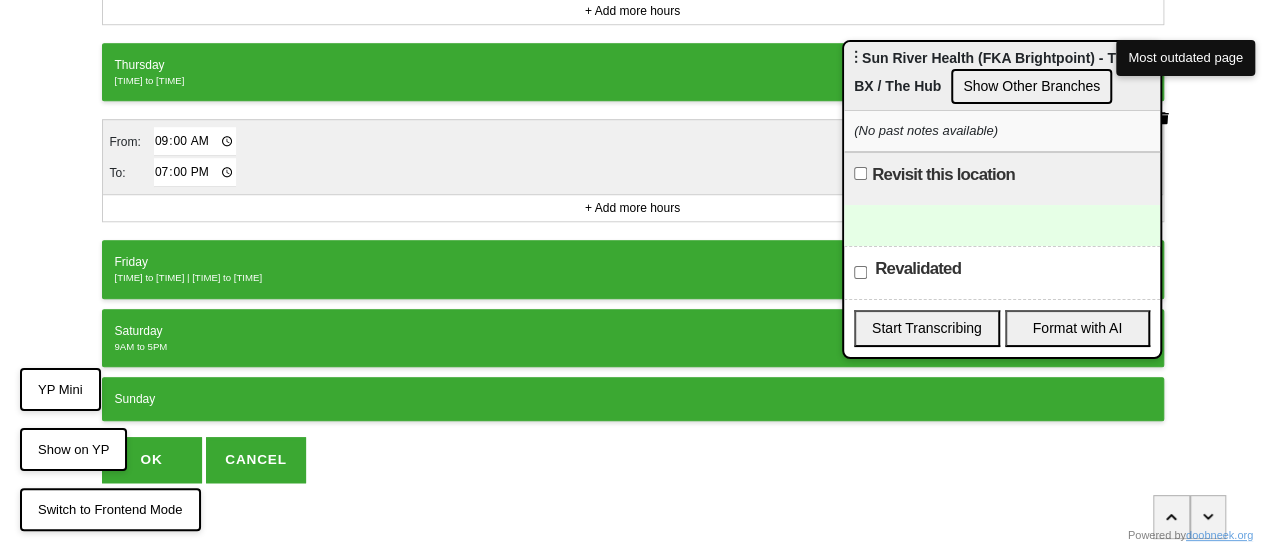 scroll, scrollTop: 640, scrollLeft: 0, axis: vertical 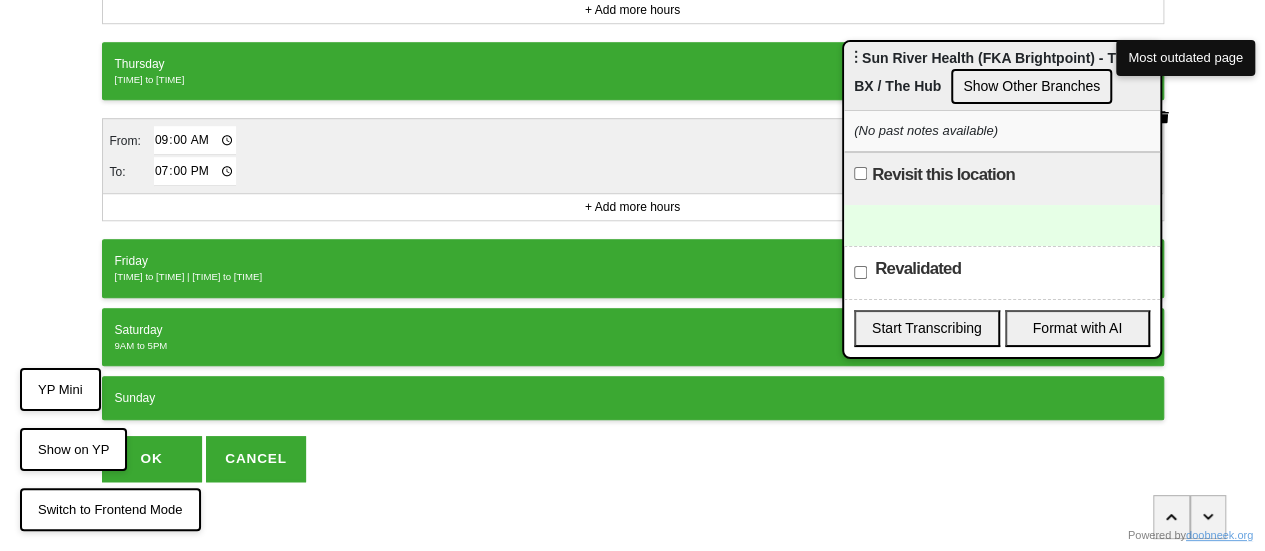 click on "Friday 12AM to 7PM | 9AM to 5PM" at bounding box center [633, 268] 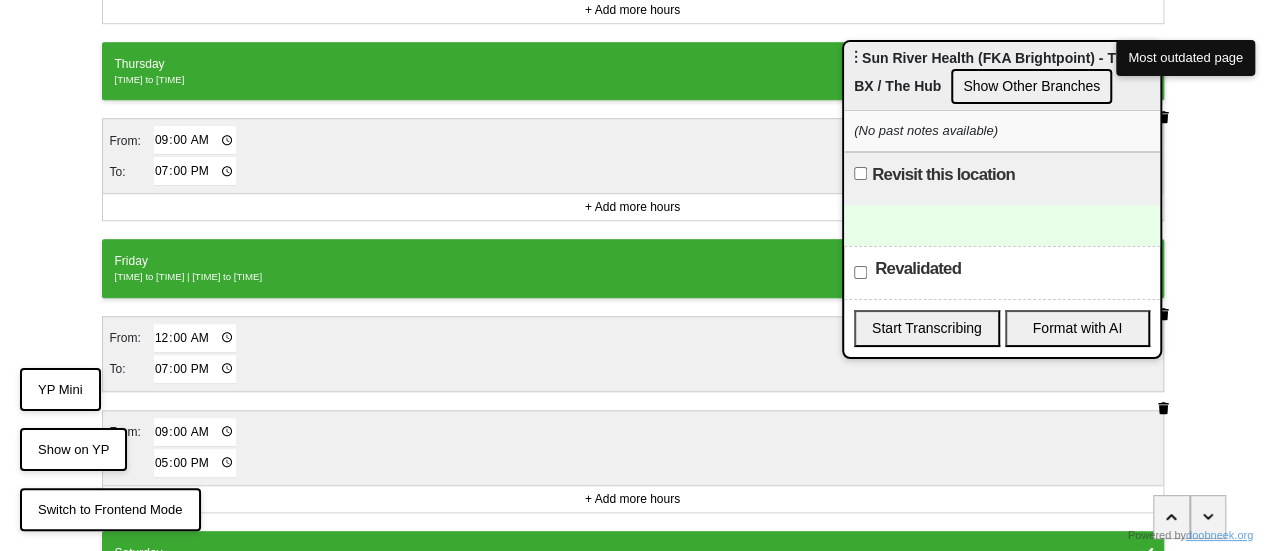 click 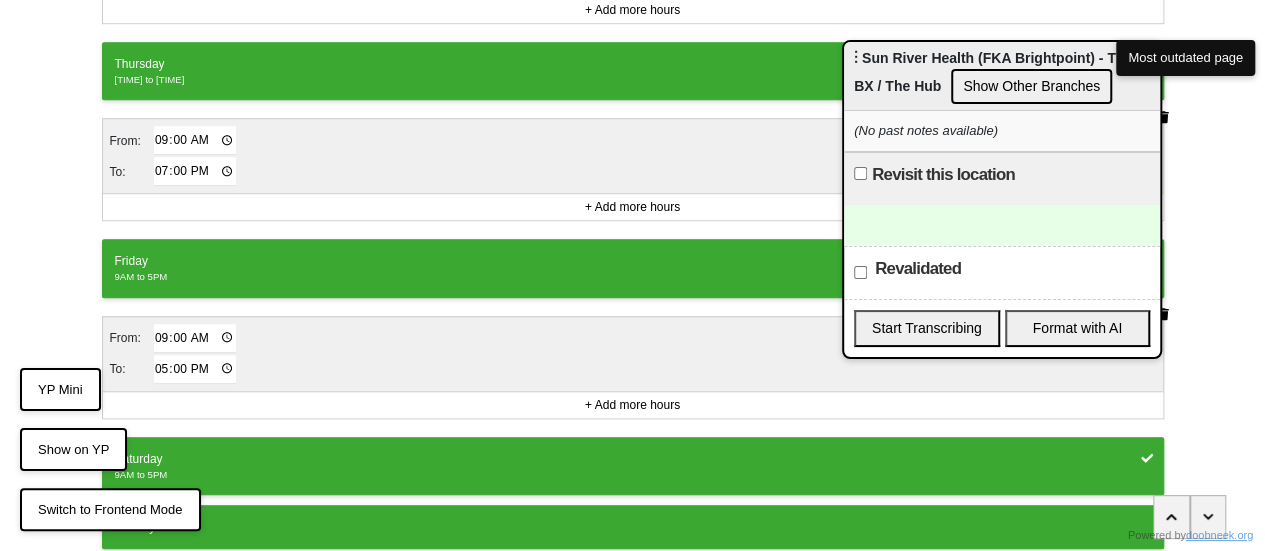 click on "17:00" at bounding box center (195, 369) 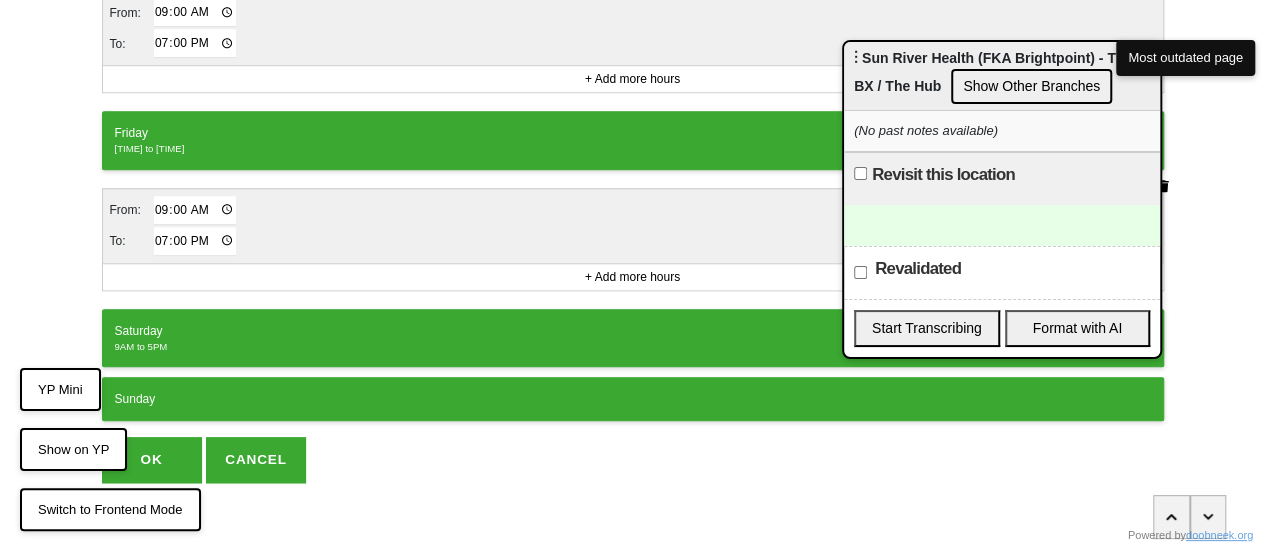 click on "OK" at bounding box center [152, 460] 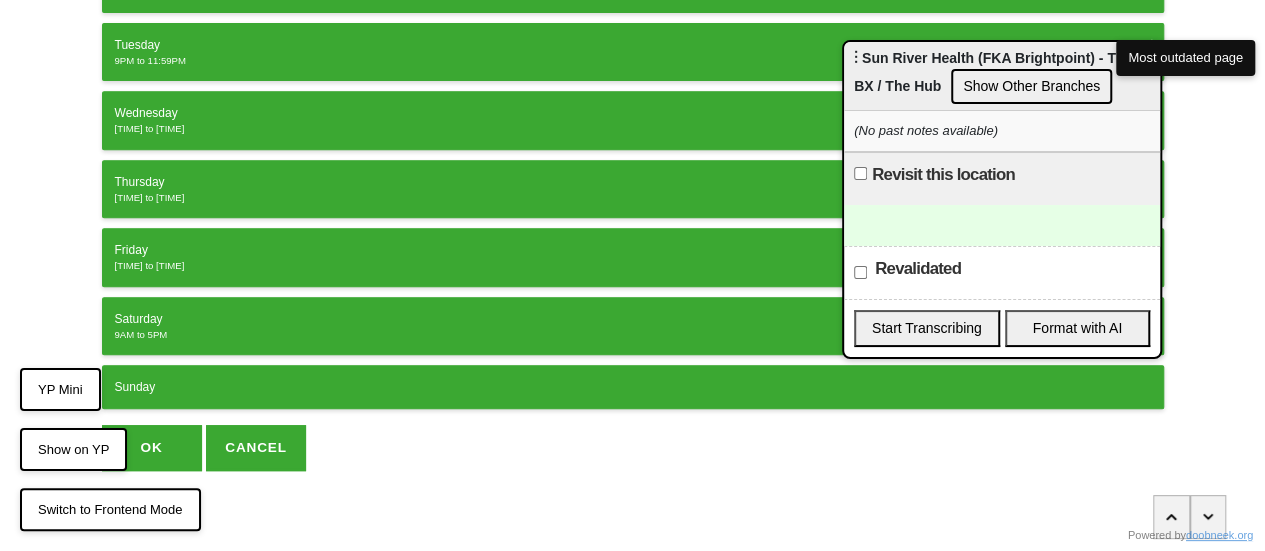 scroll, scrollTop: 386, scrollLeft: 0, axis: vertical 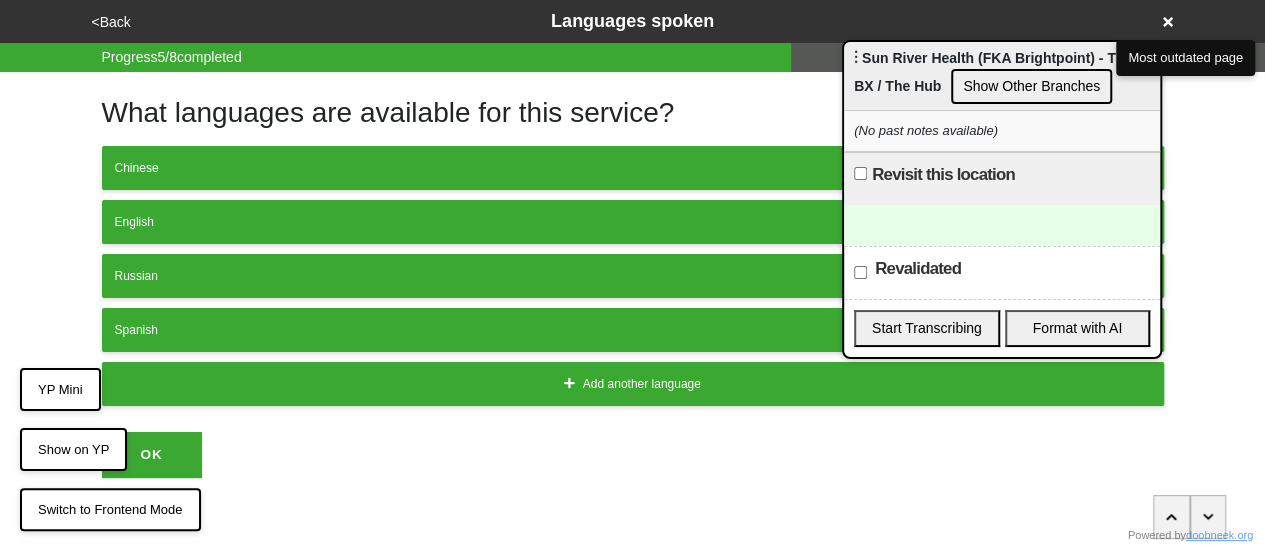 click on "<Back" at bounding box center [111, 22] 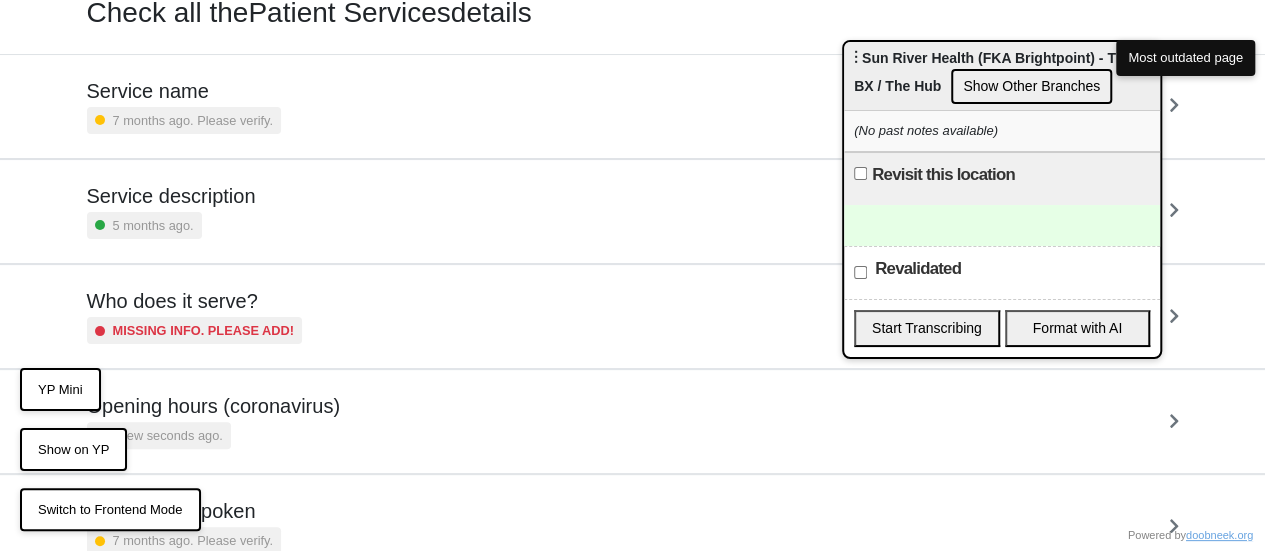 scroll, scrollTop: 300, scrollLeft: 0, axis: vertical 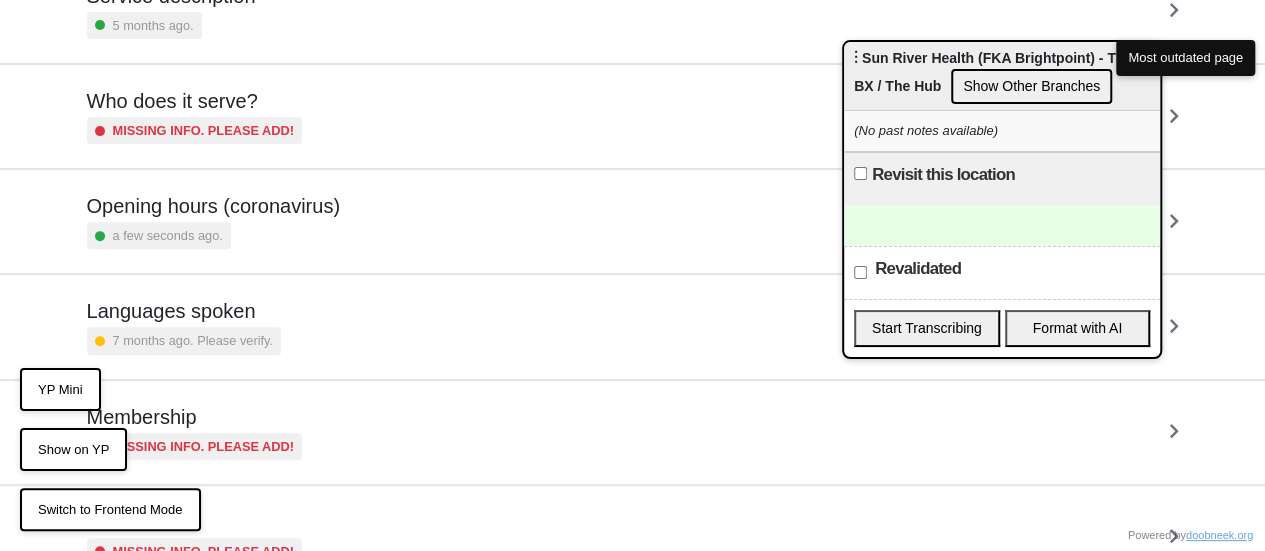 click on "Opening hours (coronavirus) a few seconds ago." at bounding box center [633, 221] 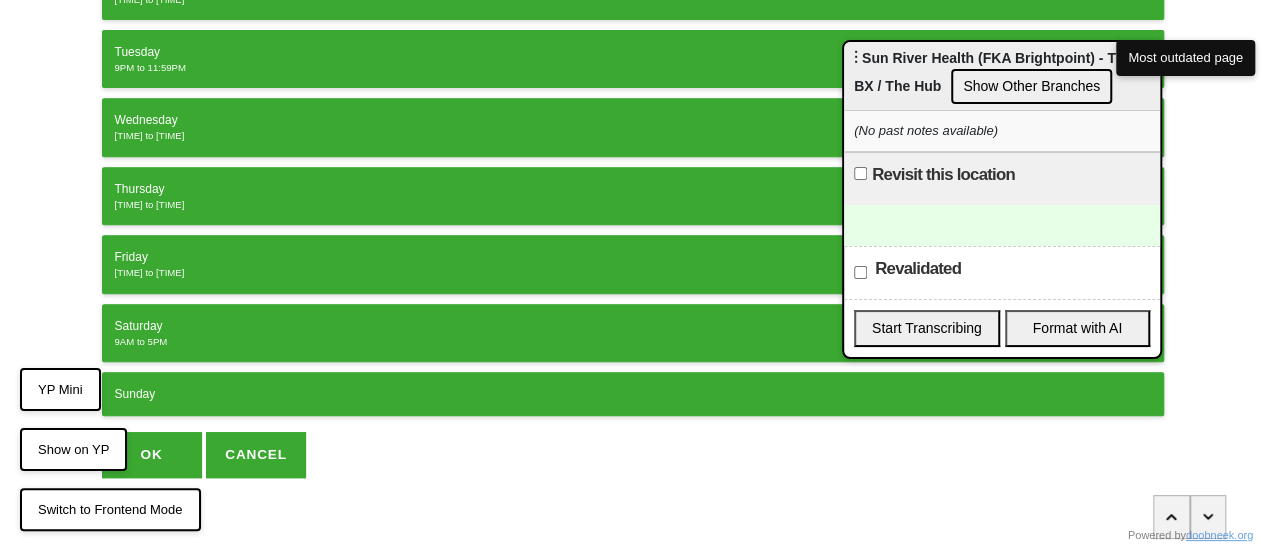 scroll, scrollTop: 286, scrollLeft: 0, axis: vertical 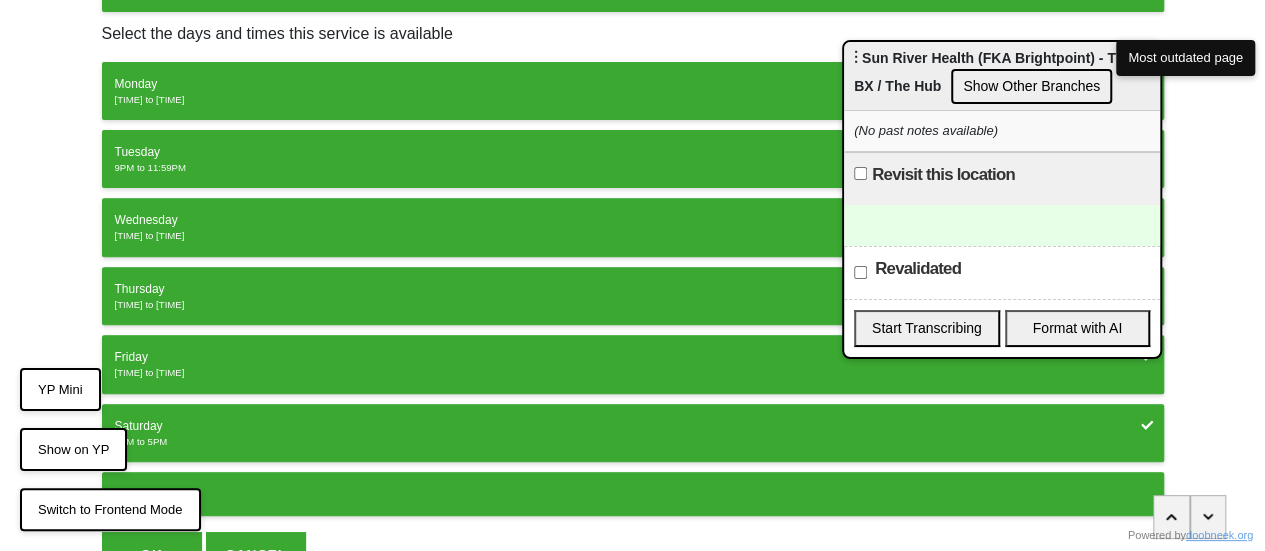 click on "Tuesday 9PM to 11:59PM" at bounding box center [633, 159] 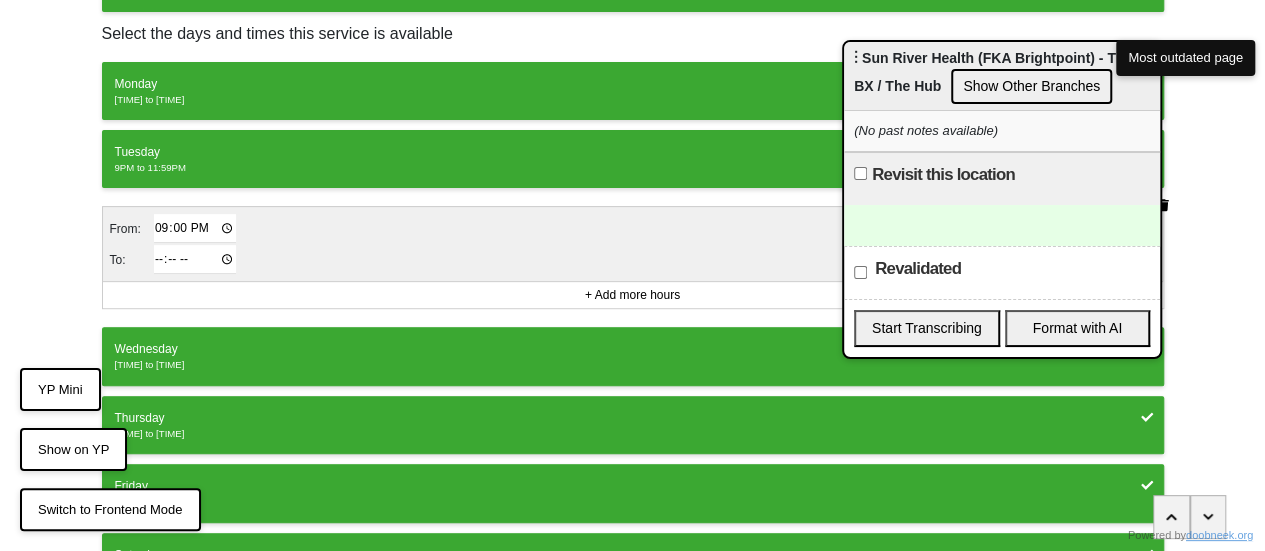 click on "23:59" at bounding box center [195, 259] 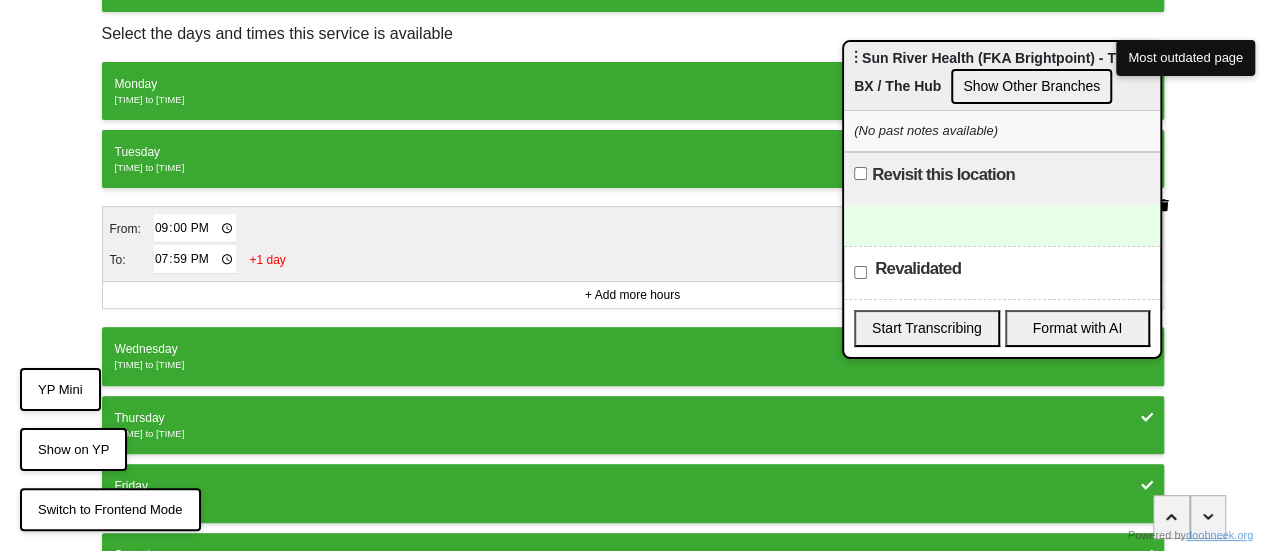 type on "19:00" 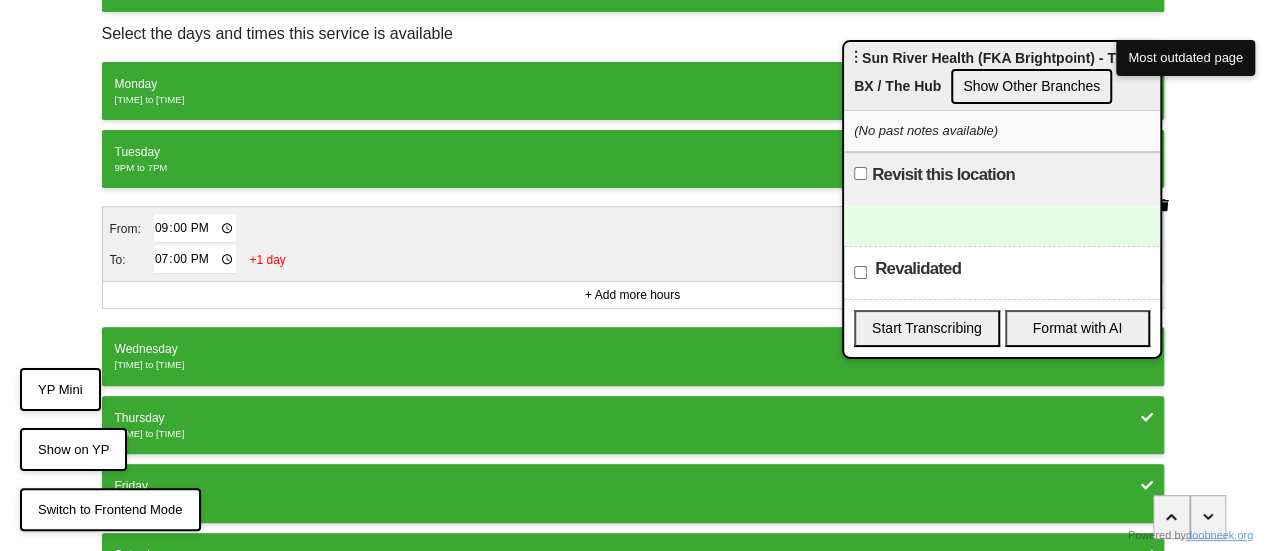 click on "21:00" at bounding box center (195, 228) 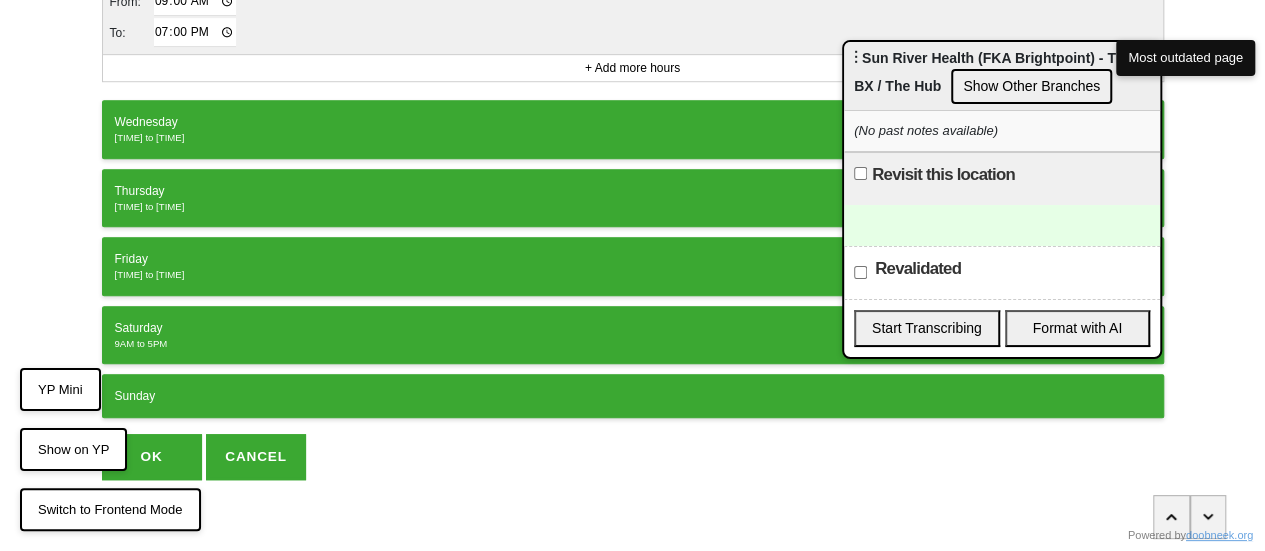click on "OK" at bounding box center (152, 457) 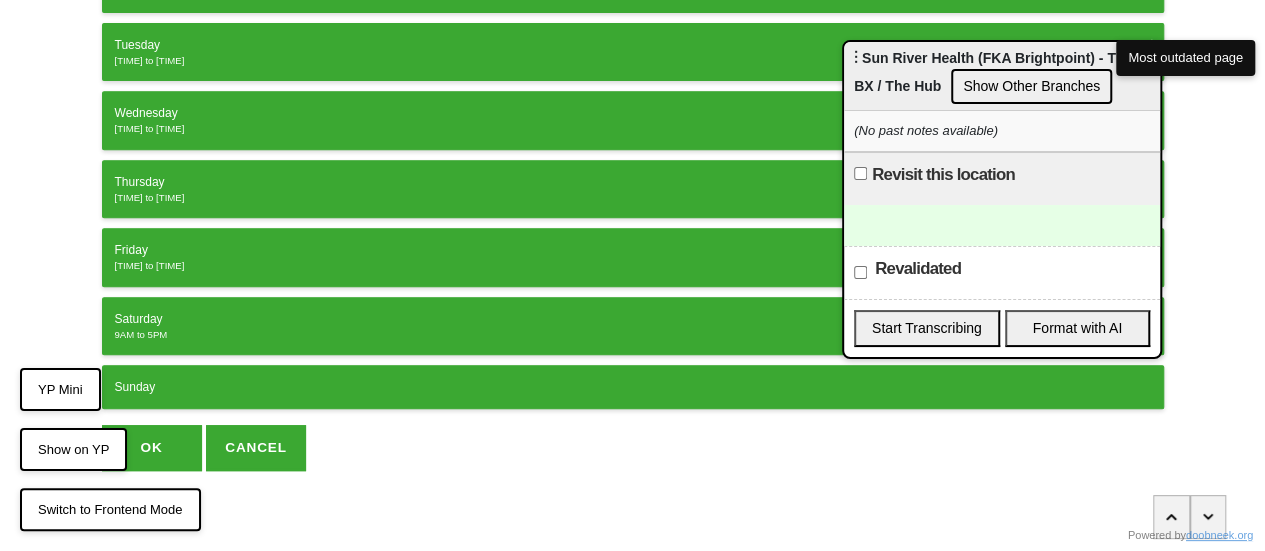 scroll, scrollTop: 386, scrollLeft: 0, axis: vertical 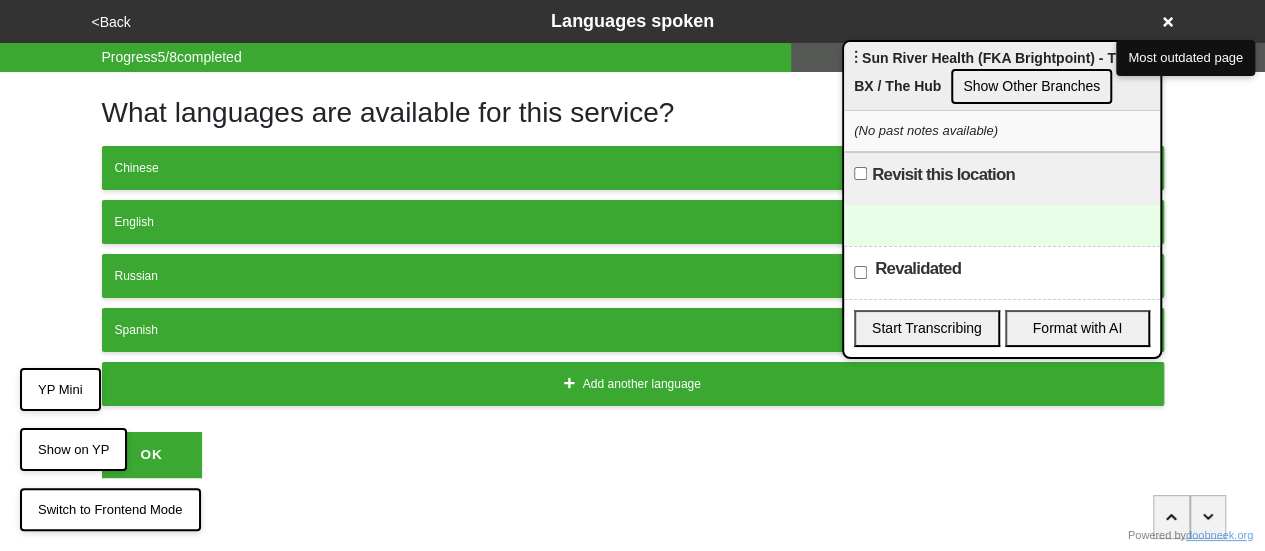 click on "<Back" at bounding box center (111, 22) 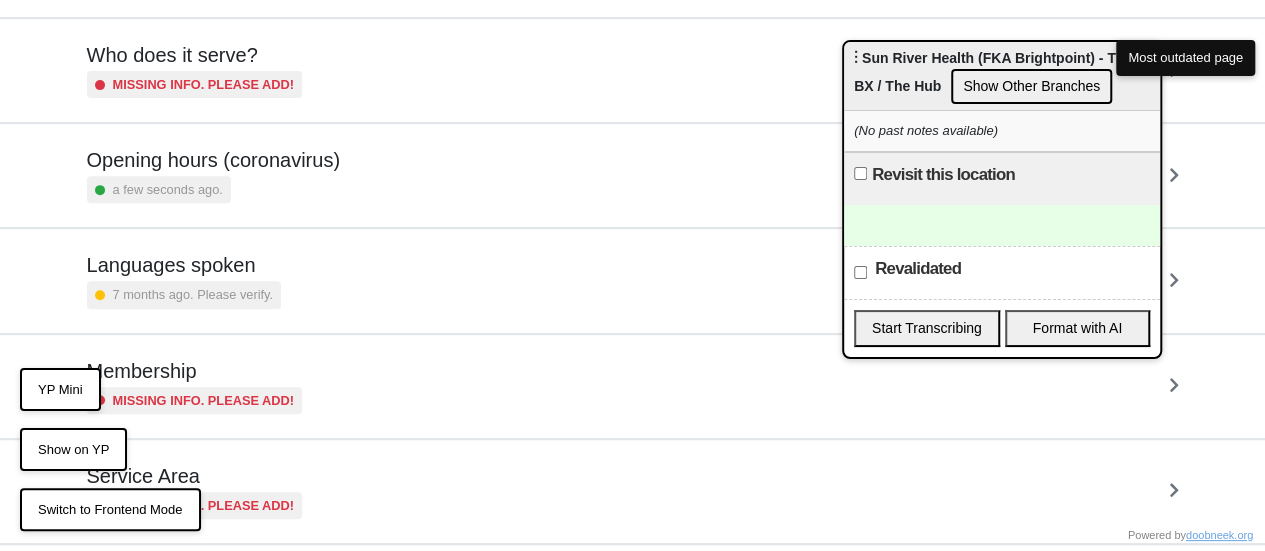 scroll, scrollTop: 484, scrollLeft: 0, axis: vertical 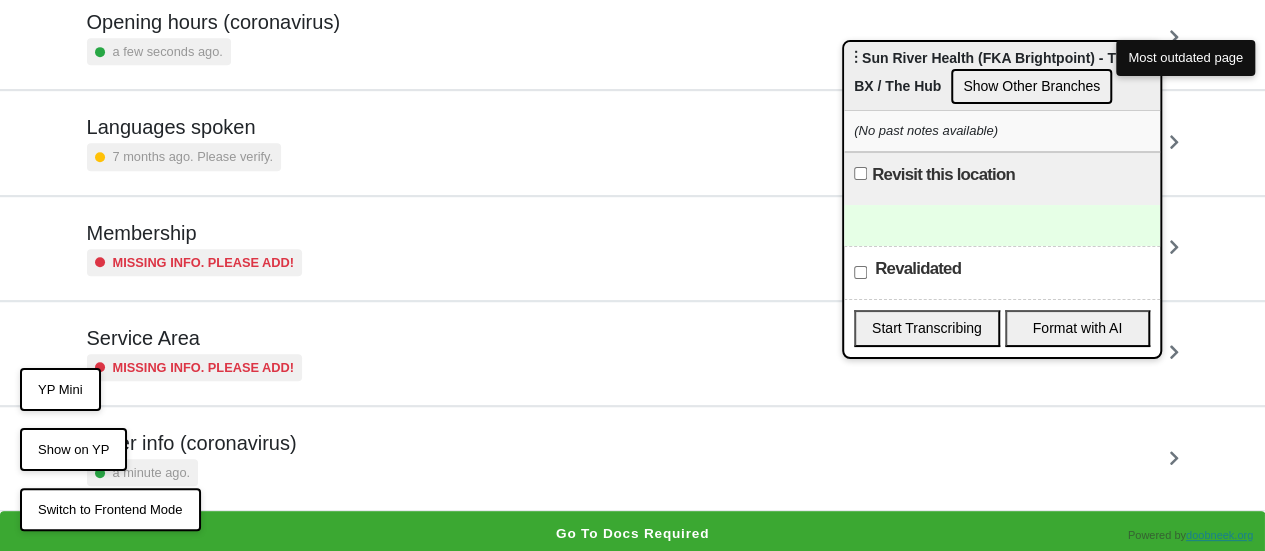click on "Other info (coronavirus) a minute ago." at bounding box center (633, 458) 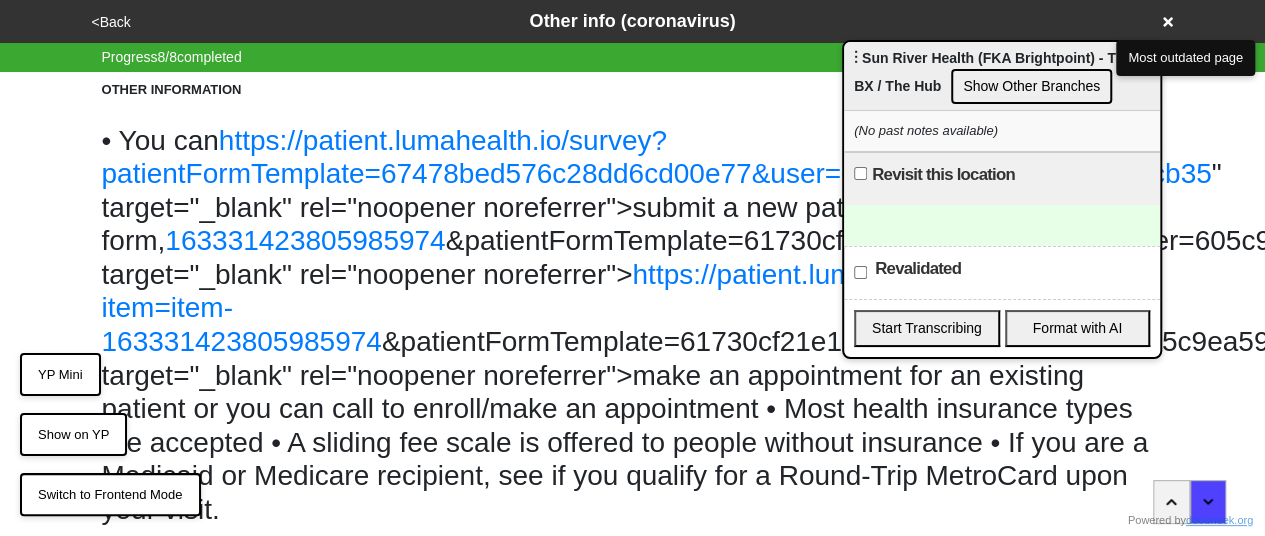 click on "<Back" at bounding box center (111, 22) 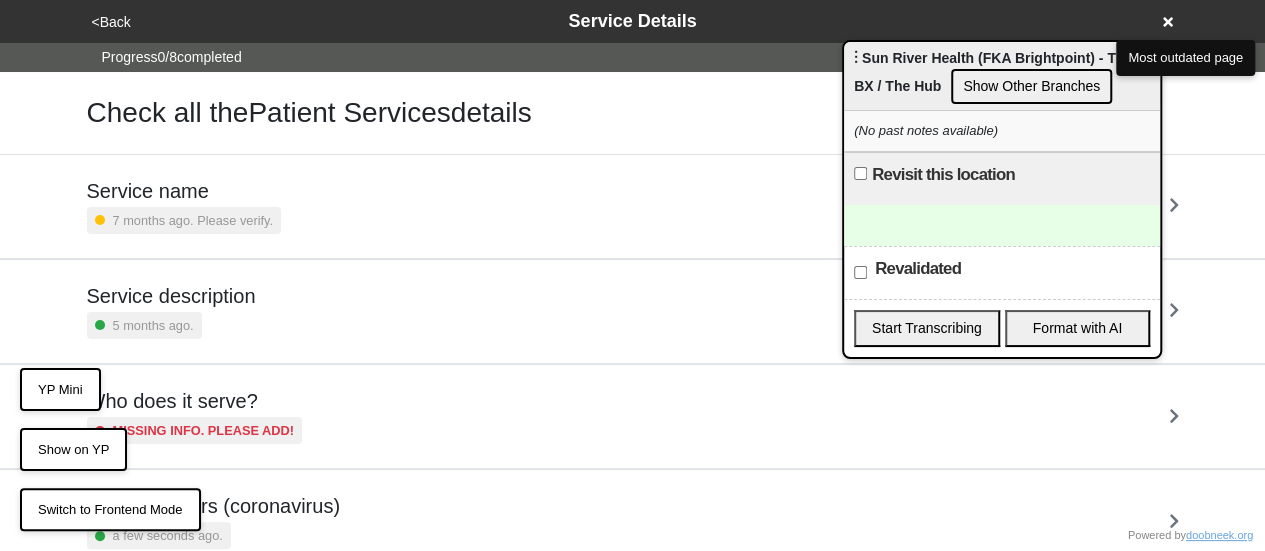 click on "Service description" at bounding box center (171, 296) 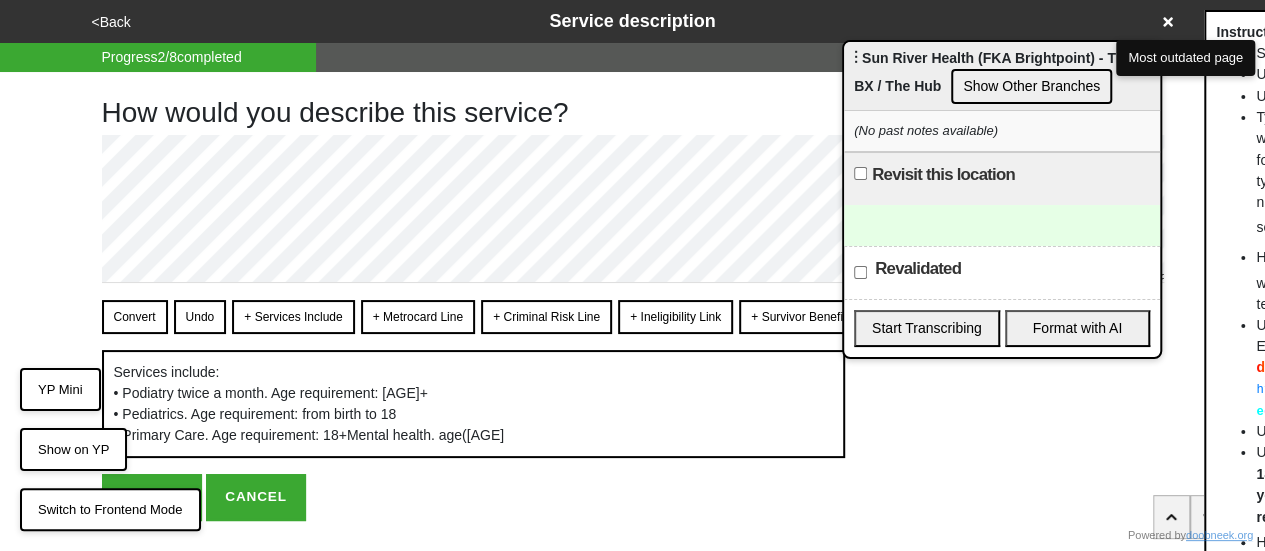 click on "Convert" at bounding box center (135, 317) 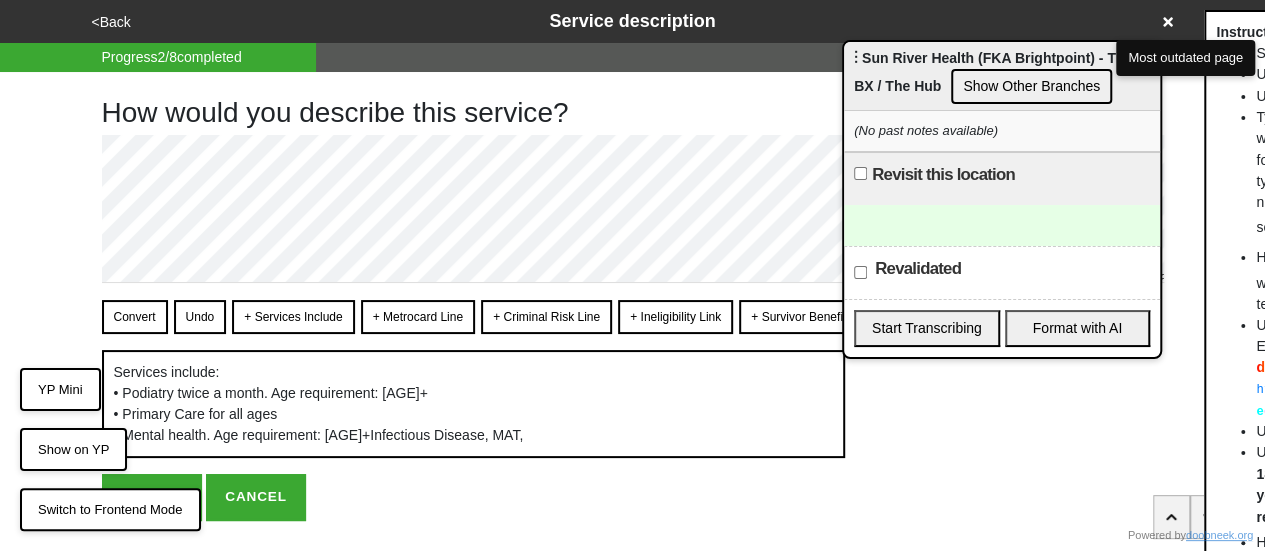 click on "Convert" at bounding box center [135, 317] 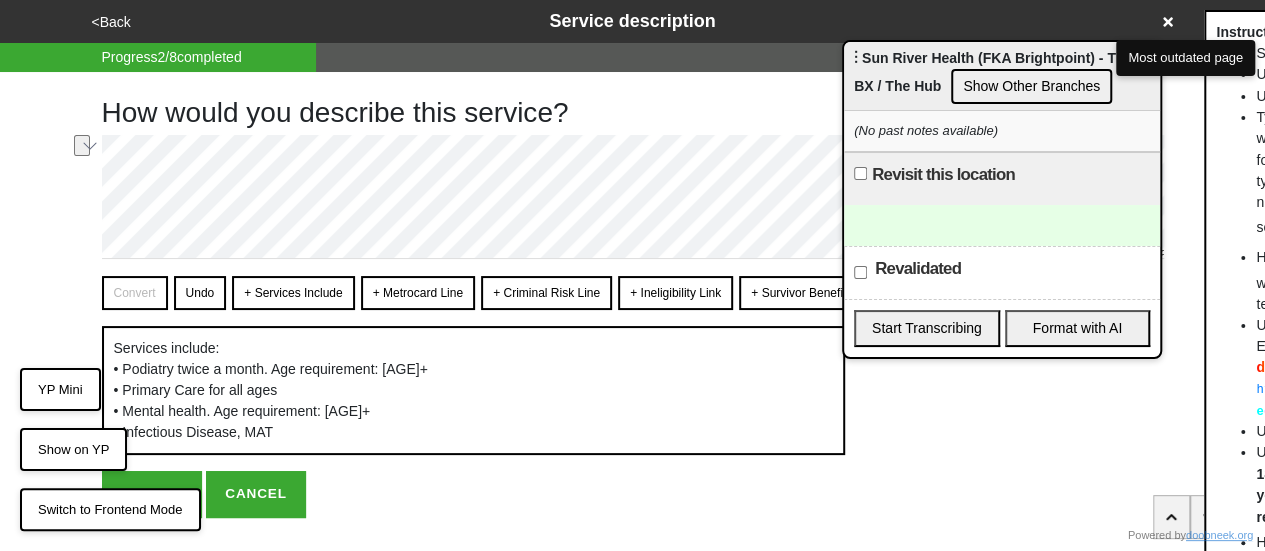 click on "<Back Service description Progress  2 / 8  completed How would you describe this service? Convert Undo + Services Include + Metrocard Line + Criminal Risk Line + Ineligibility Link + Survivor Benefits Services include: • Podiatry twice a month. Age requirement: 18+ • Primary Care for all ages • Mental health. Age requirement: 5+ • Infectious Disease, MAT
Instructions:
Start lines with  -  for em-dash bullets  <br> —
Use double line breaks to insert  <br>
Use single line breaks to insert  •
Type links (with or without  https:// ,  http://  or  www. ), numbers (any format, but if you wnat to add extension, type  ,extension_number  immediatley after the number), and emails and it all will be converted as soon as you hit  Convert
Hit  + Services Include  or other buttons starting with  +  to inject commonly used sentences into your text
Use  |(label)
yourpeer.nyc/ doobneek /
|(Visit" at bounding box center [632, 259] 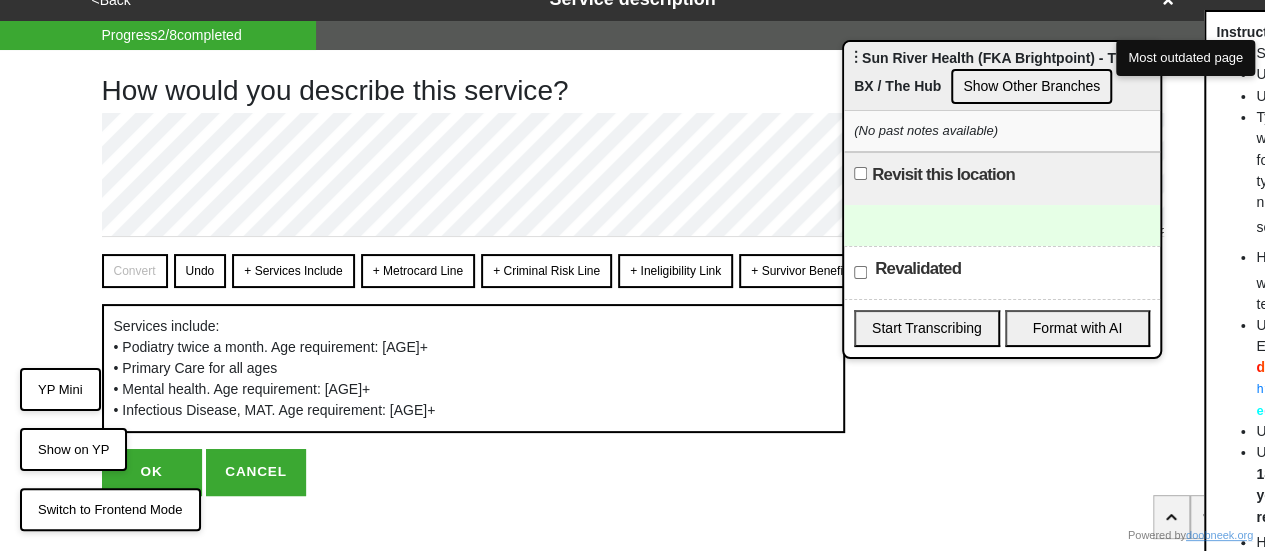 scroll, scrollTop: 44, scrollLeft: 0, axis: vertical 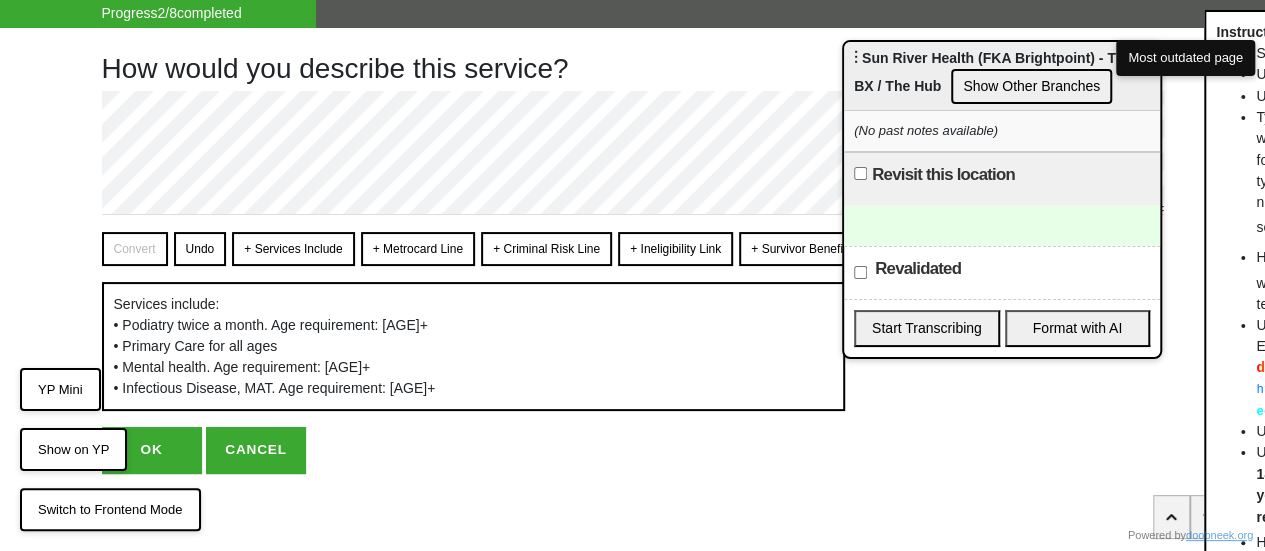 click on "OK" at bounding box center (152, 450) 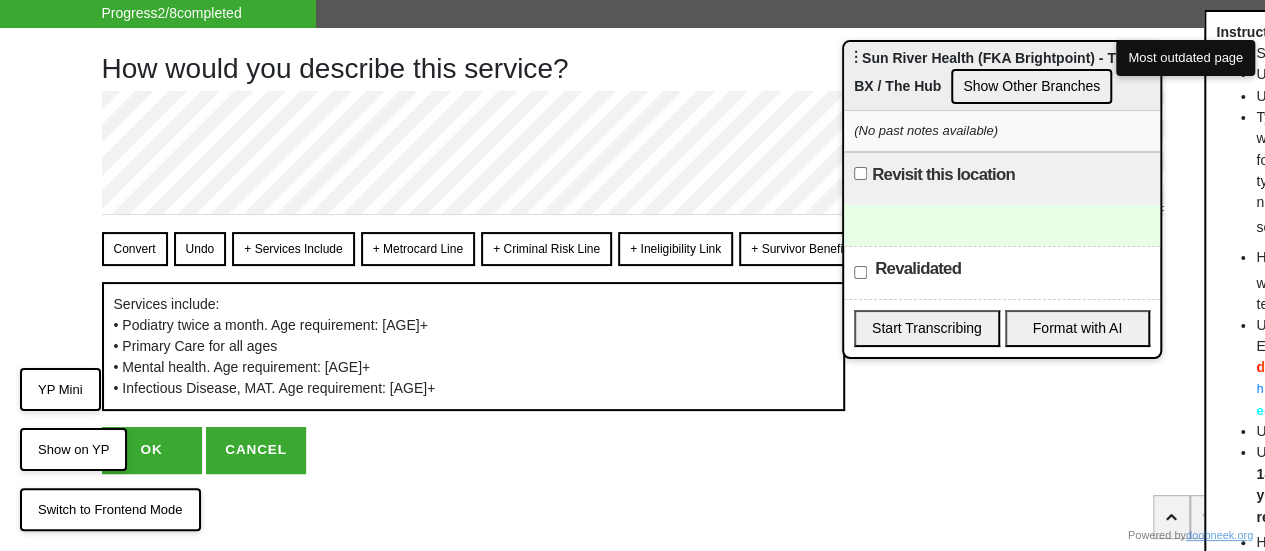 scroll, scrollTop: 0, scrollLeft: 0, axis: both 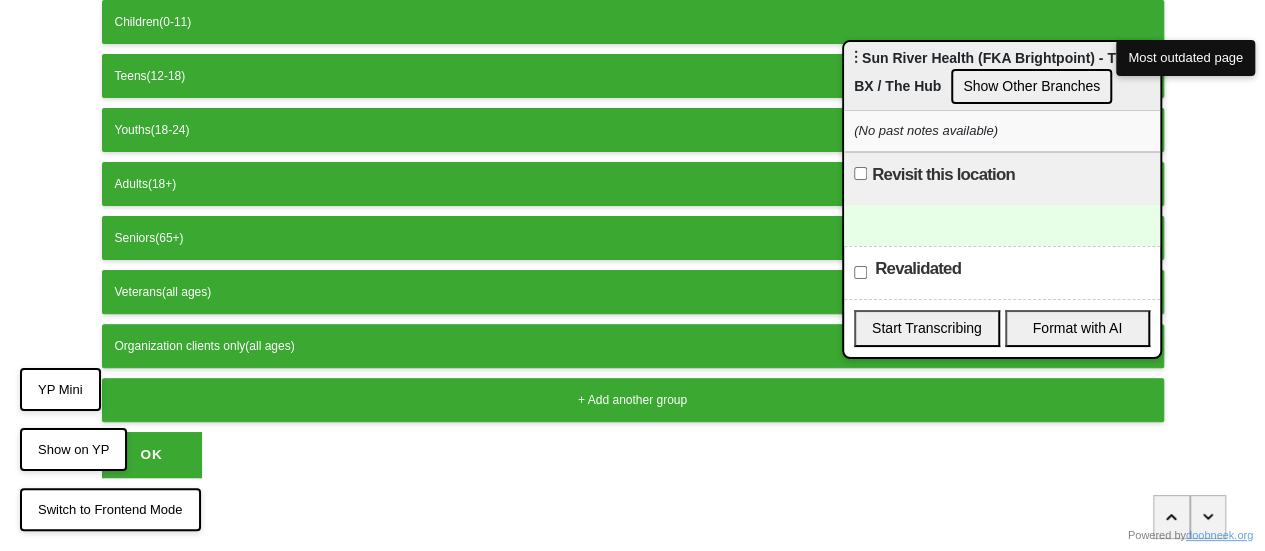 click on "OK" at bounding box center [152, 455] 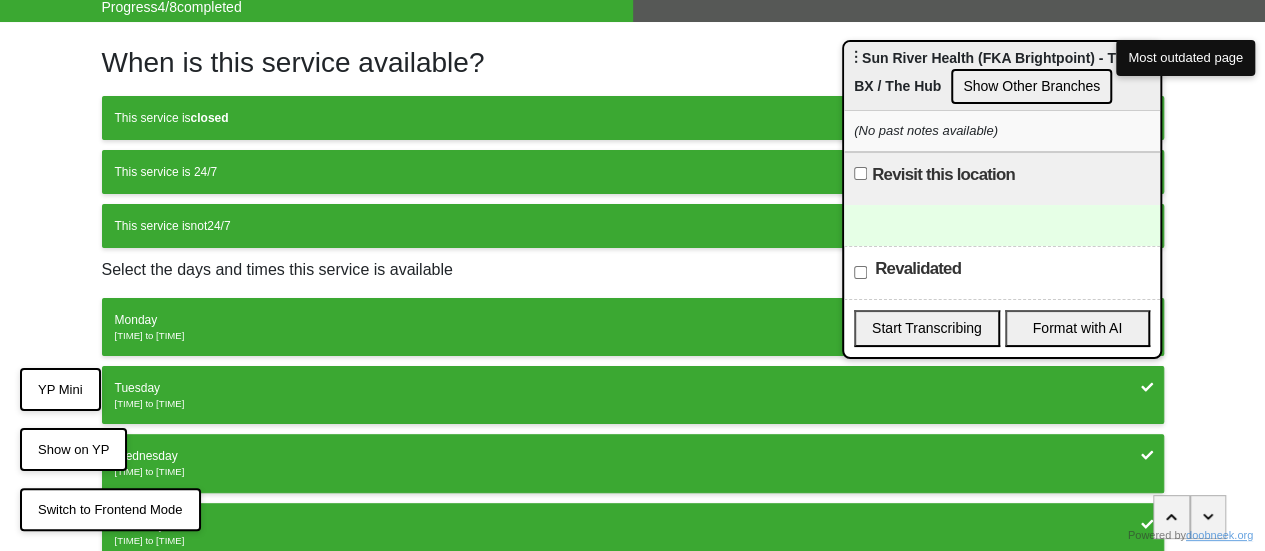 scroll, scrollTop: 0, scrollLeft: 0, axis: both 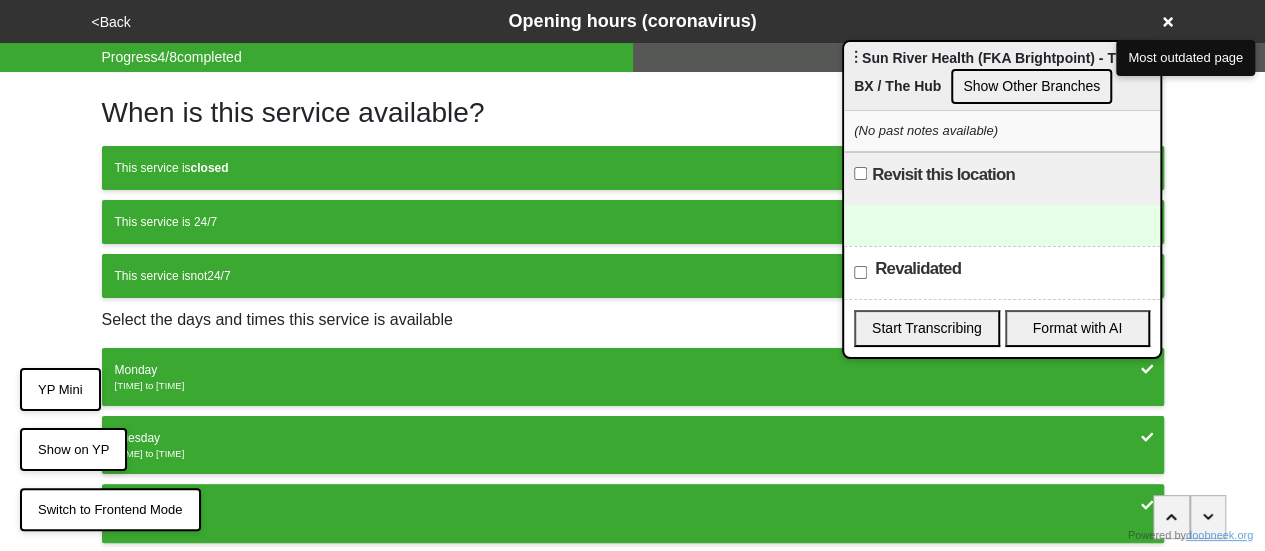 click on "<Back" at bounding box center [111, 22] 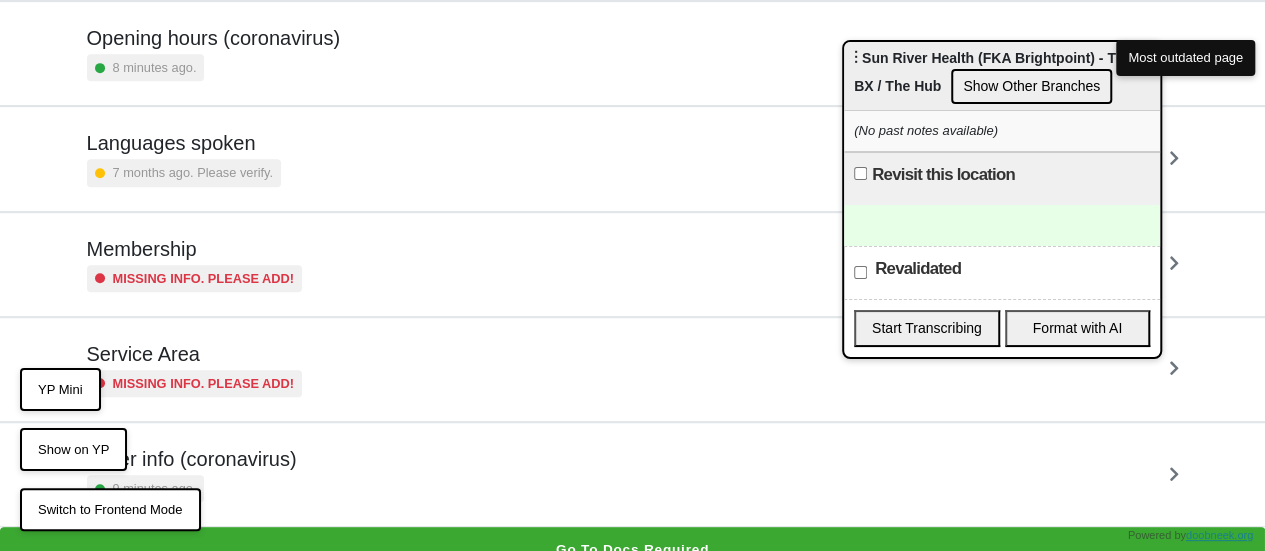 scroll, scrollTop: 484, scrollLeft: 0, axis: vertical 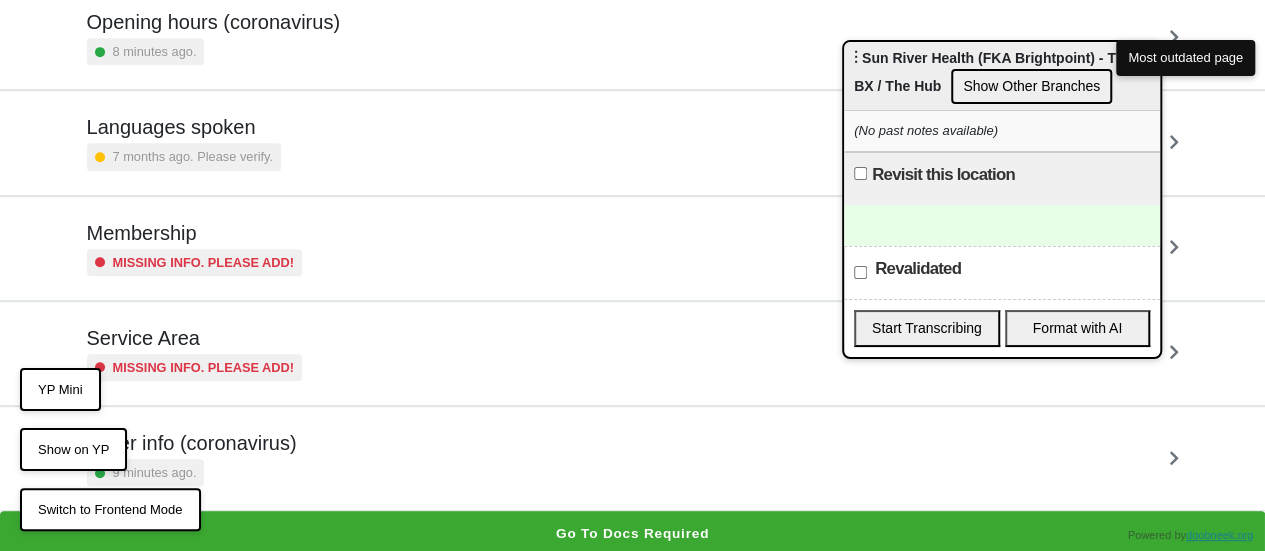 click on "Other info (coronavirus) 9 minutes ago." at bounding box center [633, 458] 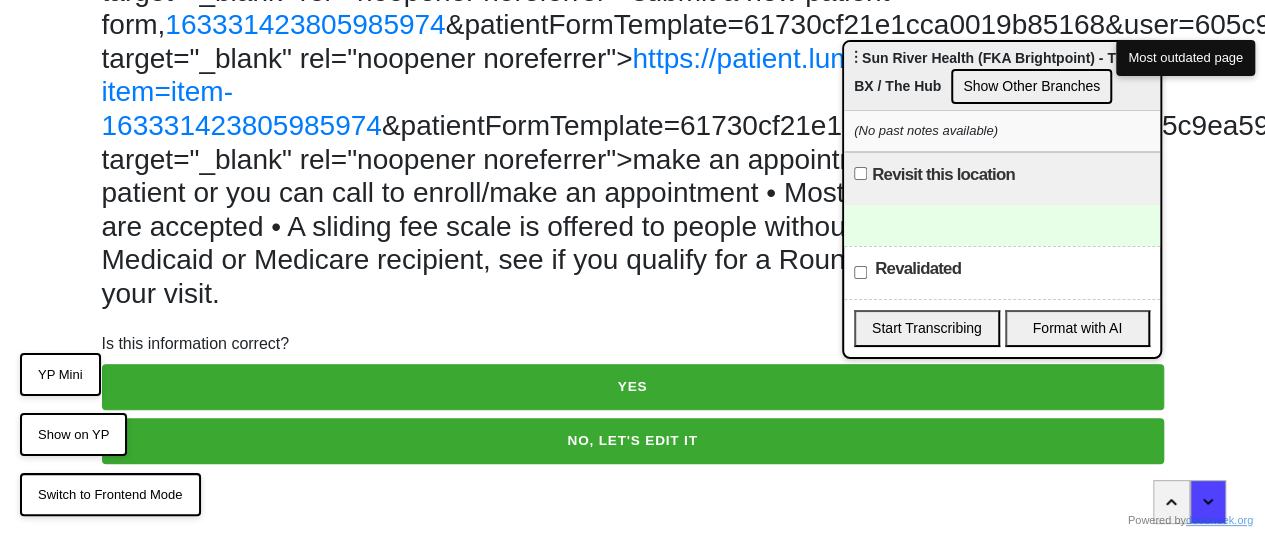scroll, scrollTop: 223, scrollLeft: 0, axis: vertical 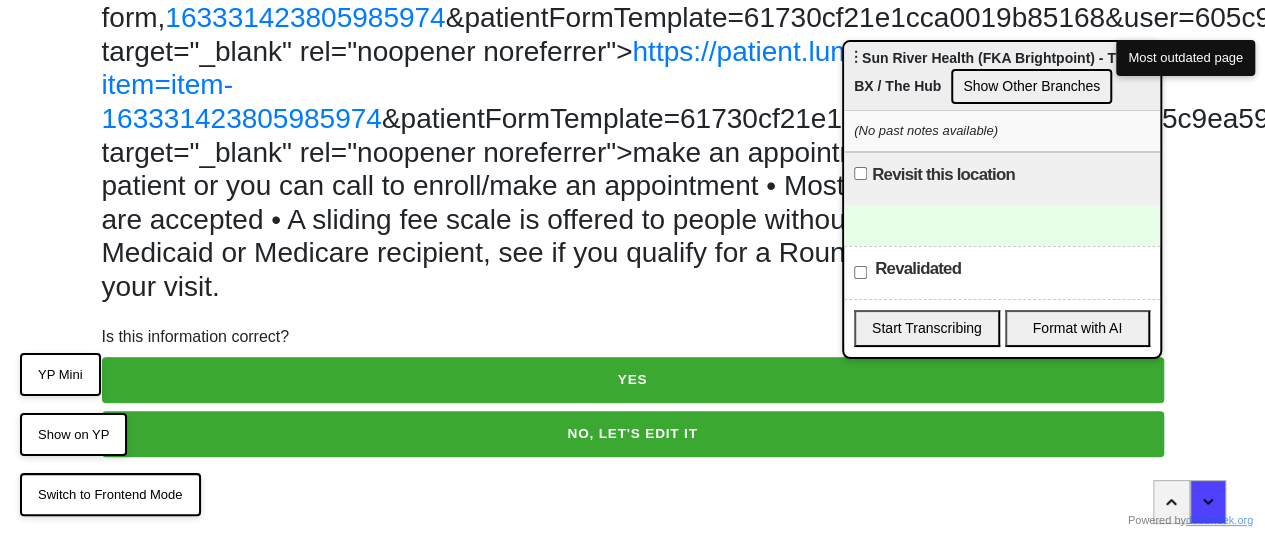 click on "<Back Other info (coronavirus) Progress  8 / 8  completed OTHER INFORMATION • You can  https://patient.lumahealth.io/survey?patientFormTemplate=67478bed576c28dd6cd00e77&user=605c9ea59ed2a8001967cb35 " target="_blank" rel="noopener noreferrer">submit a new patient form,  163331423805985974 &patientFormTemplate=61730cf21e1cca0019b85168&user=605c9ea59ed2a8001967cb35" target="_blank" rel="noopener noreferrer"> https://patient.lumahealth.io/survey?item=item- 163331423805985974 &patientFormTemplate=61730cf21e1cca0019b85168&user=605c9ea59ed2a8001967cb35" target="_blank" rel="noopener noreferrer">make an appointment for an existing patient or you can call to enroll/make an appointment
• Most health insurance types are accepted
• A sliding fee scale is offered to people without insurance
• If you are a Medicaid or Medicare recipient, see if you qualify for a Round-Trip MetroCard upon your visit.  Is this information correct?  YES NO, LET'S EDIT IT Powered by  doobneek.org Switch to Frontend Mode Show on YP x" at bounding box center (632, 157) 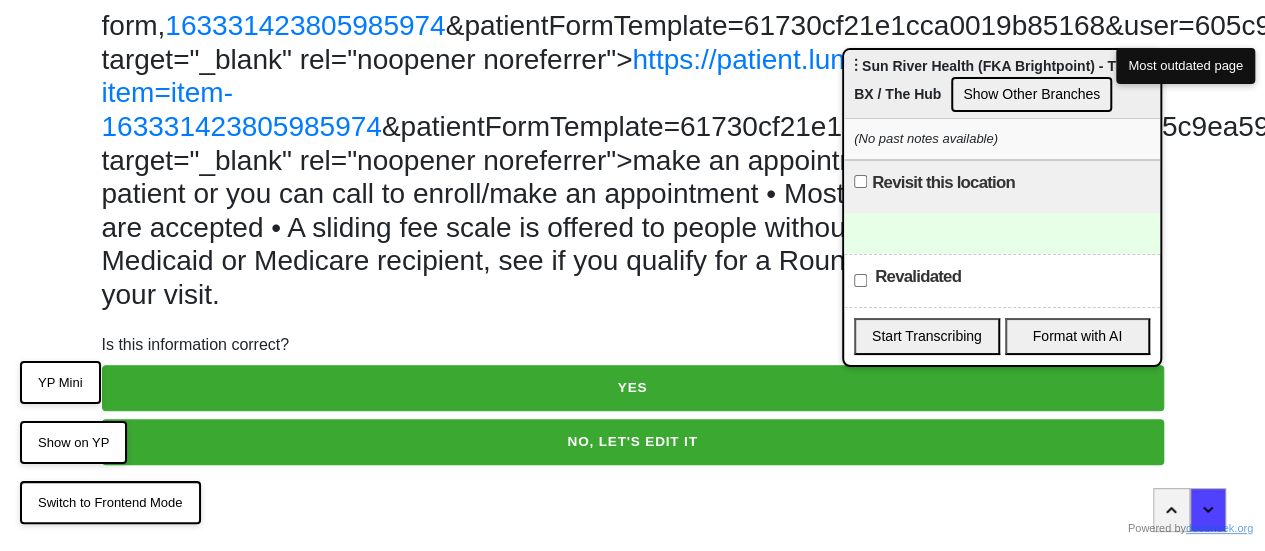 scroll, scrollTop: 0, scrollLeft: 0, axis: both 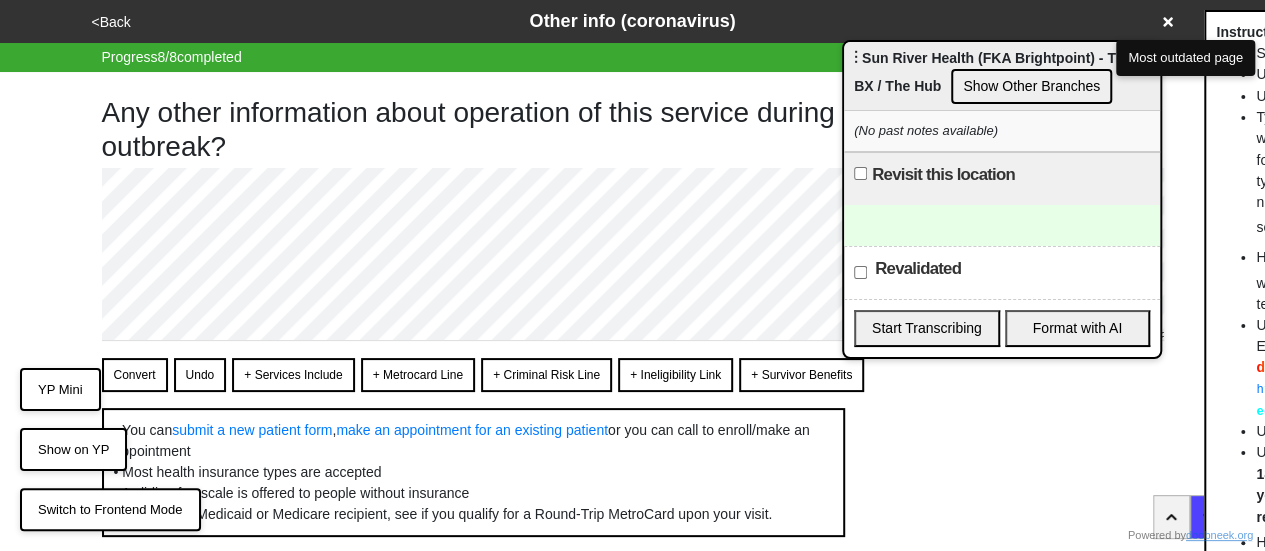 click on "<Back" at bounding box center (111, 22) 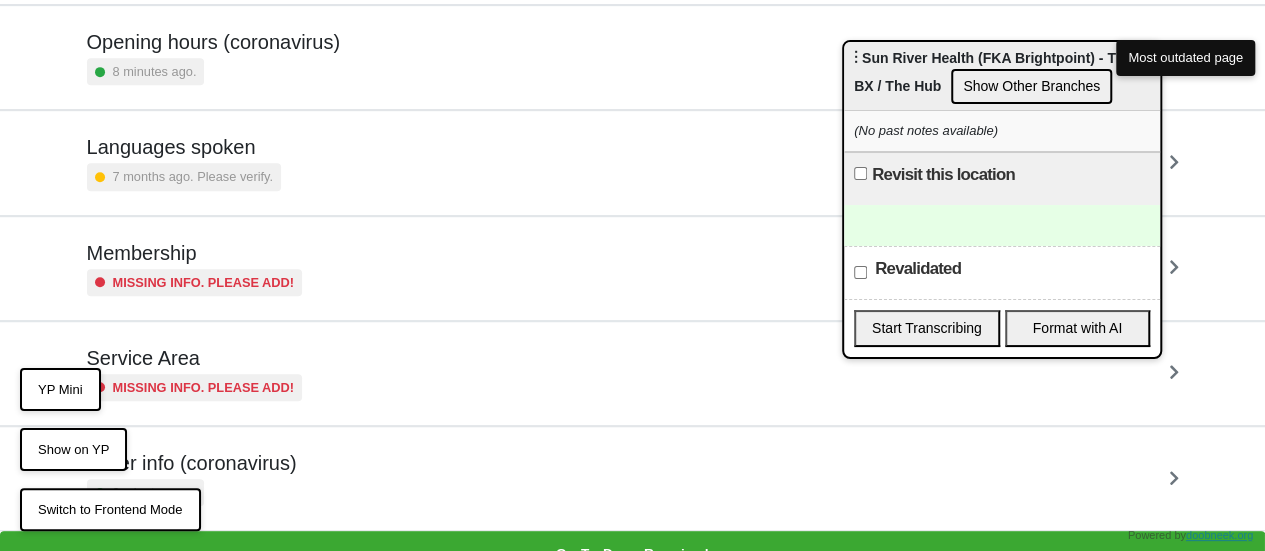 scroll, scrollTop: 484, scrollLeft: 0, axis: vertical 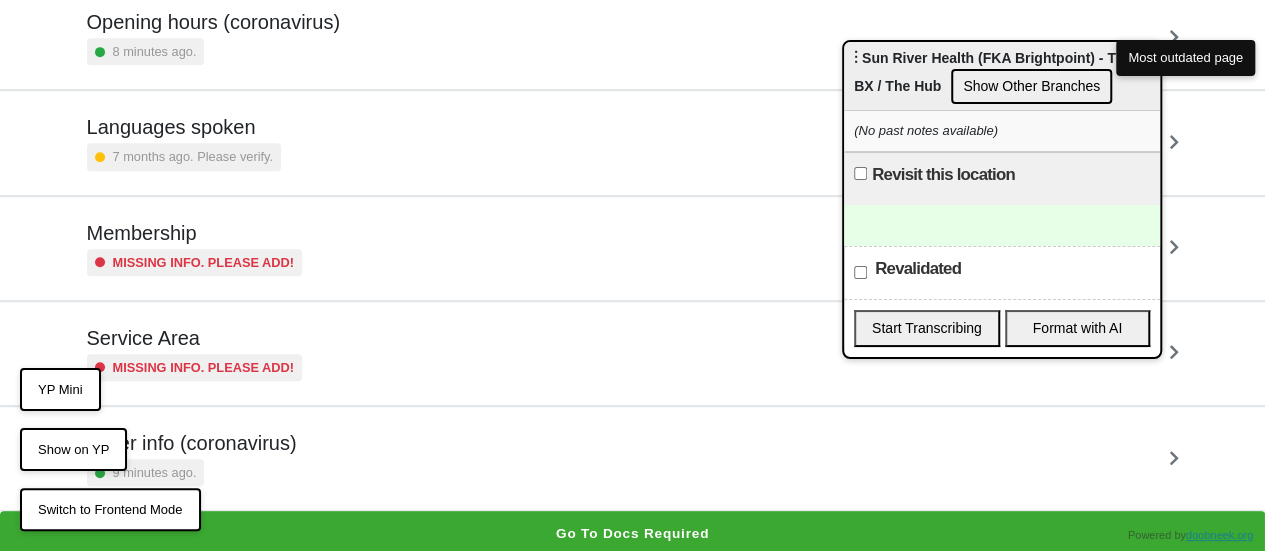 click on "9 minutes ago." at bounding box center [192, 472] 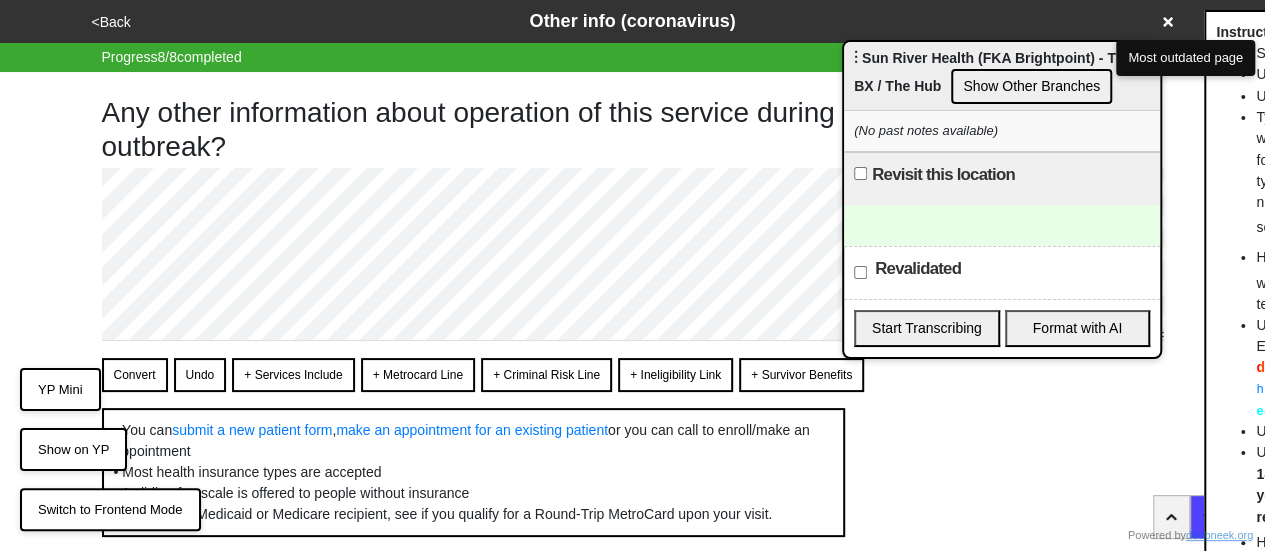 click on "Show Other Branches" at bounding box center (1031, 86) 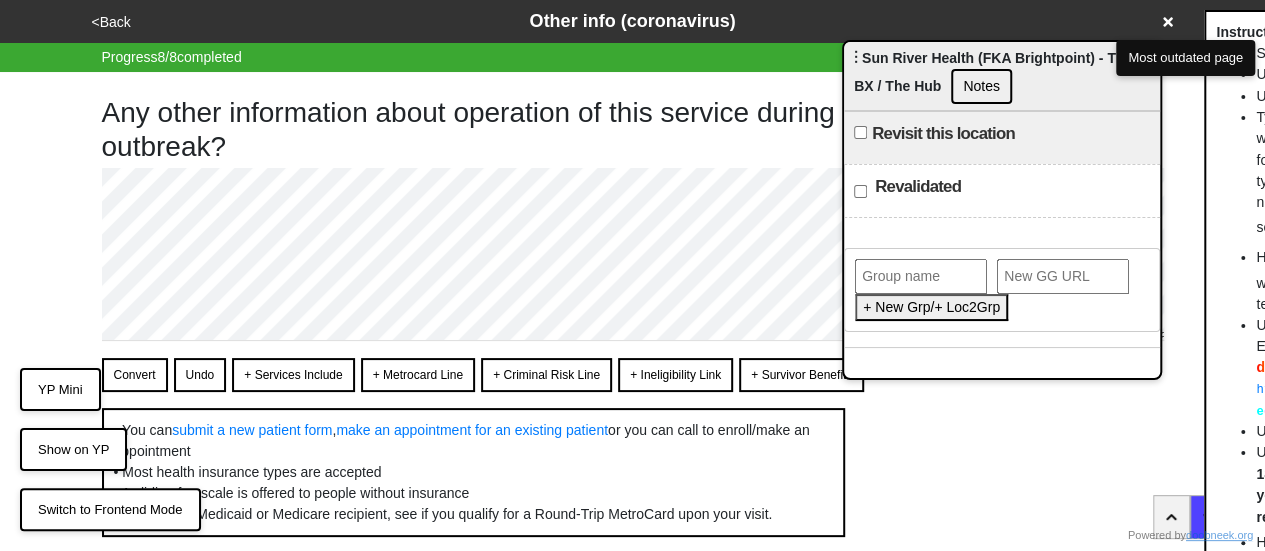 click on "+ New Grp/+ Loc2Grp" at bounding box center (1002, 290) 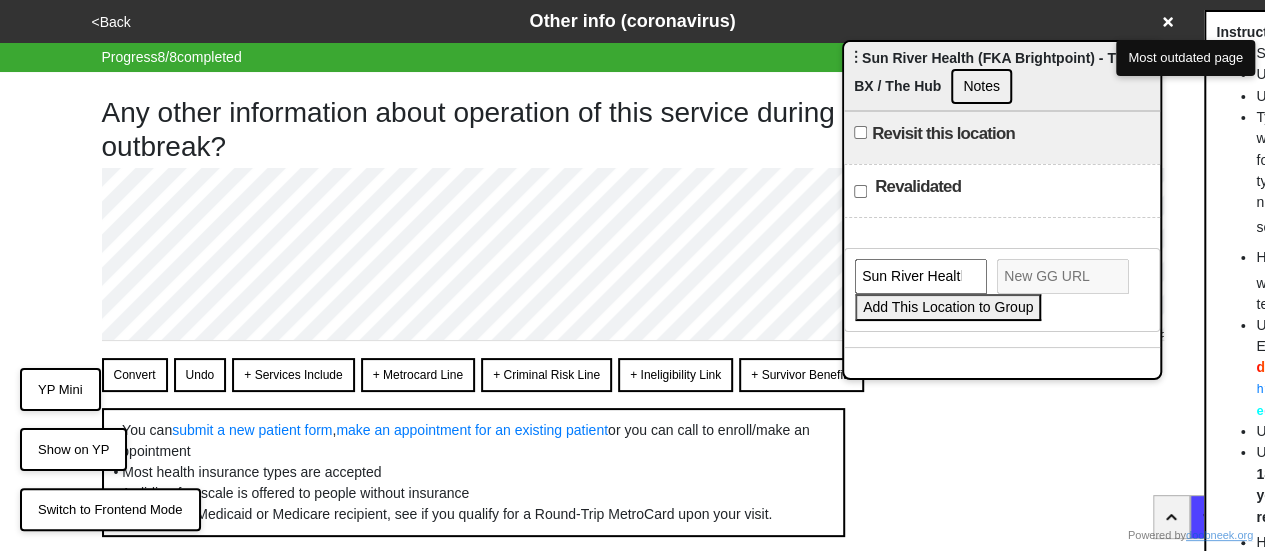 click on "Add This Location to Group" at bounding box center [948, 307] 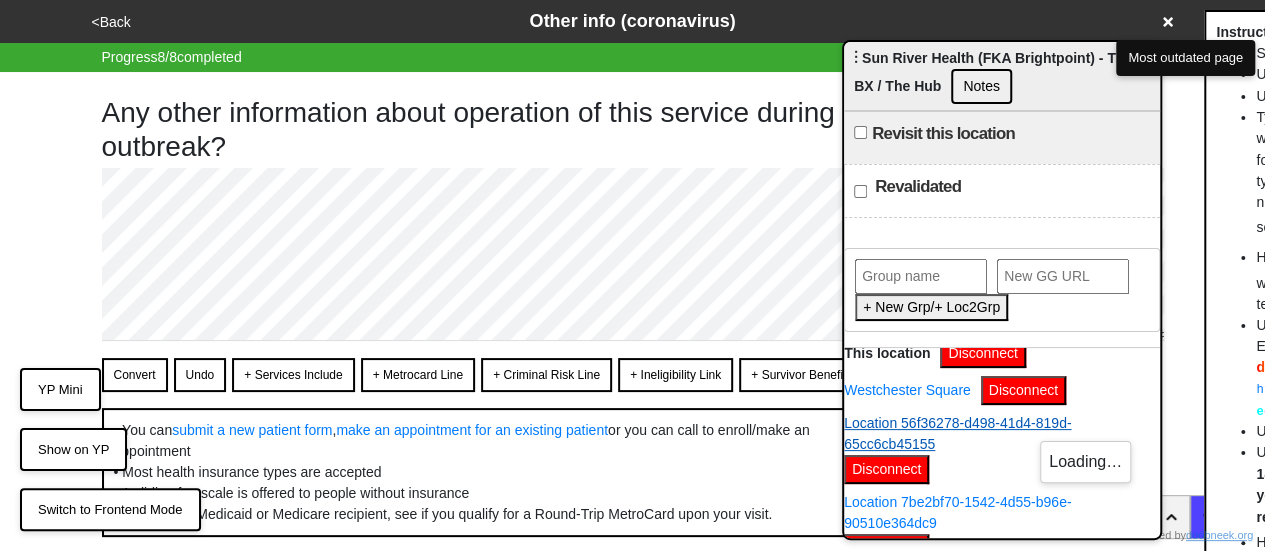 scroll, scrollTop: 55, scrollLeft: 0, axis: vertical 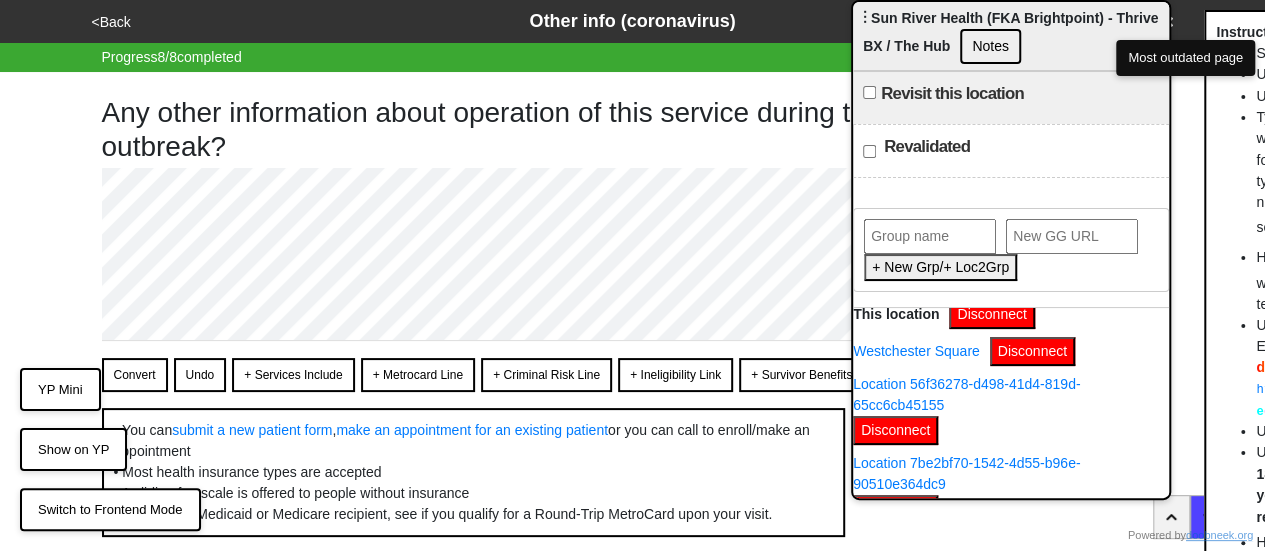 drag, startPoint x: 929, startPoint y: 77, endPoint x: 938, endPoint y: -41, distance: 118.34272 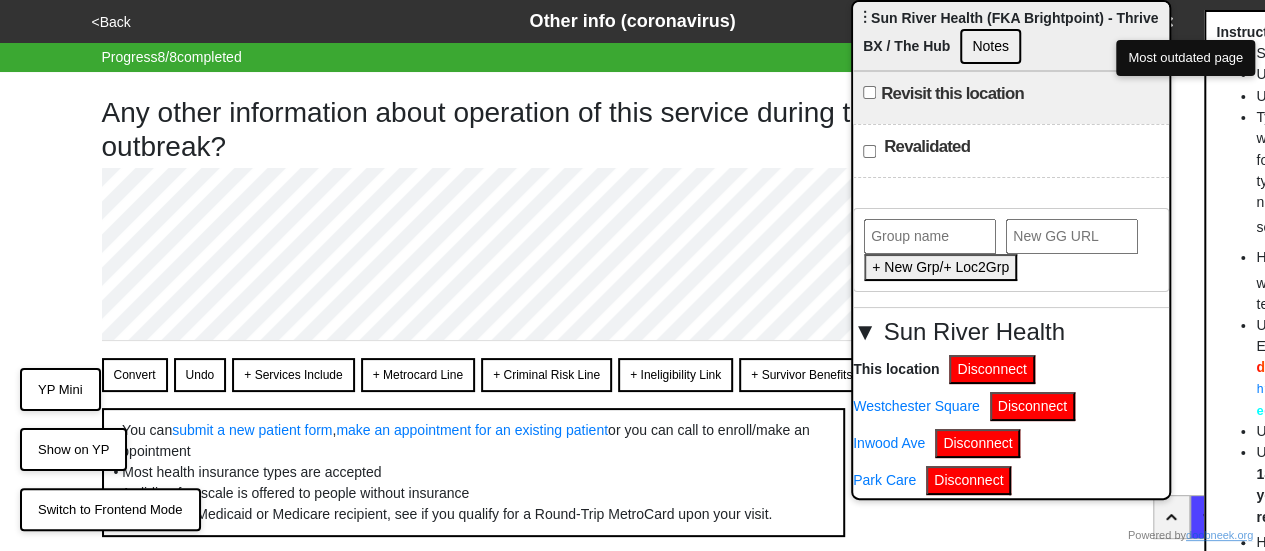 scroll, scrollTop: 0, scrollLeft: 0, axis: both 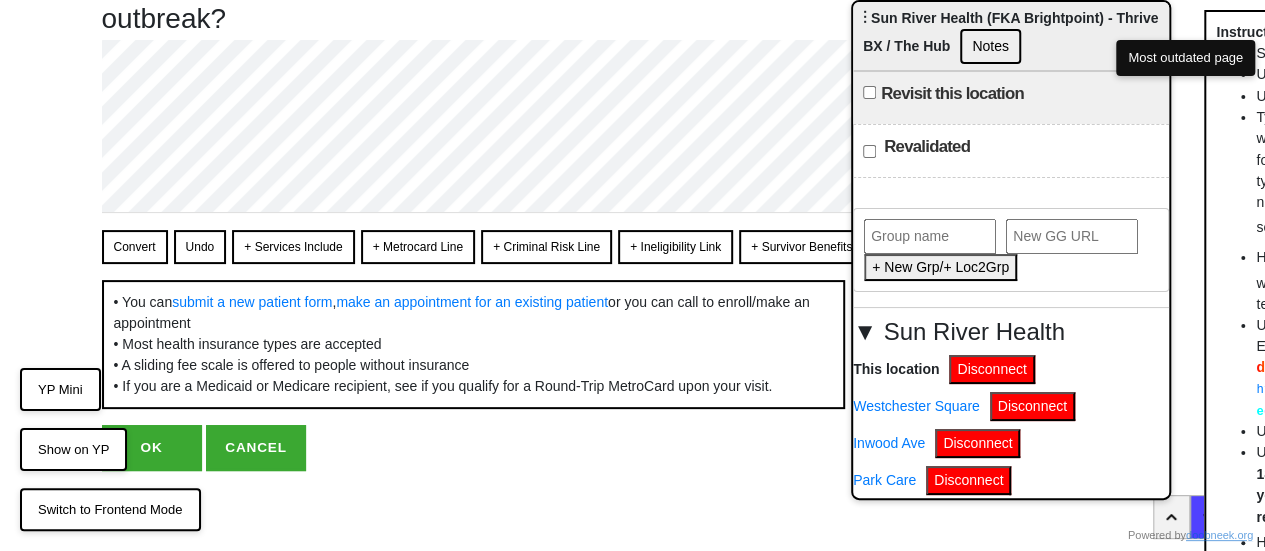 click on "OK" at bounding box center (152, 448) 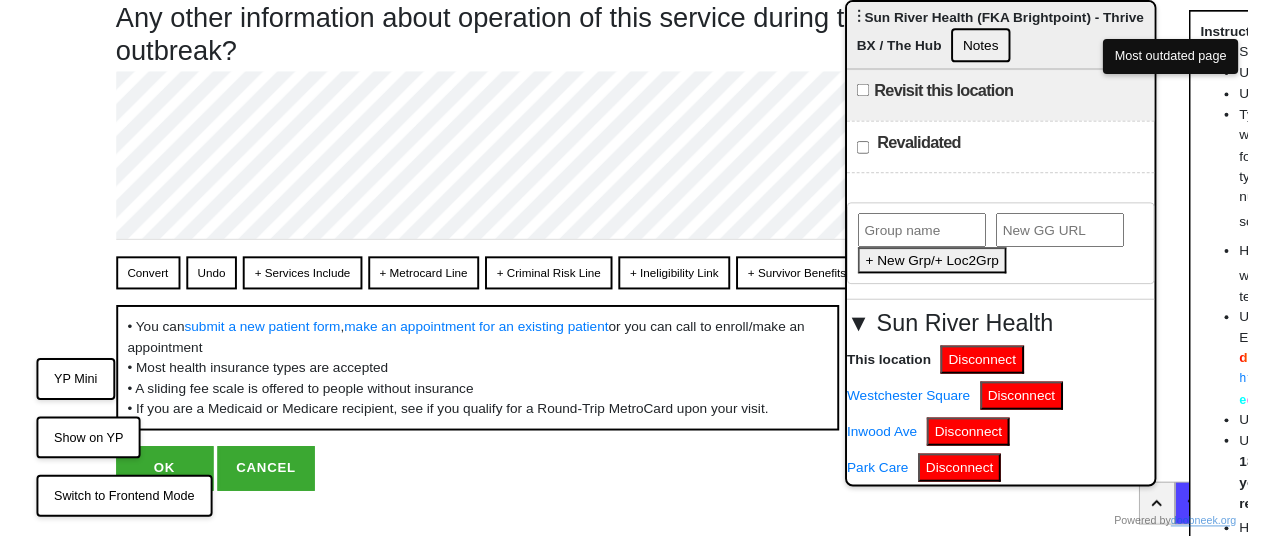 scroll, scrollTop: 146, scrollLeft: 0, axis: vertical 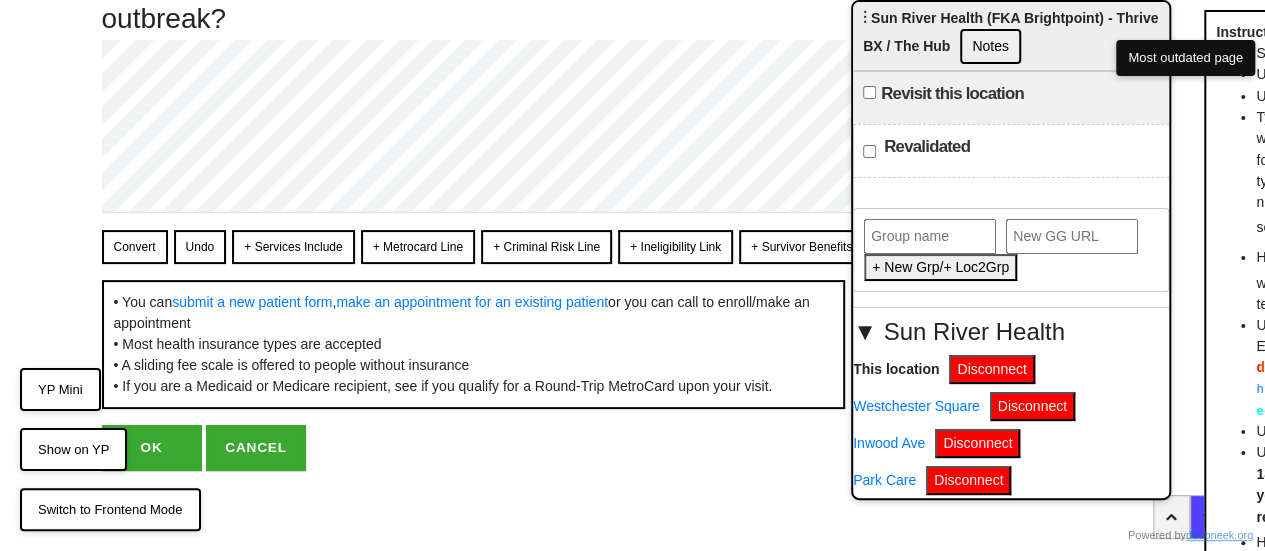 click on "OK" at bounding box center [152, 448] 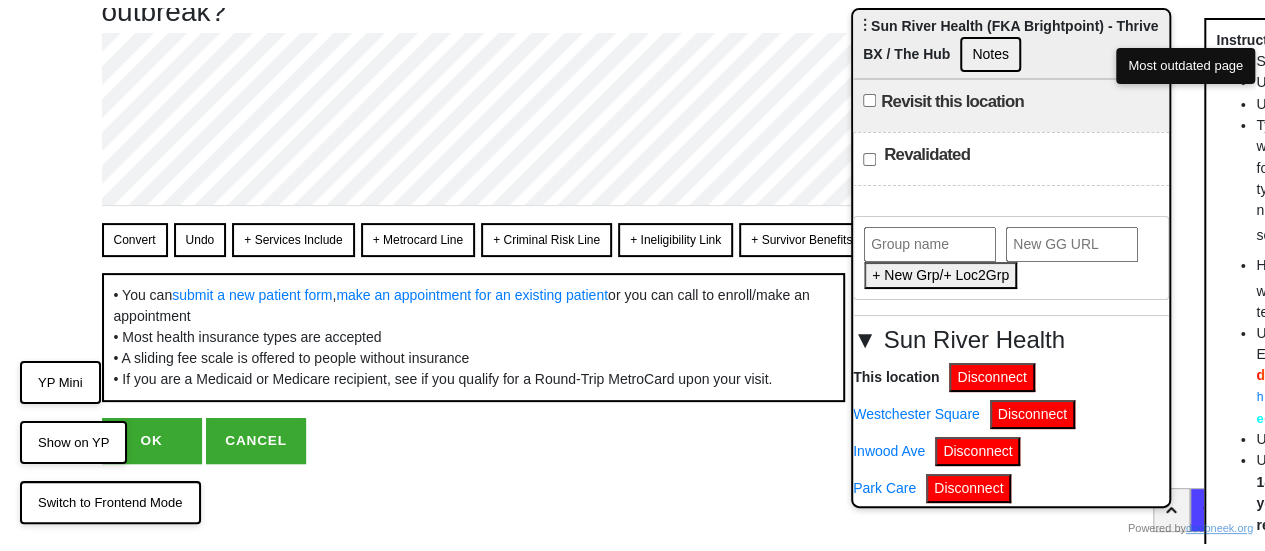 scroll, scrollTop: 0, scrollLeft: 0, axis: both 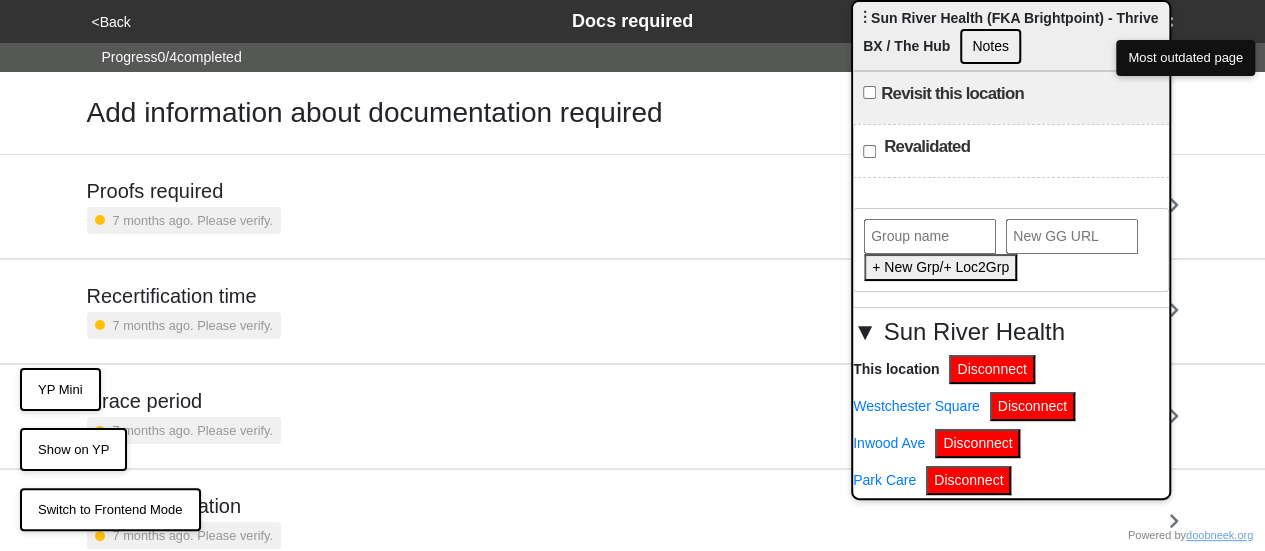 click on "<Back" at bounding box center [111, 22] 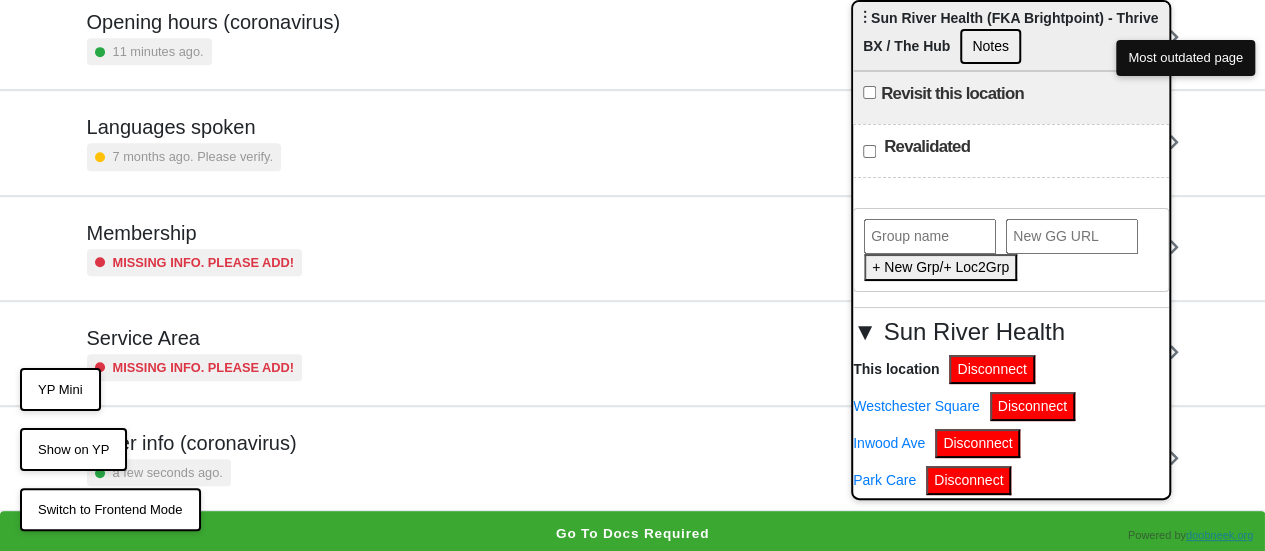 scroll, scrollTop: 0, scrollLeft: 0, axis: both 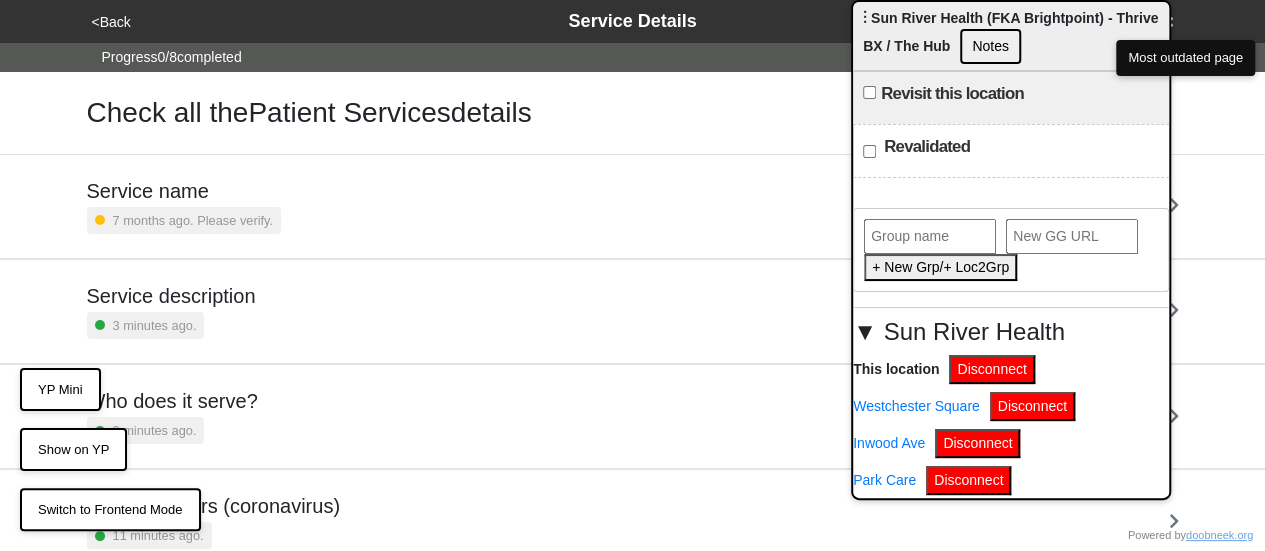 click on "3 minutes ago." at bounding box center (155, 325) 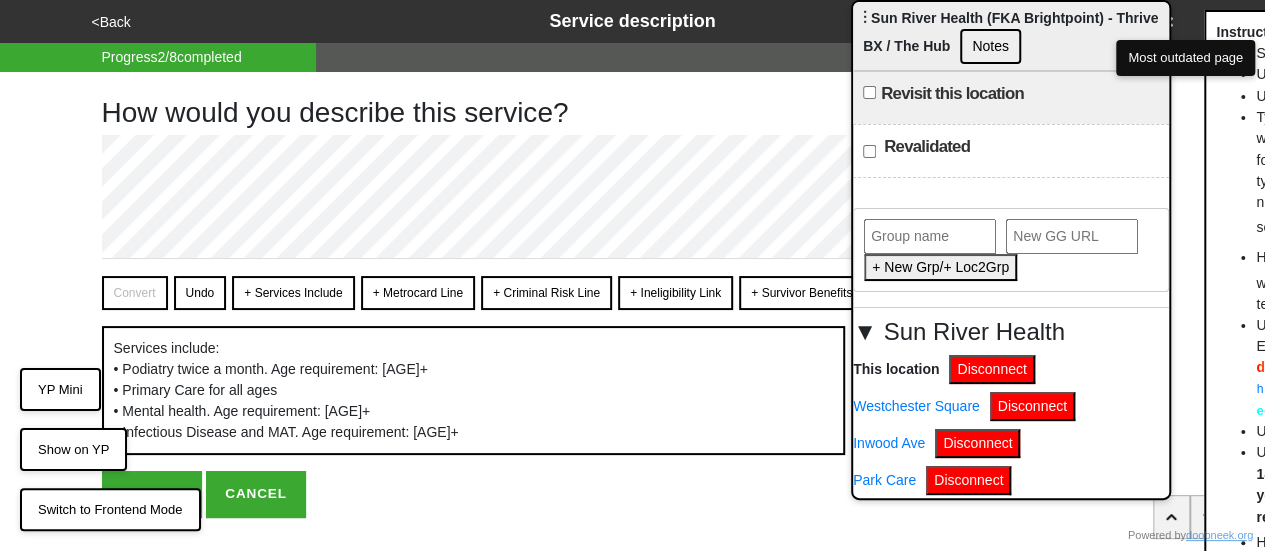 scroll, scrollTop: 44, scrollLeft: 0, axis: vertical 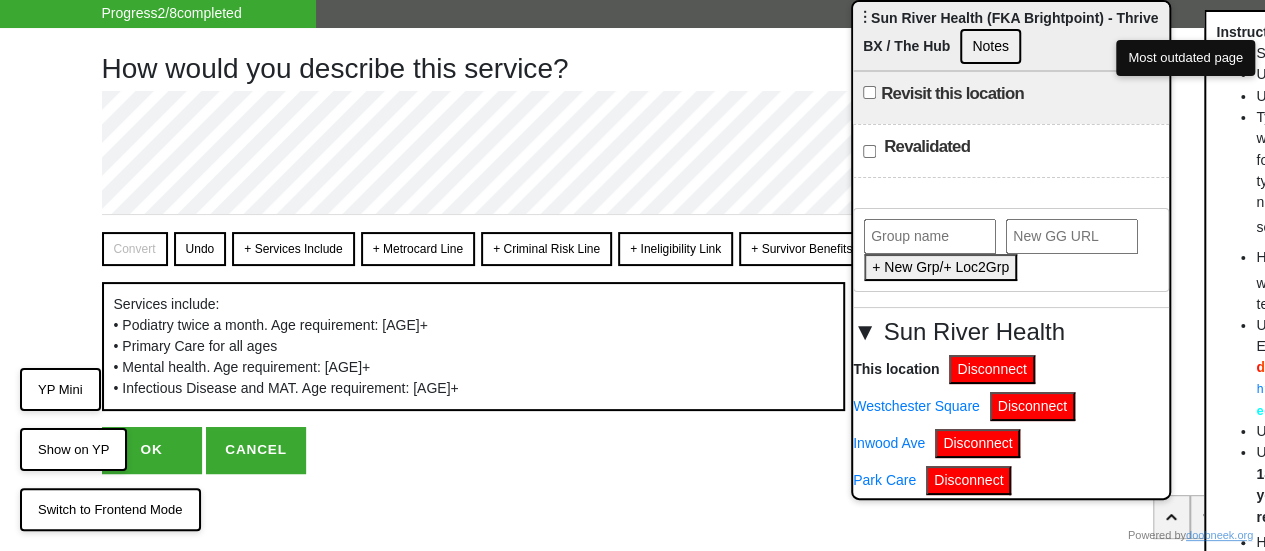 click on "OK" at bounding box center (152, 450) 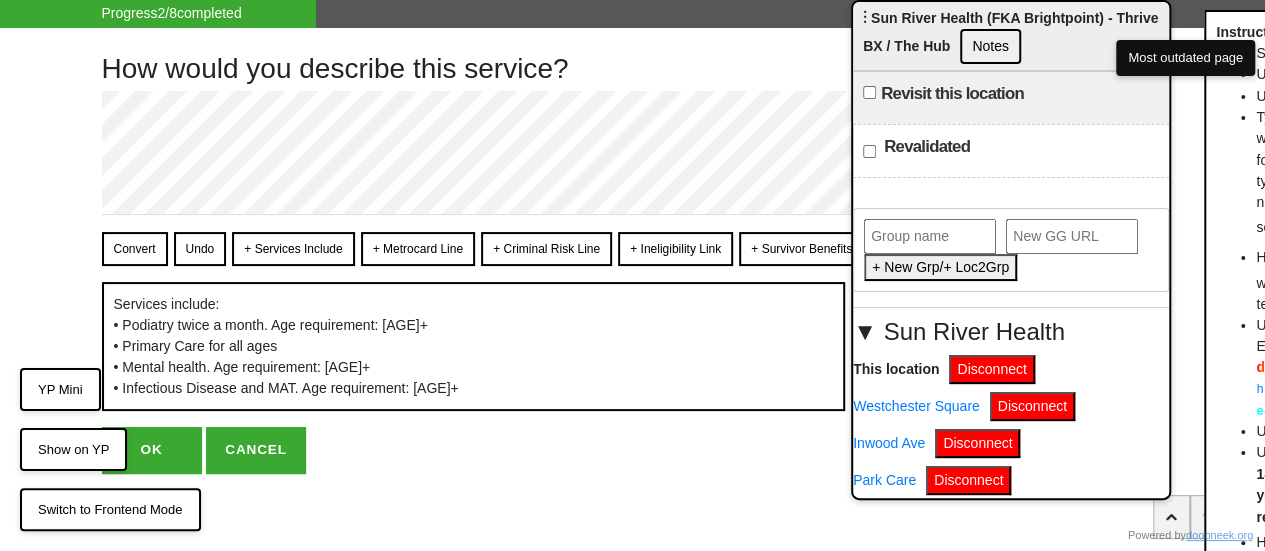 scroll, scrollTop: 0, scrollLeft: 0, axis: both 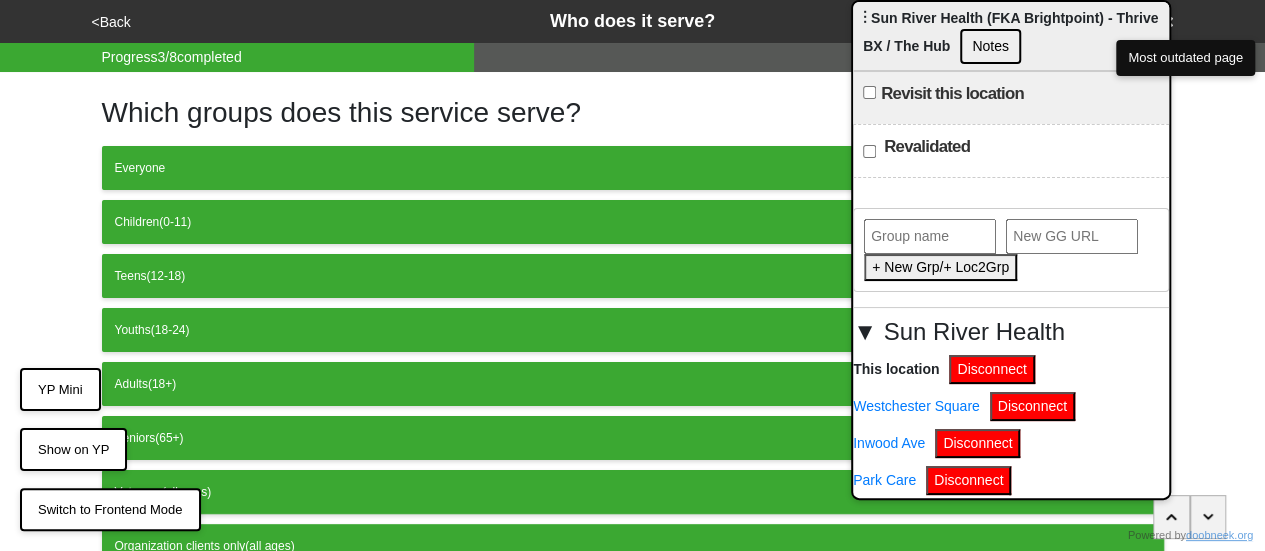 click on "<Back" at bounding box center [111, 22] 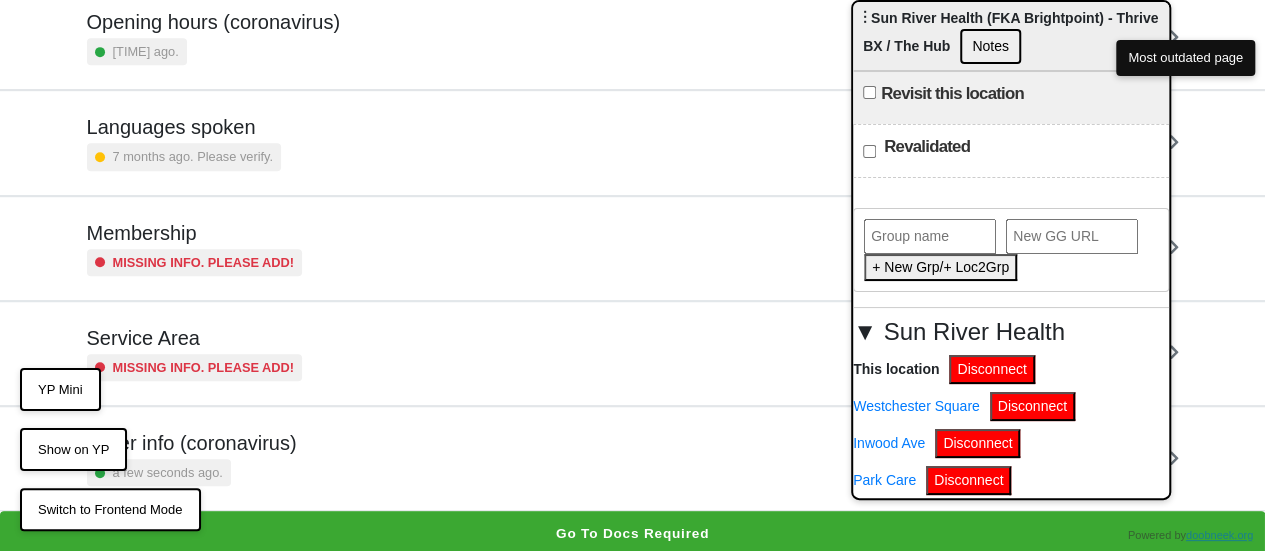 scroll, scrollTop: 0, scrollLeft: 0, axis: both 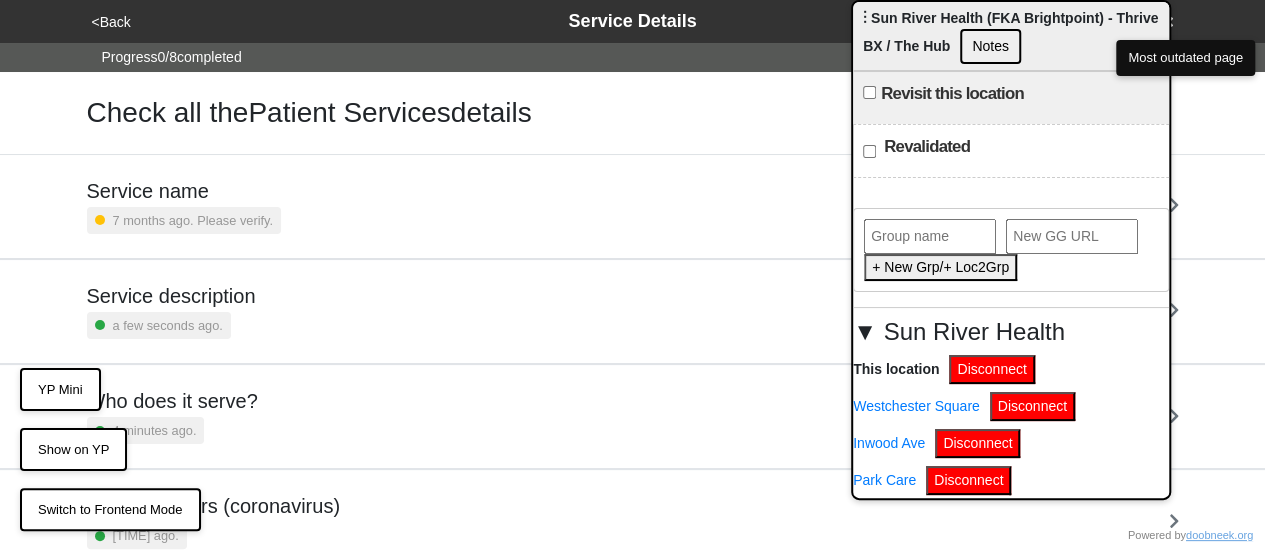 click on "▼ Sun River Health" at bounding box center [1011, 332] 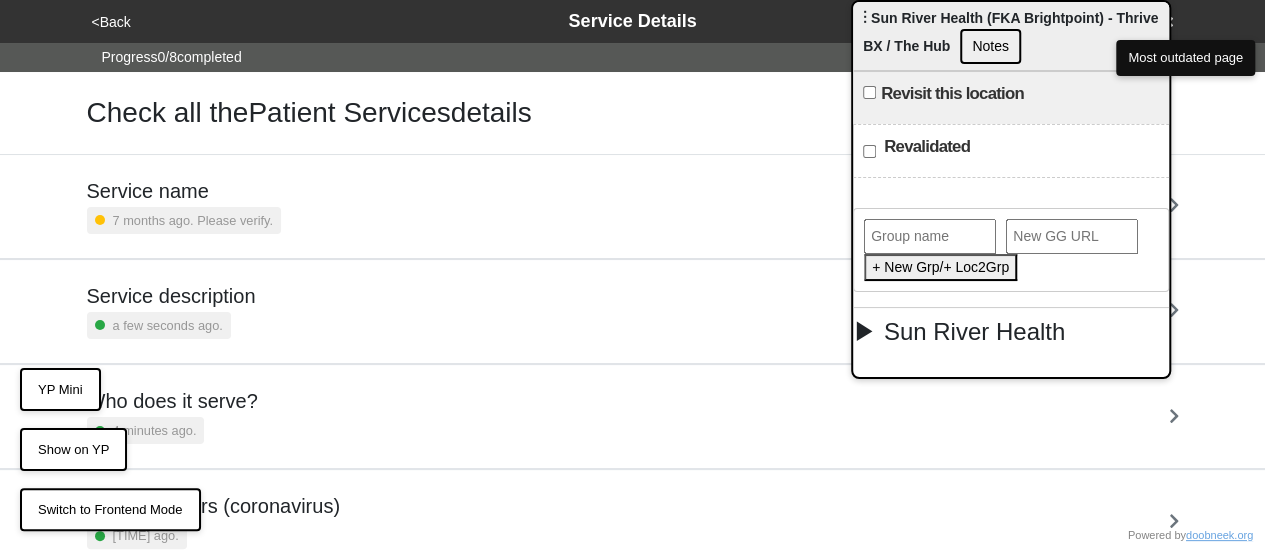 click on "▶ Sun River Health" at bounding box center (1011, 332) 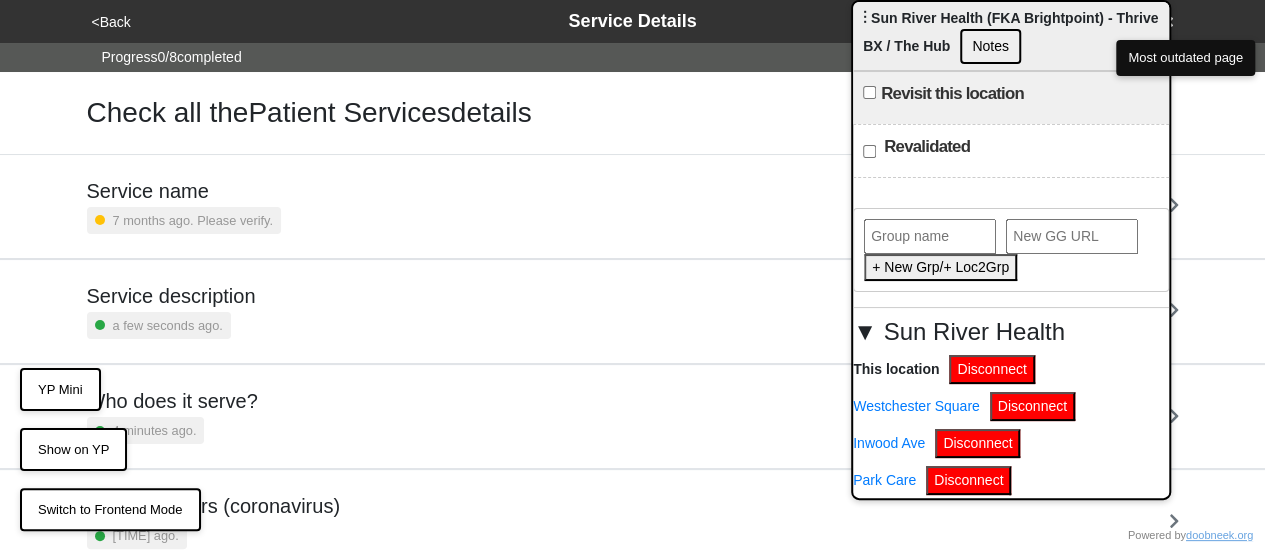click on "▼ Sun River Health" at bounding box center (1011, 332) 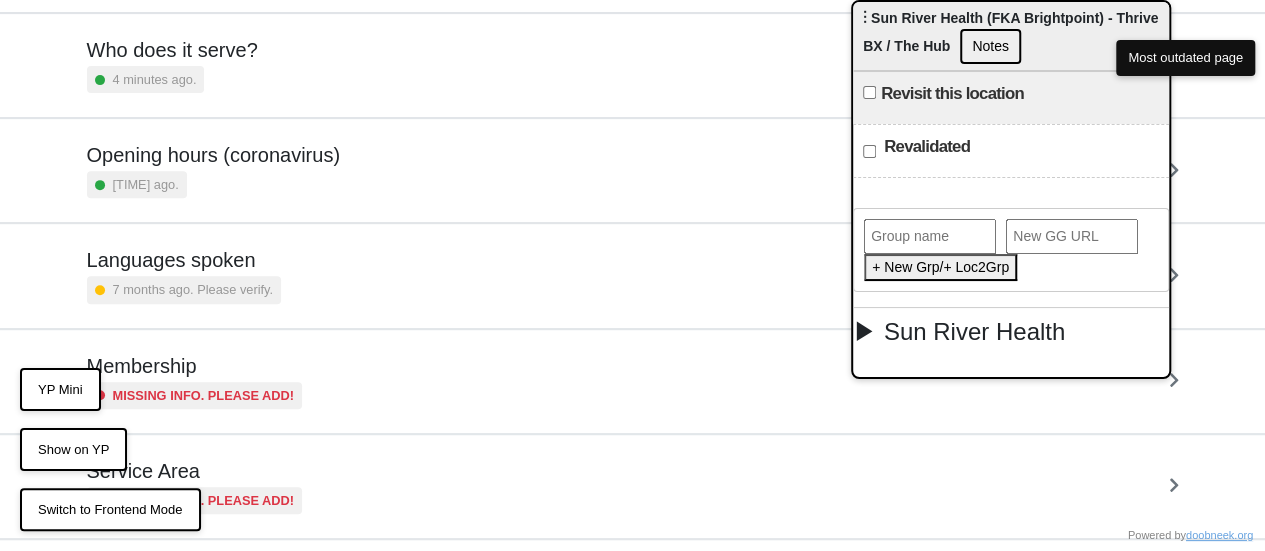 scroll, scrollTop: 484, scrollLeft: 0, axis: vertical 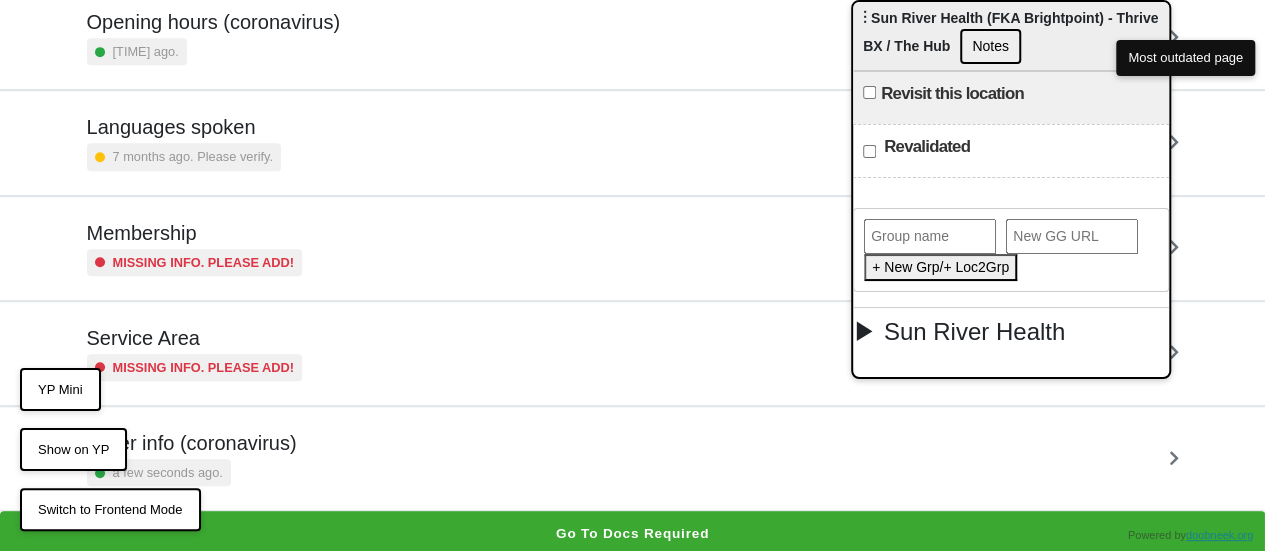 click on "a few seconds ago." at bounding box center [192, 472] 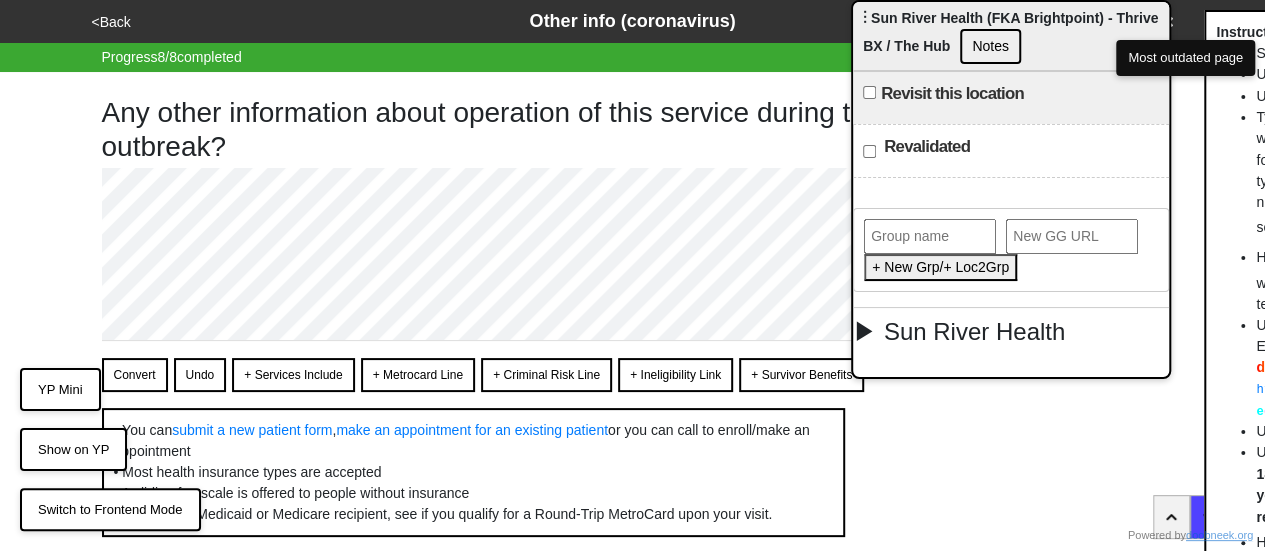 click on "<Back" at bounding box center [111, 22] 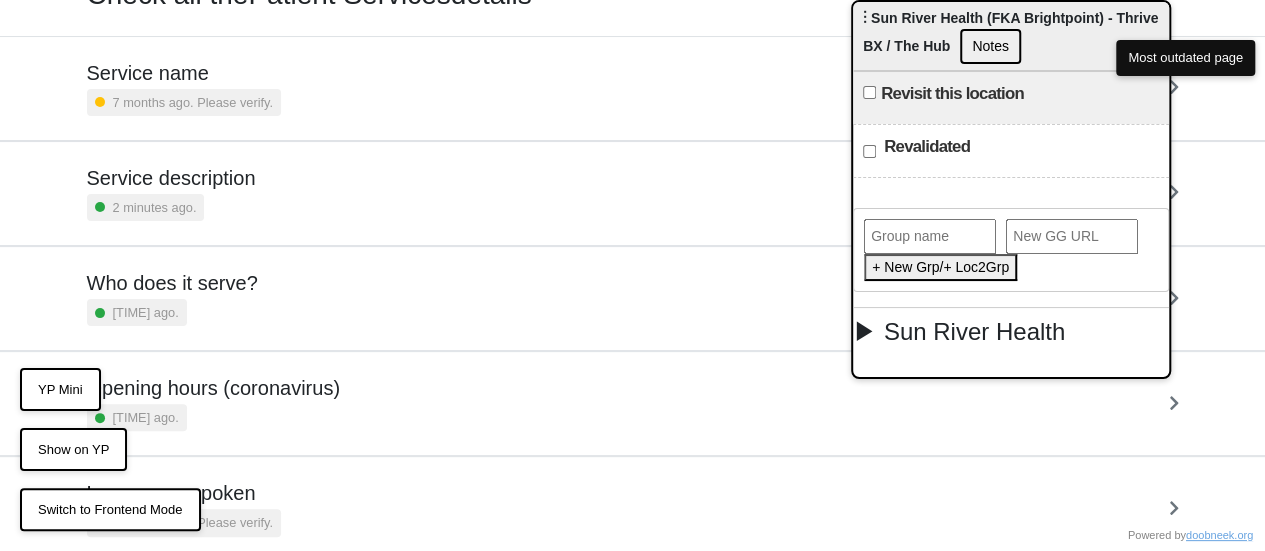 scroll, scrollTop: 0, scrollLeft: 0, axis: both 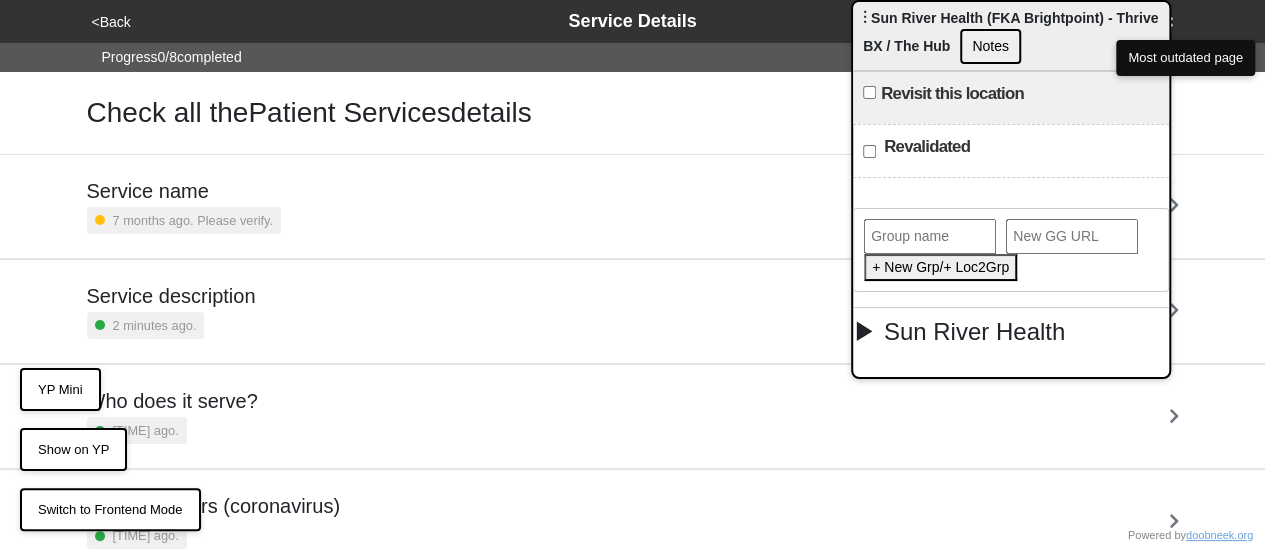 click on "2 minutes ago." at bounding box center [171, 325] 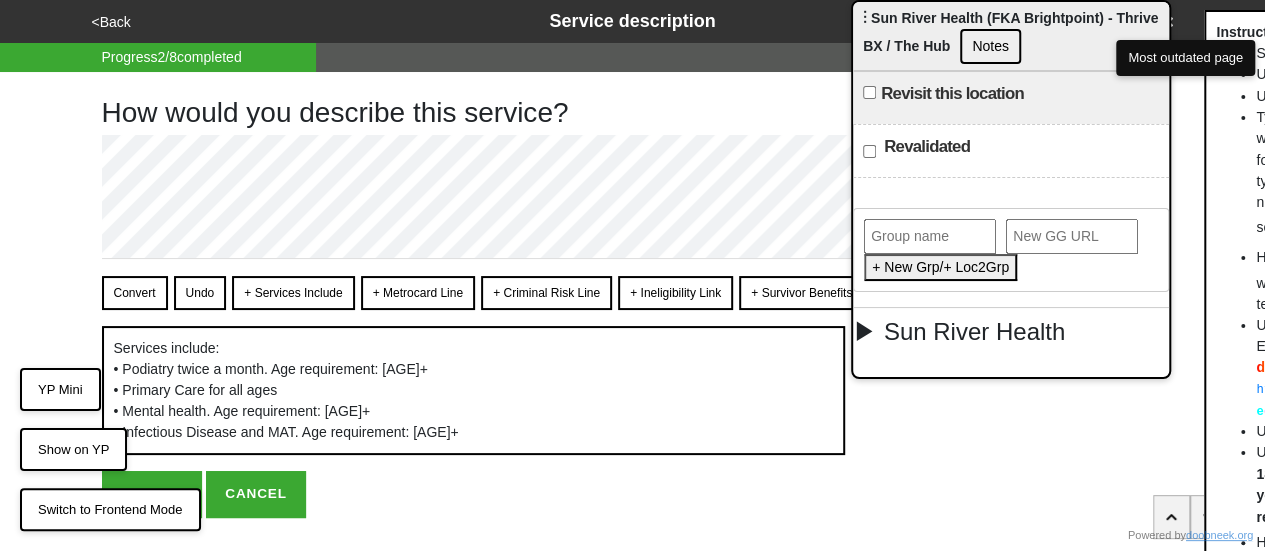 click on "<Back" at bounding box center (111, 22) 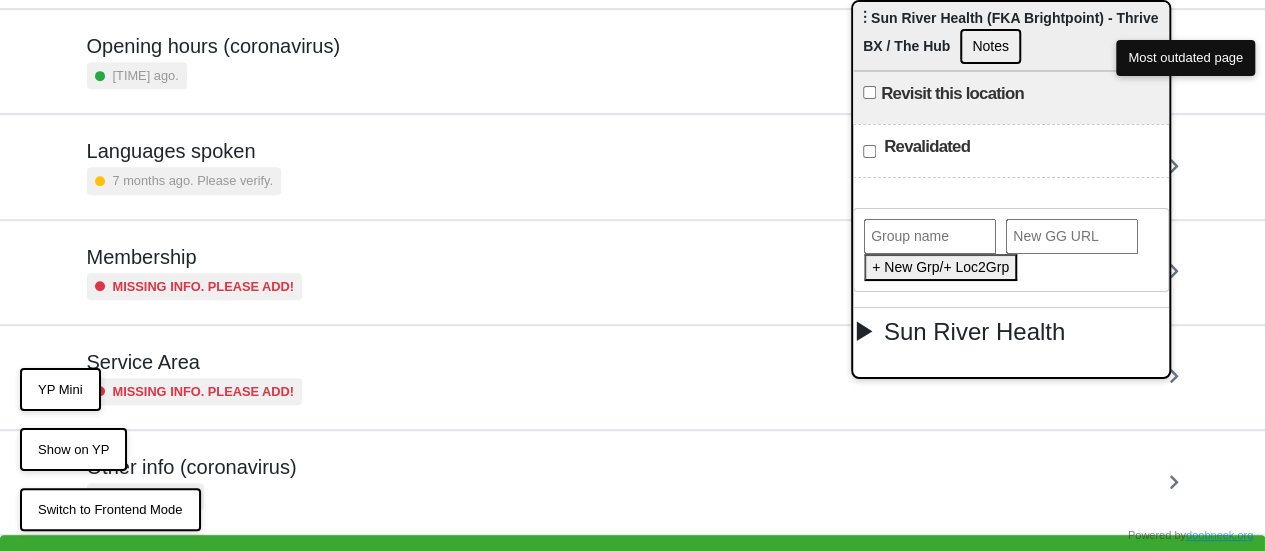 scroll, scrollTop: 484, scrollLeft: 0, axis: vertical 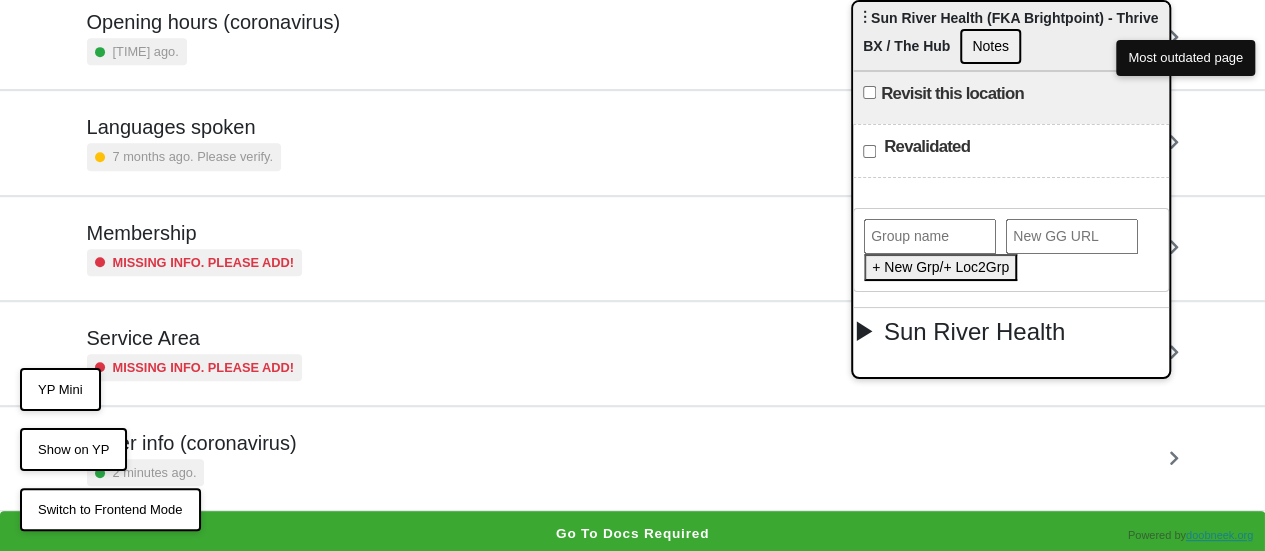 click on "Other info (coronavirus) 2 minutes ago." at bounding box center (633, 458) 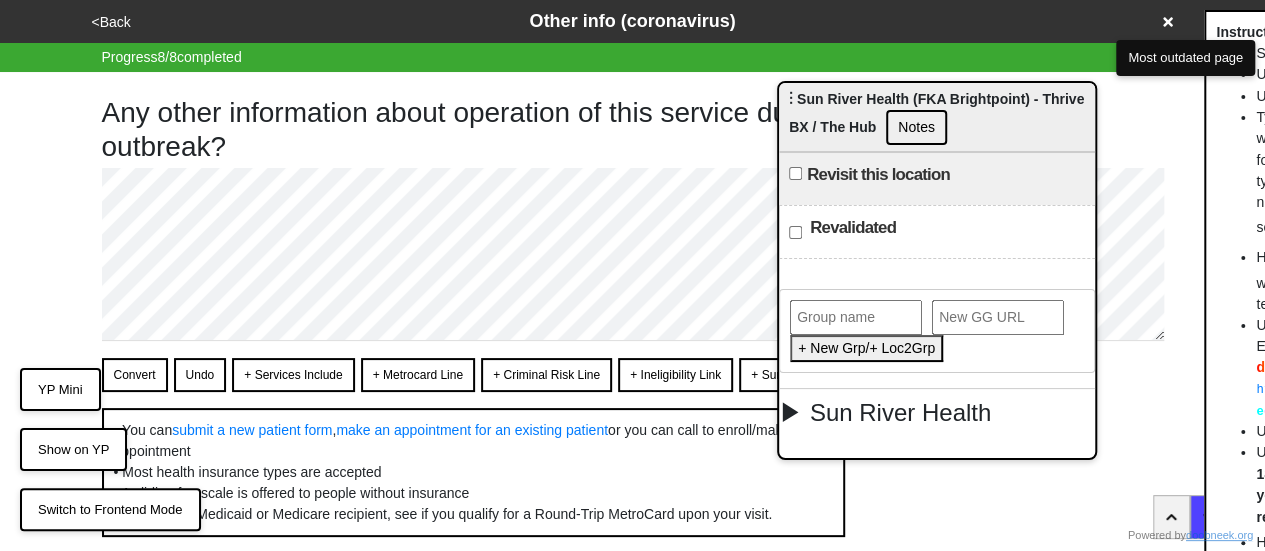 drag, startPoint x: 901, startPoint y: 27, endPoint x: 827, endPoint y: 108, distance: 109.713264 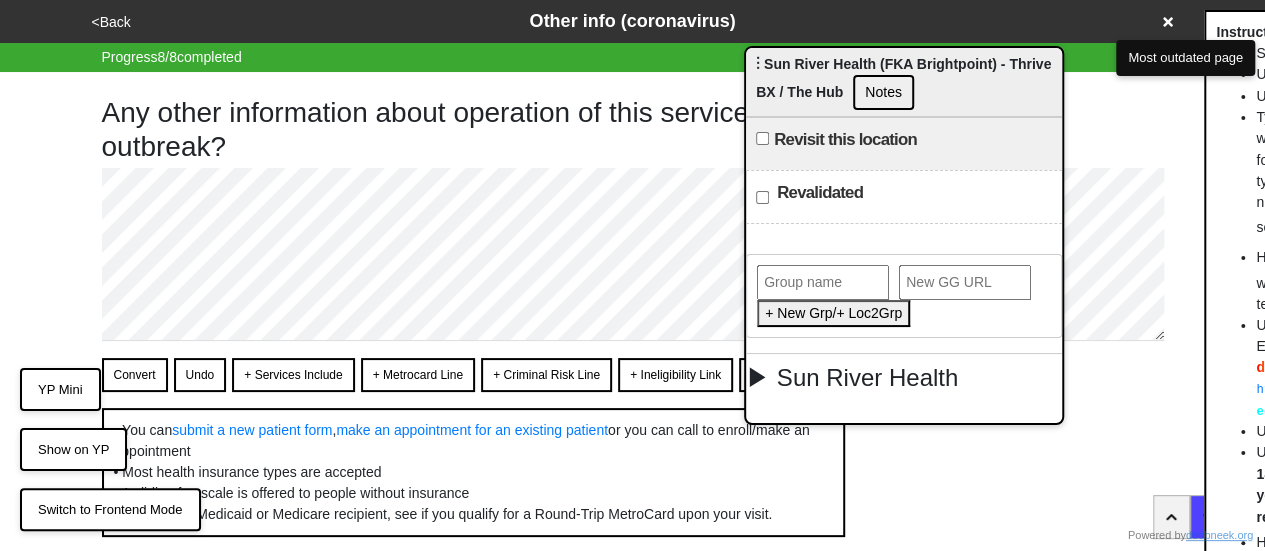 drag, startPoint x: 815, startPoint y: 103, endPoint x: 782, endPoint y: 68, distance: 48.104053 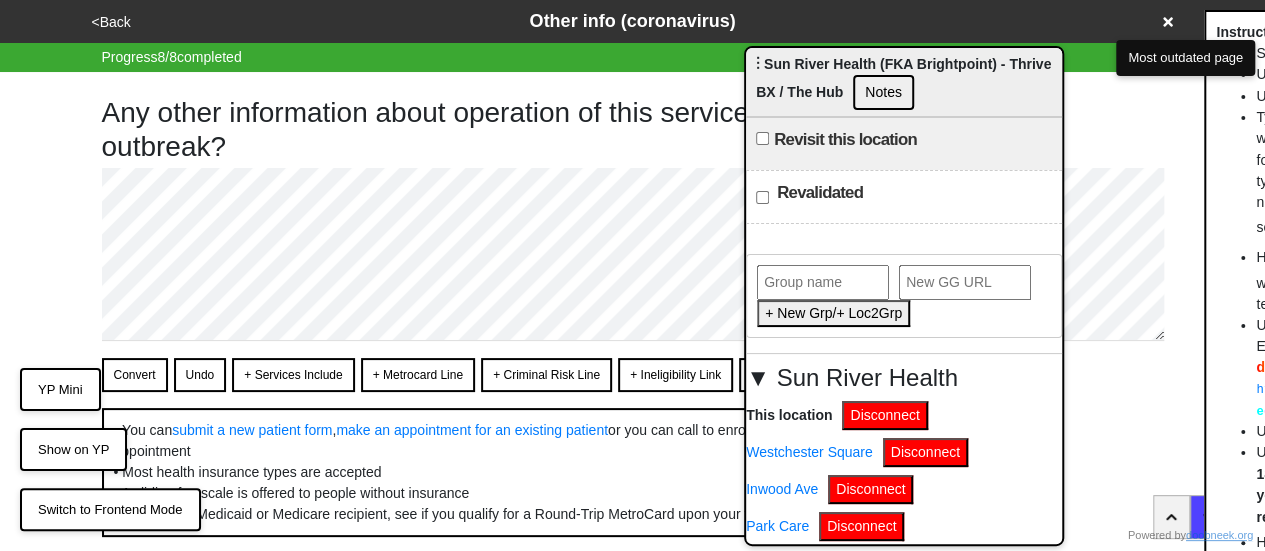 click on "▼ Sun River Health" at bounding box center [904, 378] 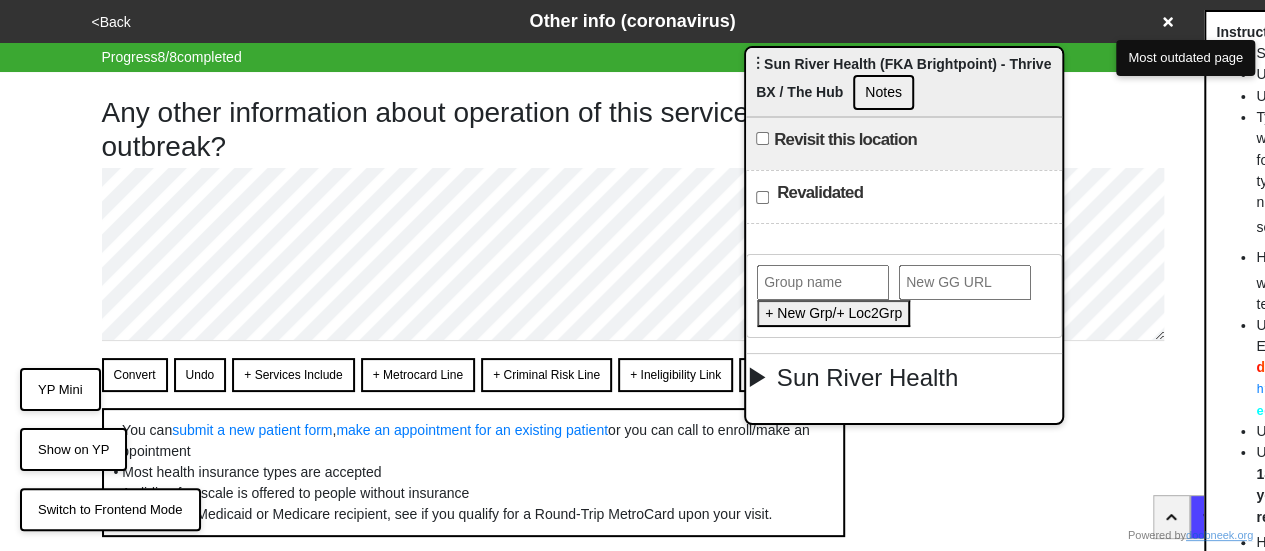click on "▶ Sun River Health" at bounding box center [904, 378] 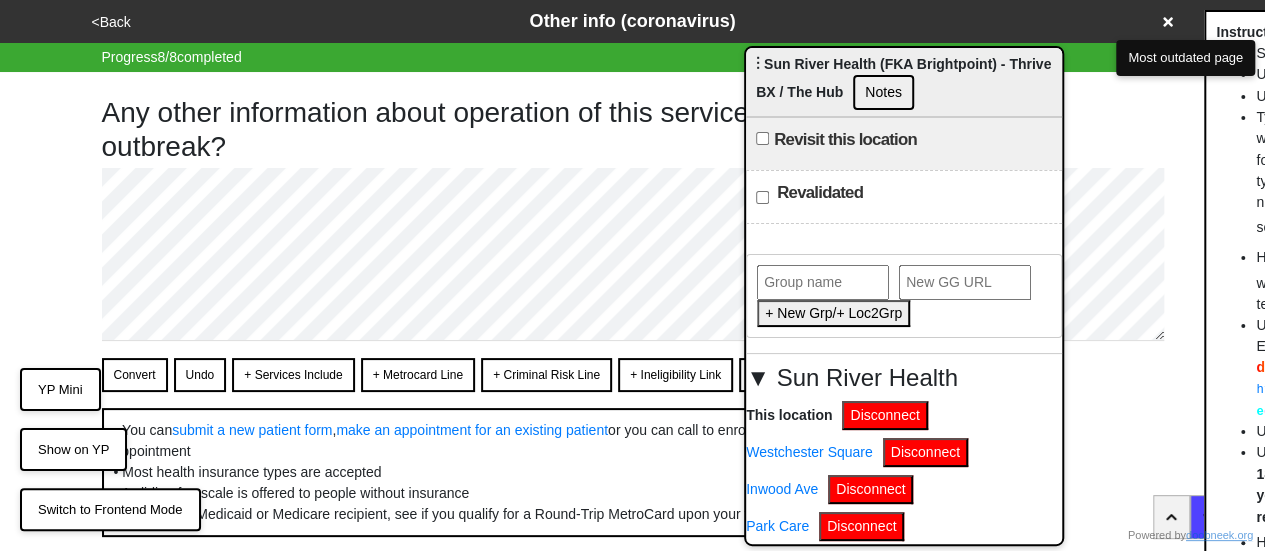 click on "▼ Sun River Health" at bounding box center [904, 378] 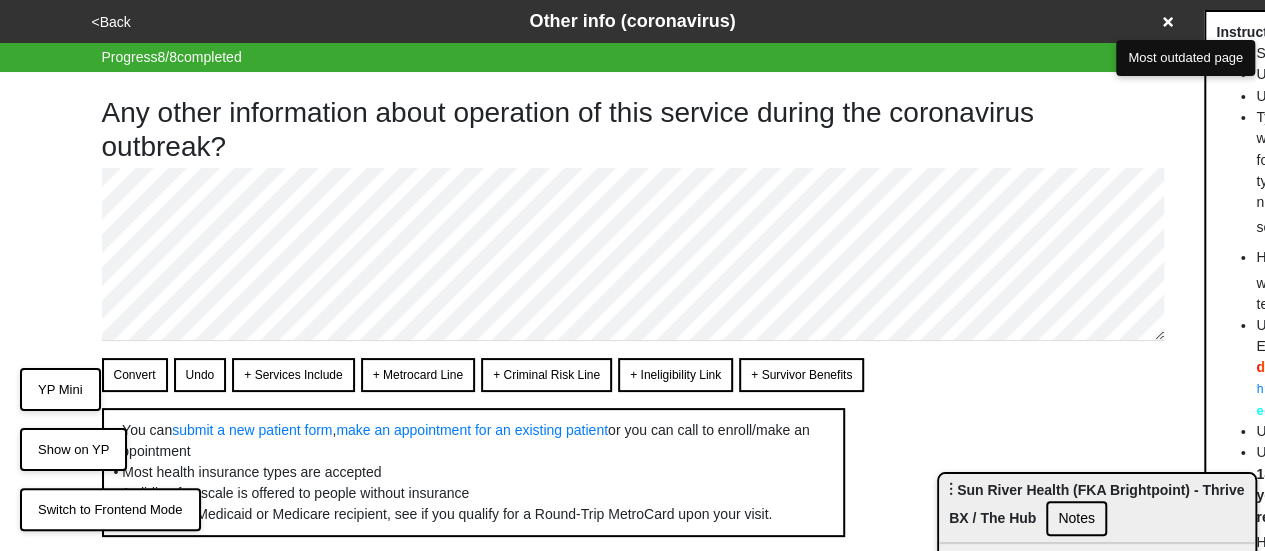 drag, startPoint x: 788, startPoint y: 65, endPoint x: 977, endPoint y: 482, distance: 457.83185 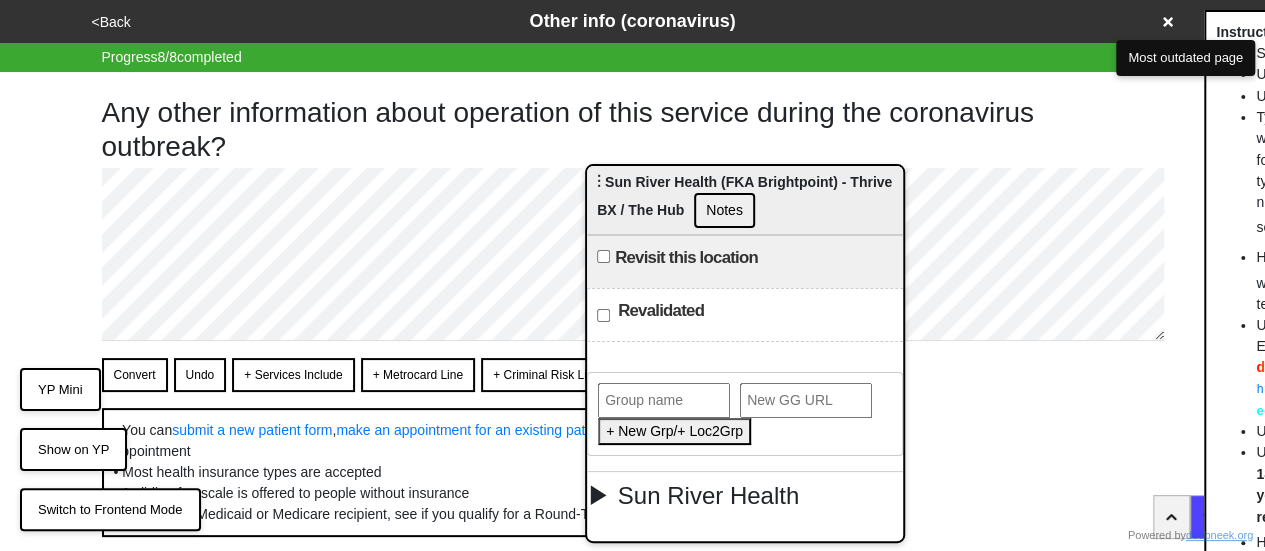 drag, startPoint x: 1018, startPoint y: 483, endPoint x: 1230, endPoint y: 209, distance: 346.43903 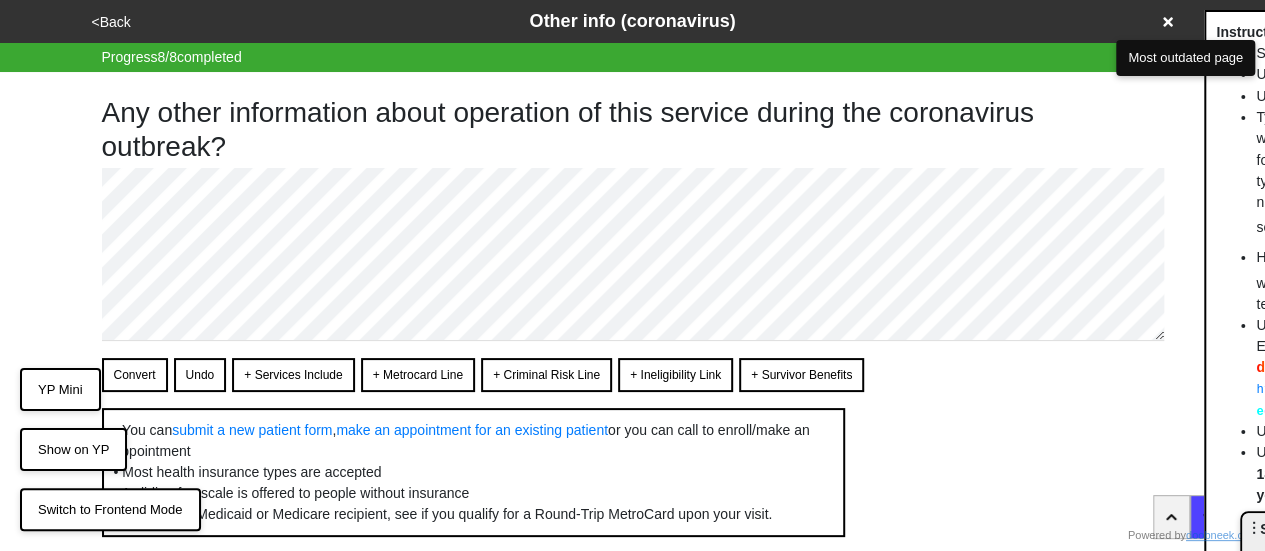 drag, startPoint x: 1168, startPoint y: 208, endPoint x: 1279, endPoint y: 598, distance: 405.4886 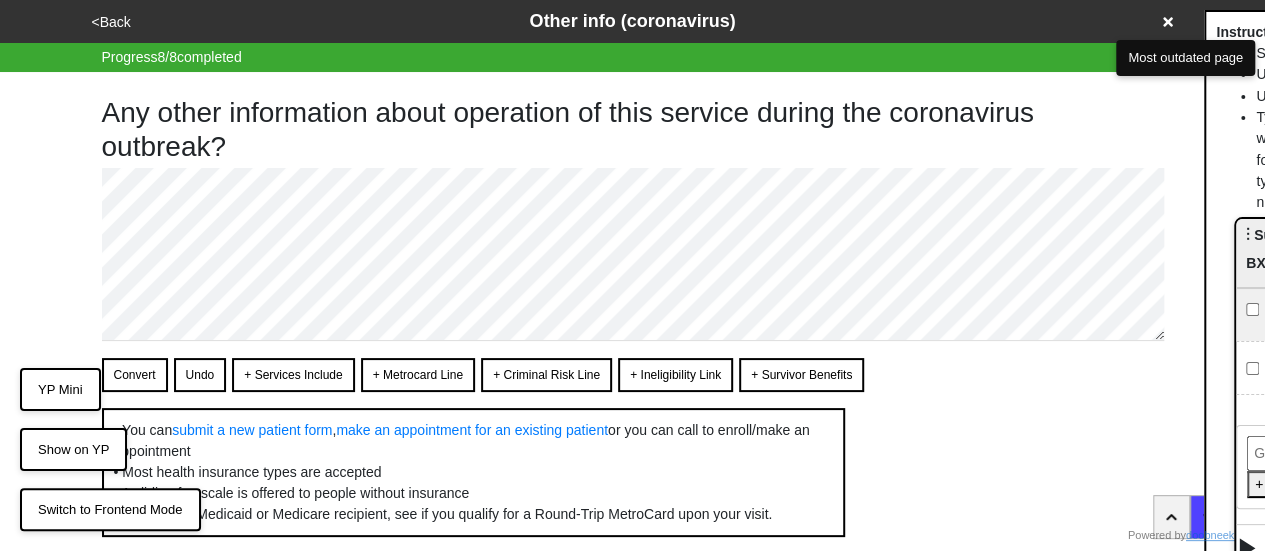 drag, startPoint x: 1255, startPoint y: 531, endPoint x: 1247, endPoint y: 239, distance: 292.10956 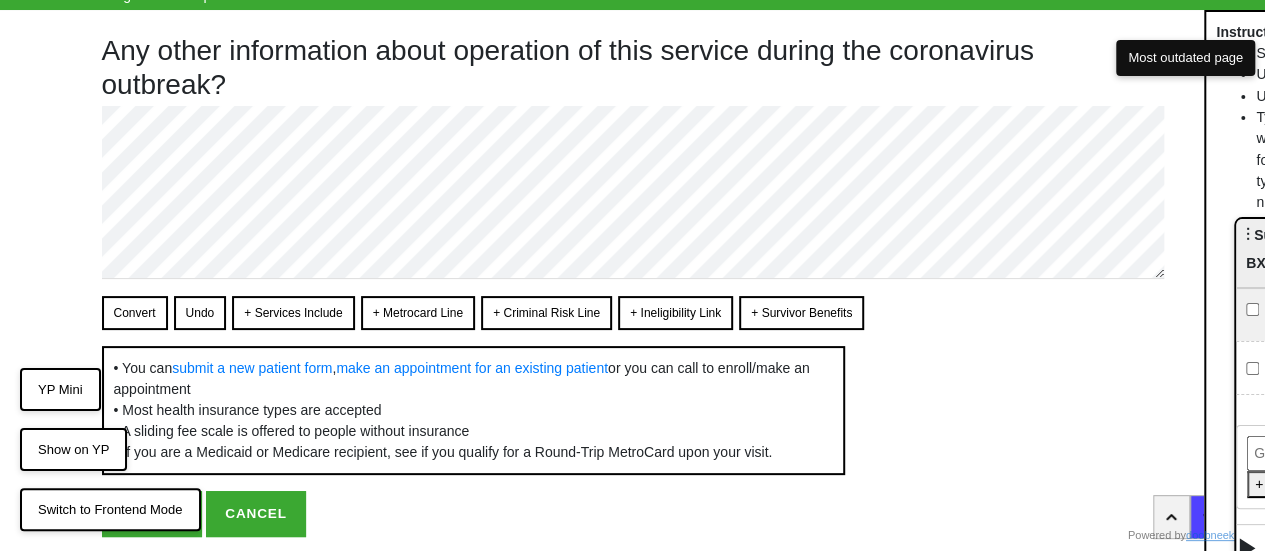 scroll, scrollTop: 146, scrollLeft: 0, axis: vertical 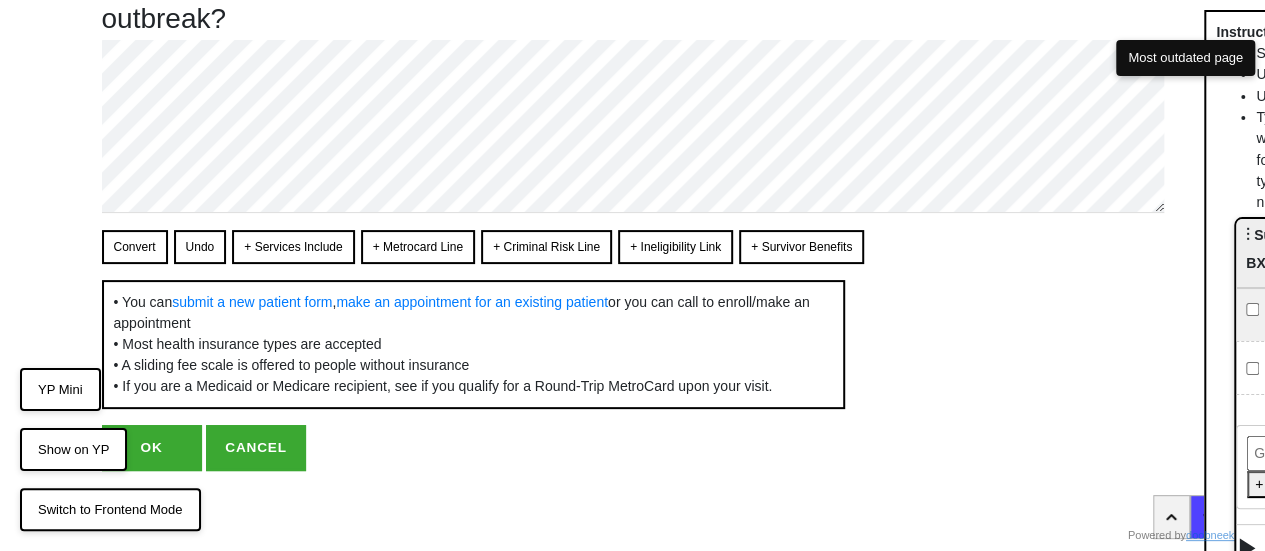 click on "OK" at bounding box center (152, 448) 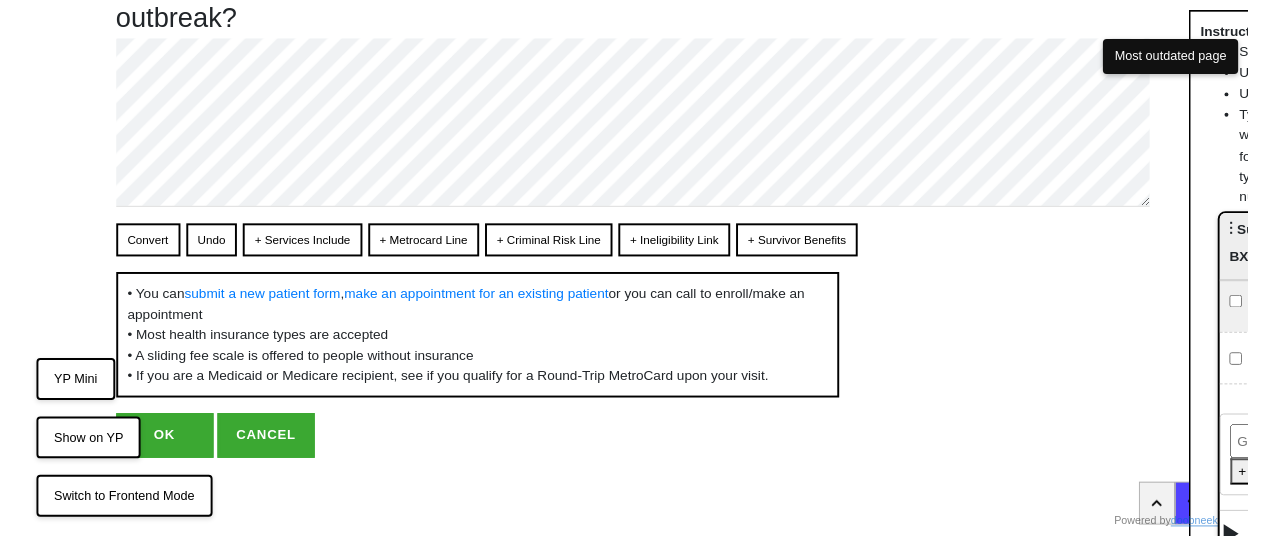 scroll, scrollTop: 146, scrollLeft: 0, axis: vertical 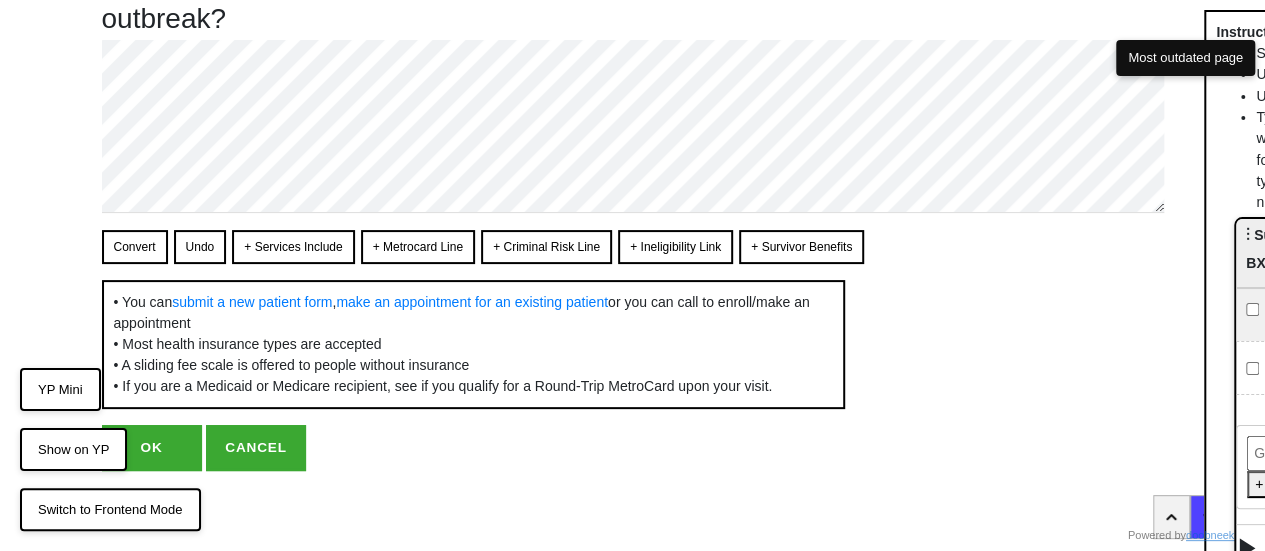 click on "OK" at bounding box center [152, 448] 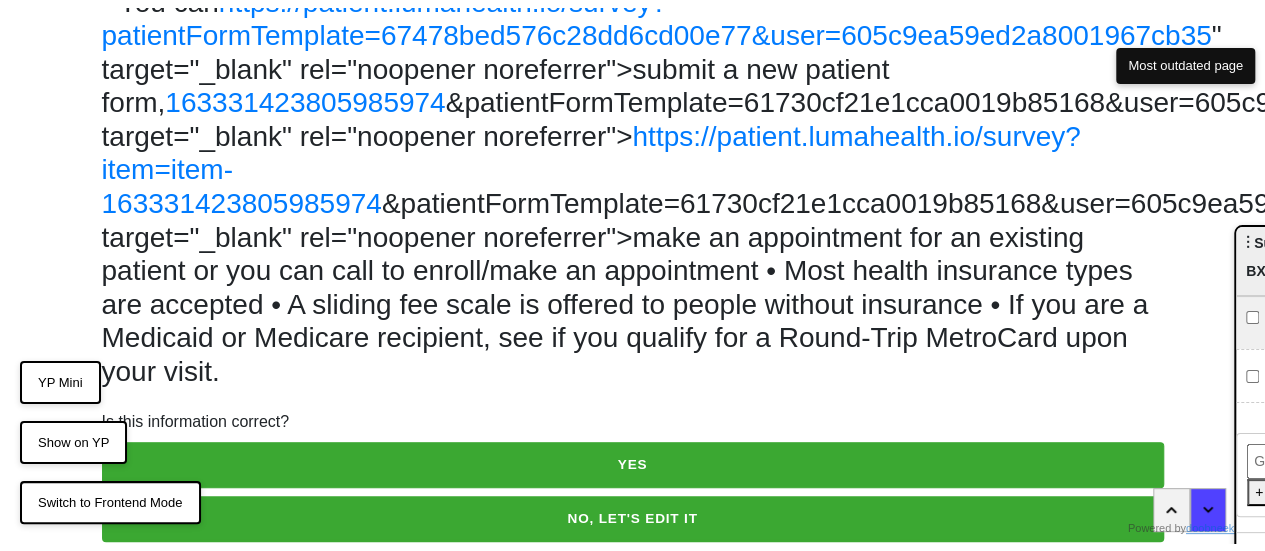 scroll, scrollTop: 0, scrollLeft: 0, axis: both 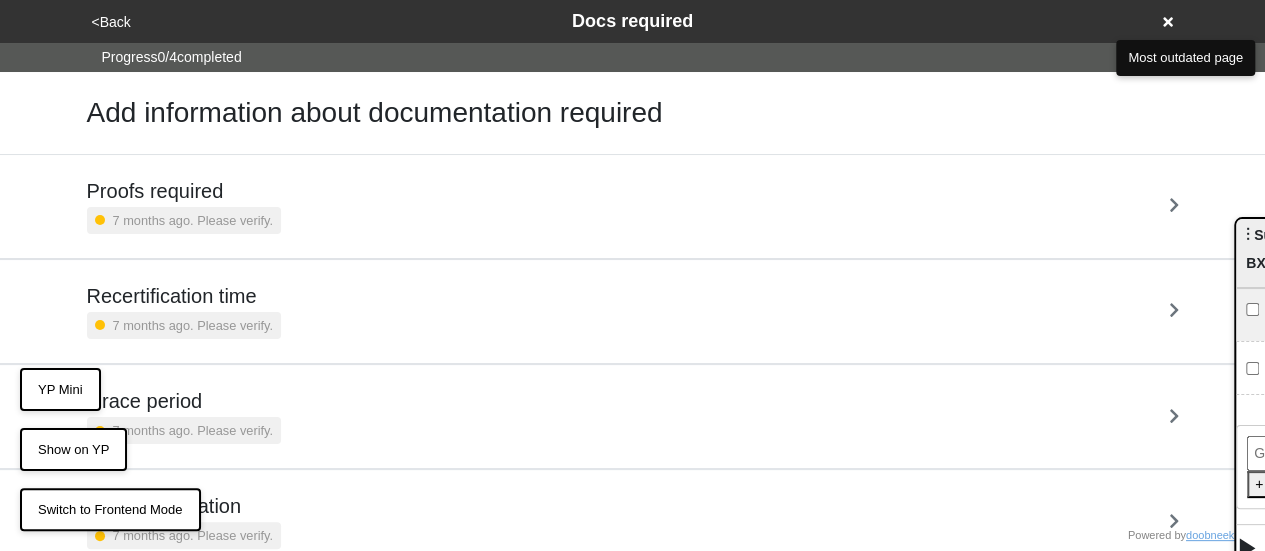 click on "<Back Docs required" at bounding box center [633, 21] 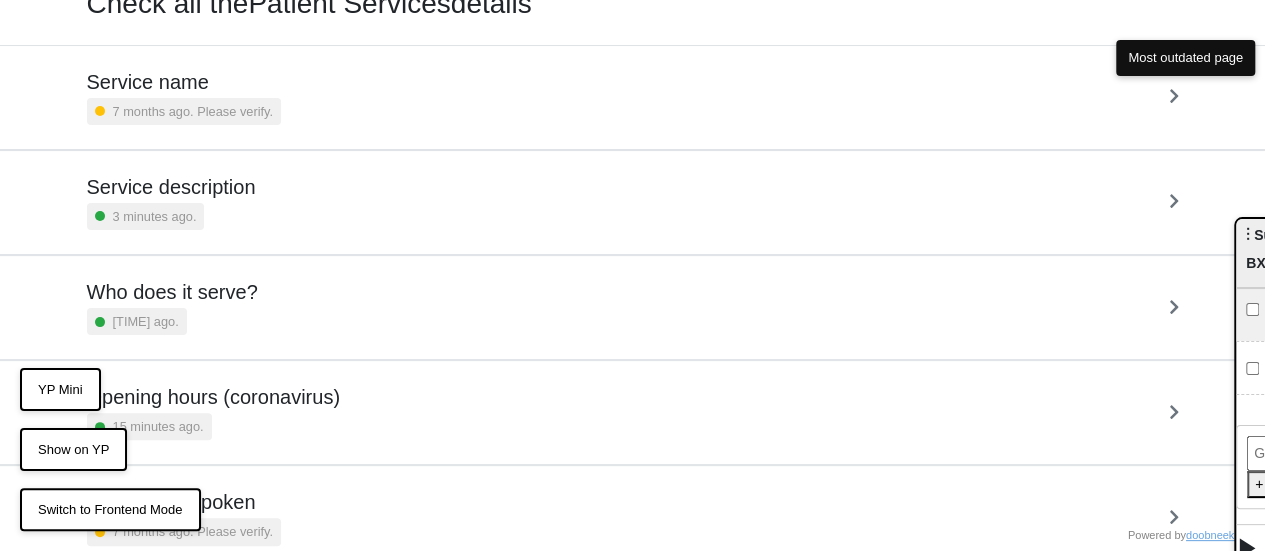 scroll, scrollTop: 0, scrollLeft: 0, axis: both 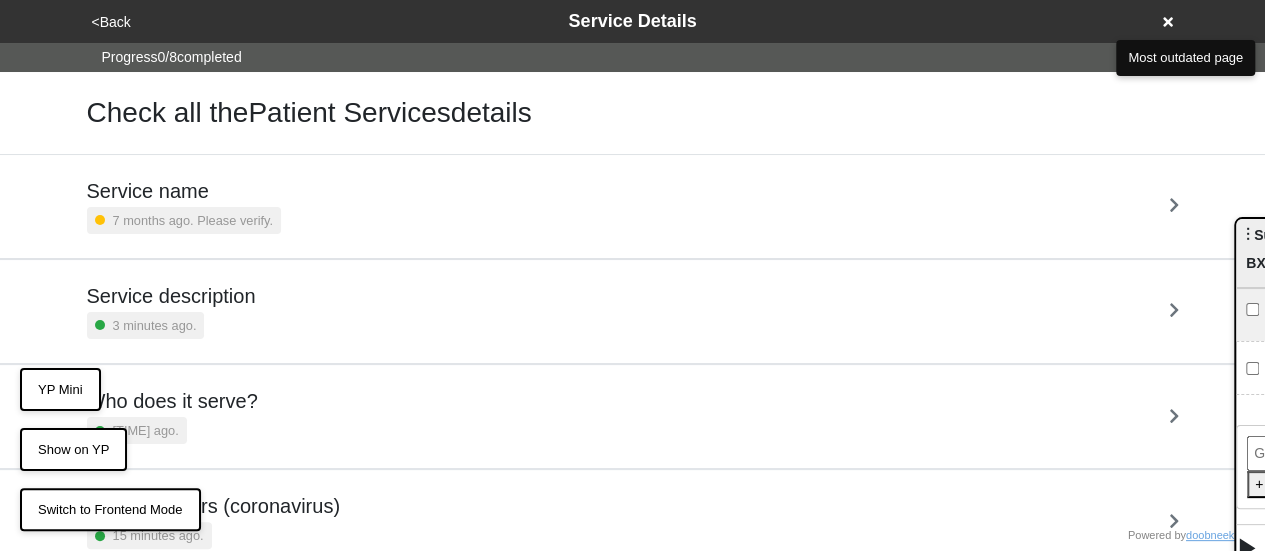 click on "Service description 3 minutes ago." at bounding box center (633, 311) 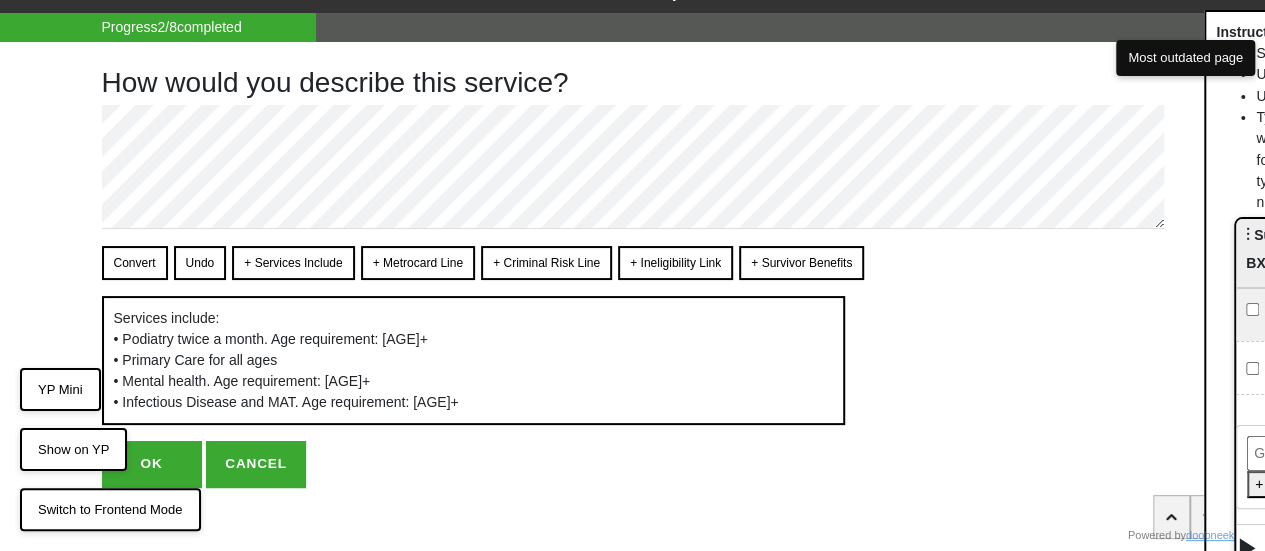scroll, scrollTop: 44, scrollLeft: 0, axis: vertical 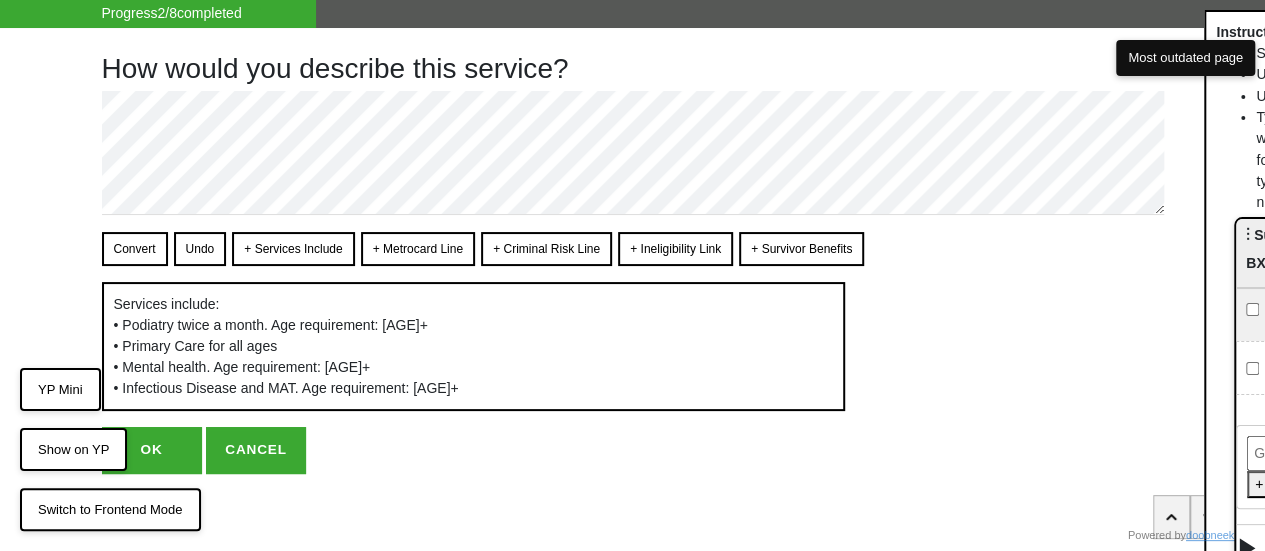click on "OK" at bounding box center (152, 450) 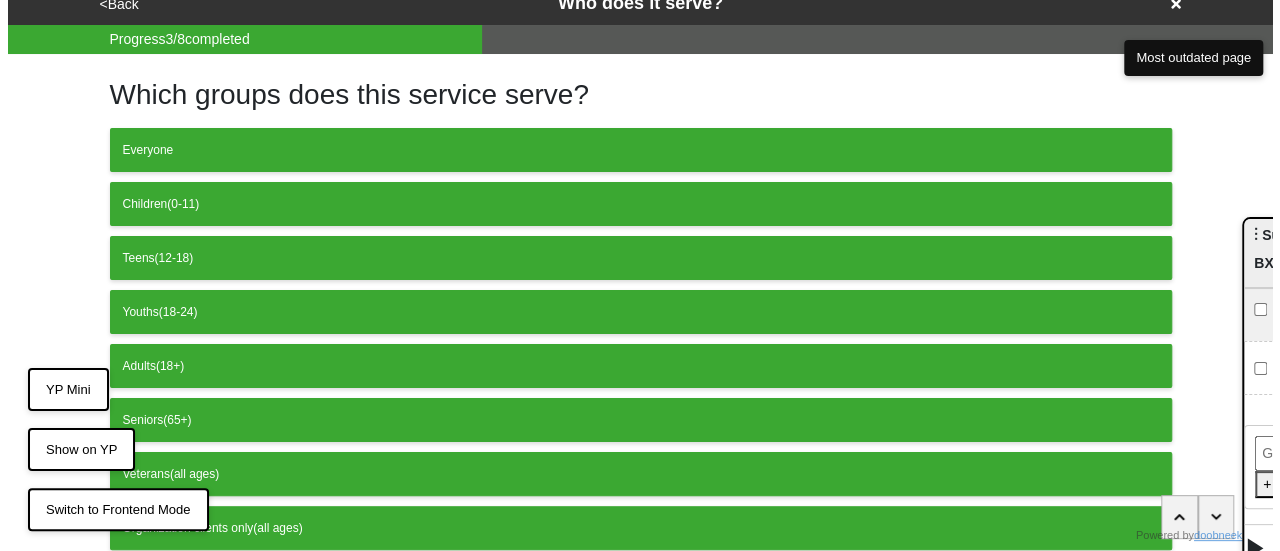 scroll, scrollTop: 0, scrollLeft: 0, axis: both 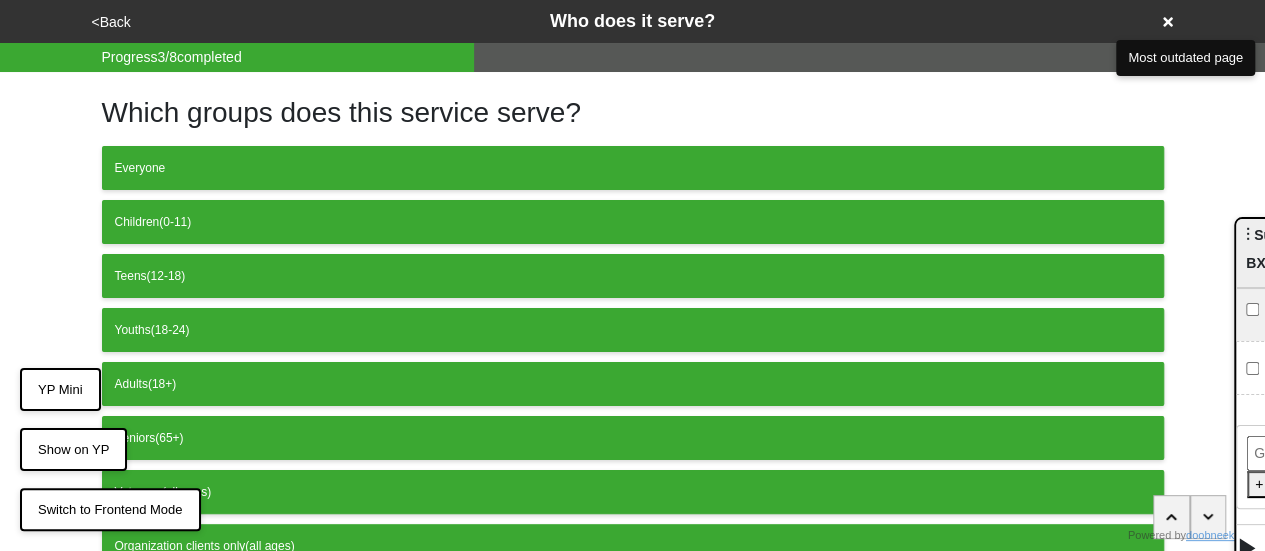 click on "<Back" at bounding box center (111, 22) 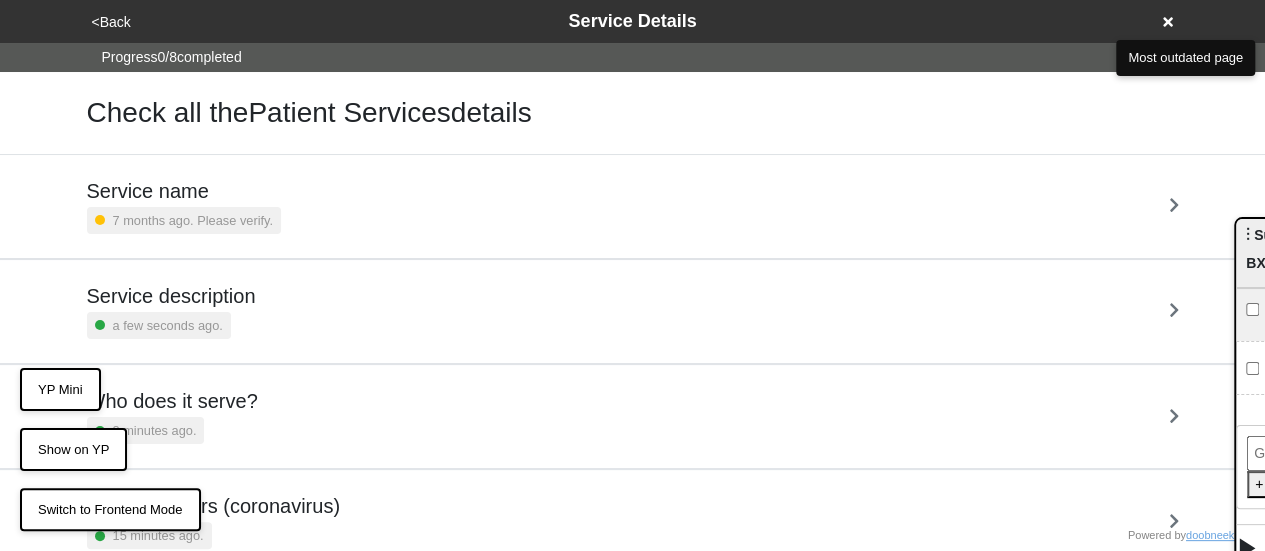 click 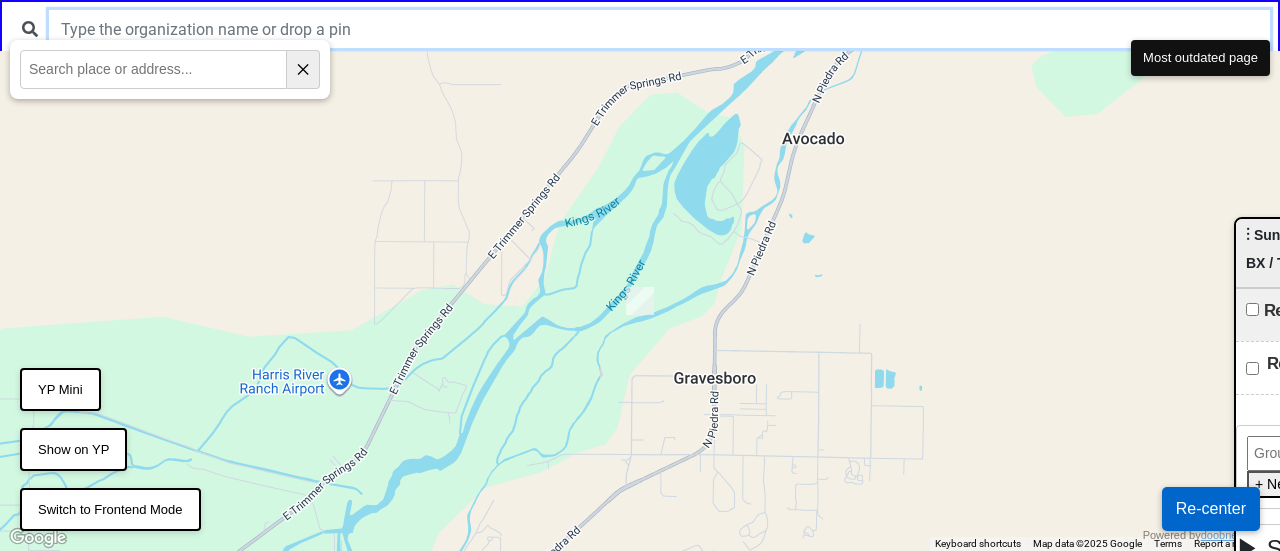click at bounding box center (659, 29) 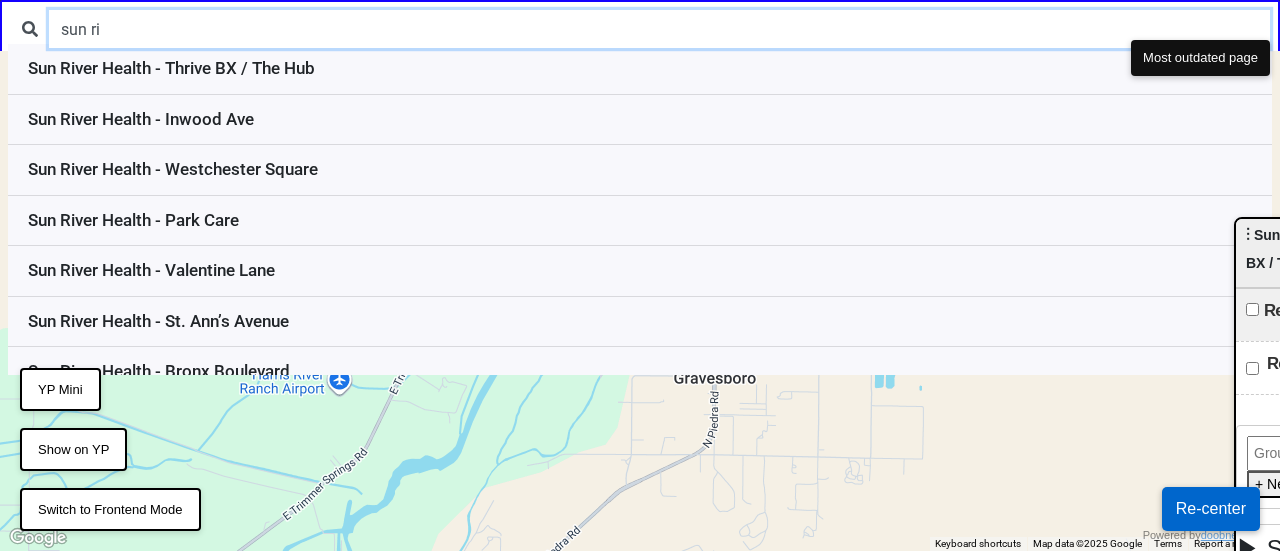 type on "sun ri" 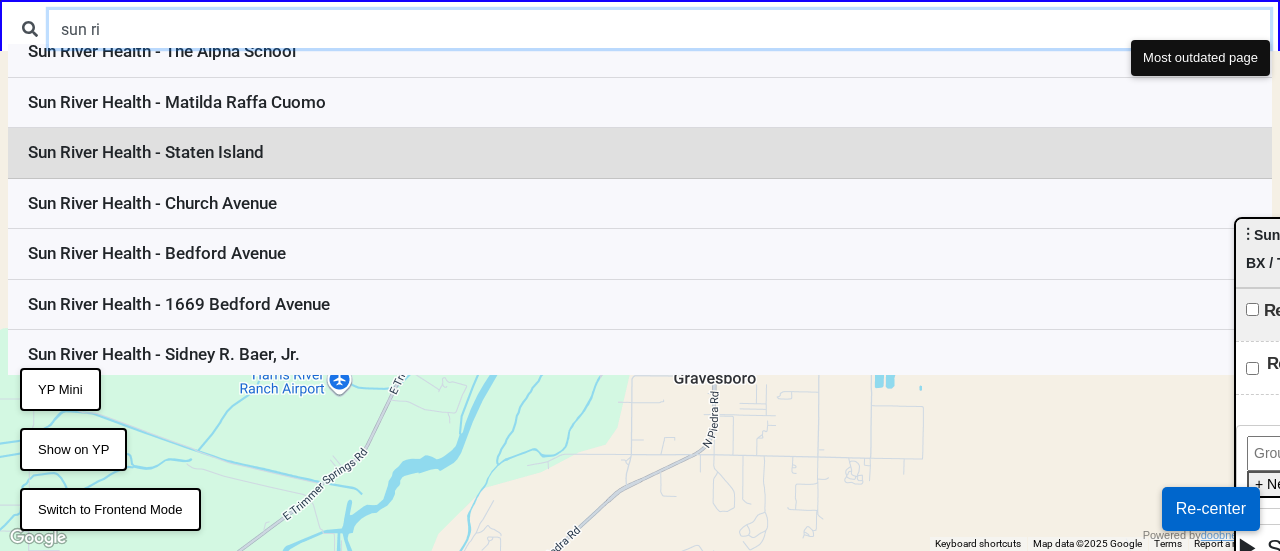scroll, scrollTop: 0, scrollLeft: 0, axis: both 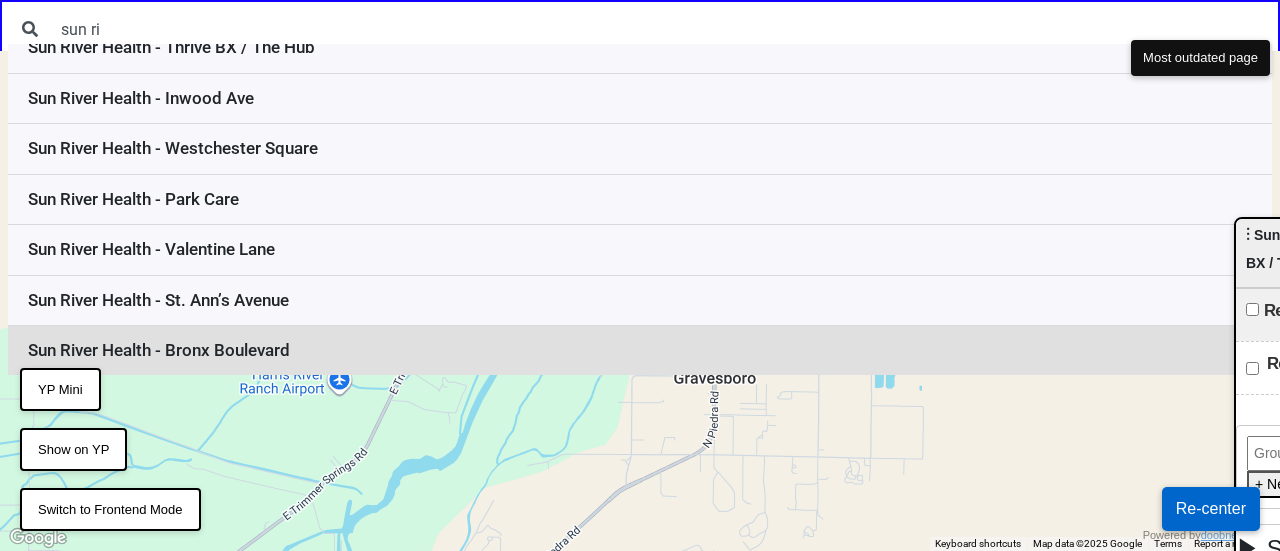 click on "Sun River Health - Bronx Boulevard" at bounding box center (640, 351) 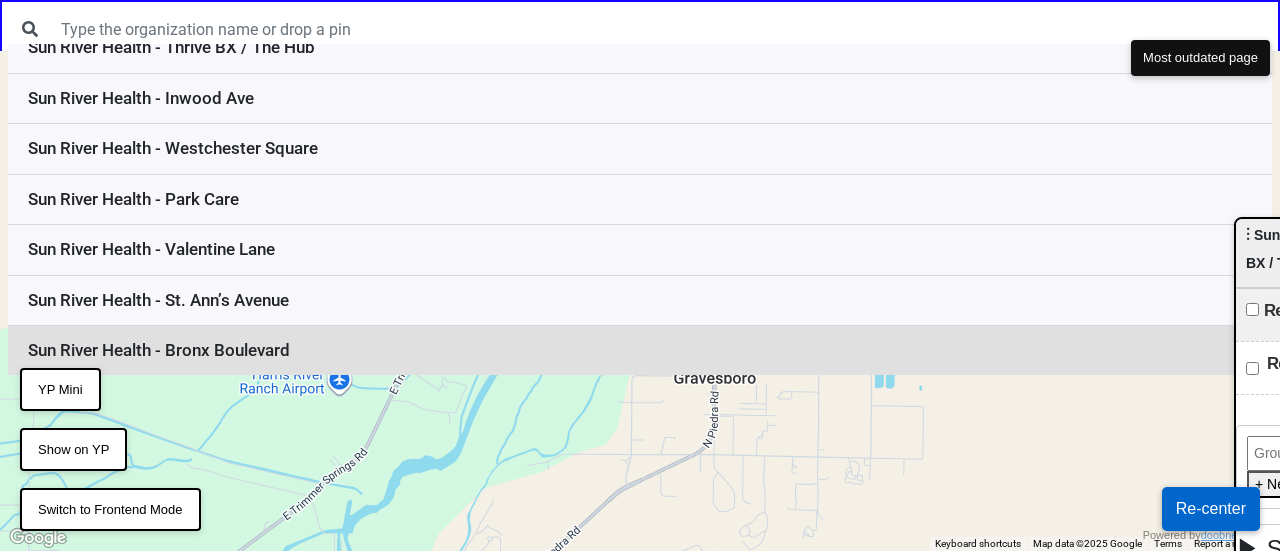 scroll, scrollTop: 0, scrollLeft: 0, axis: both 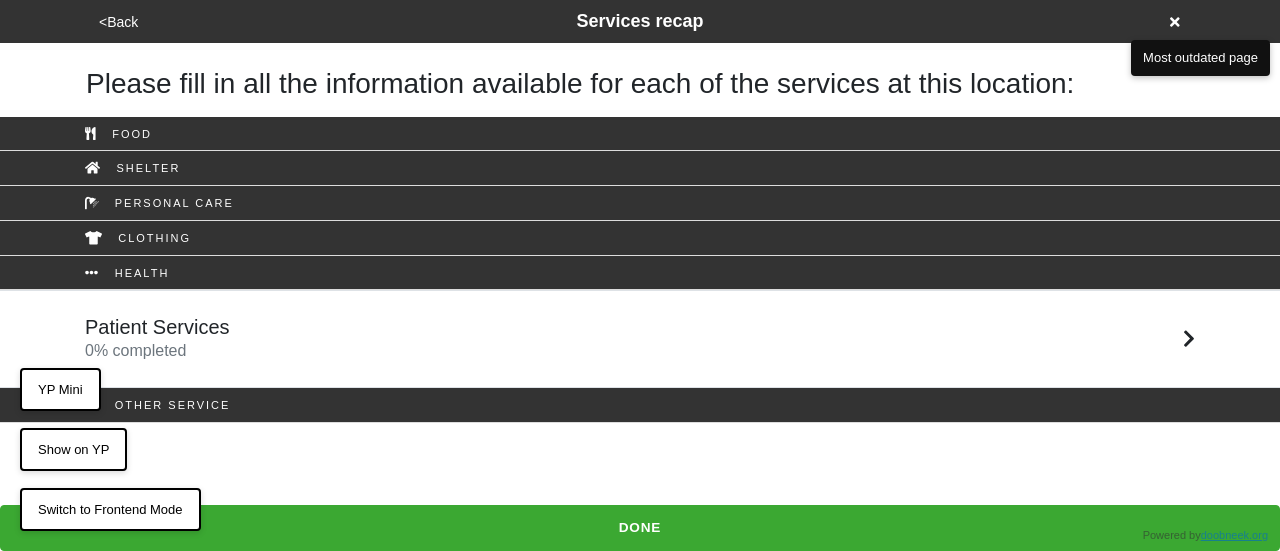 click on "<Back" at bounding box center (118, 22) 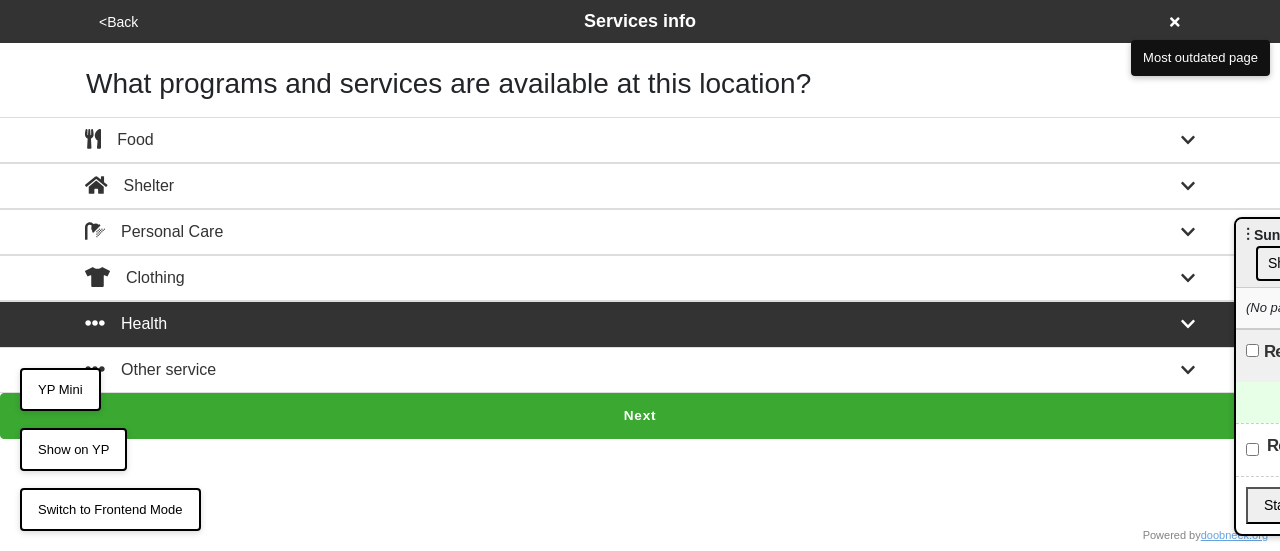 click on "<Back" at bounding box center (118, 22) 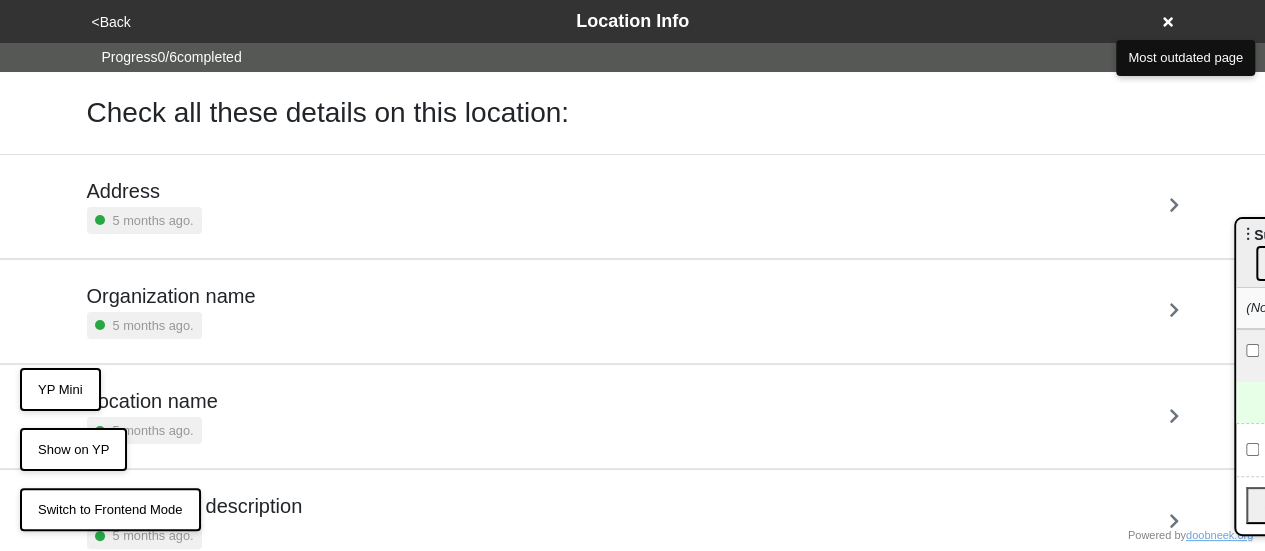 click on "Address 5 months ago." at bounding box center (633, 206) 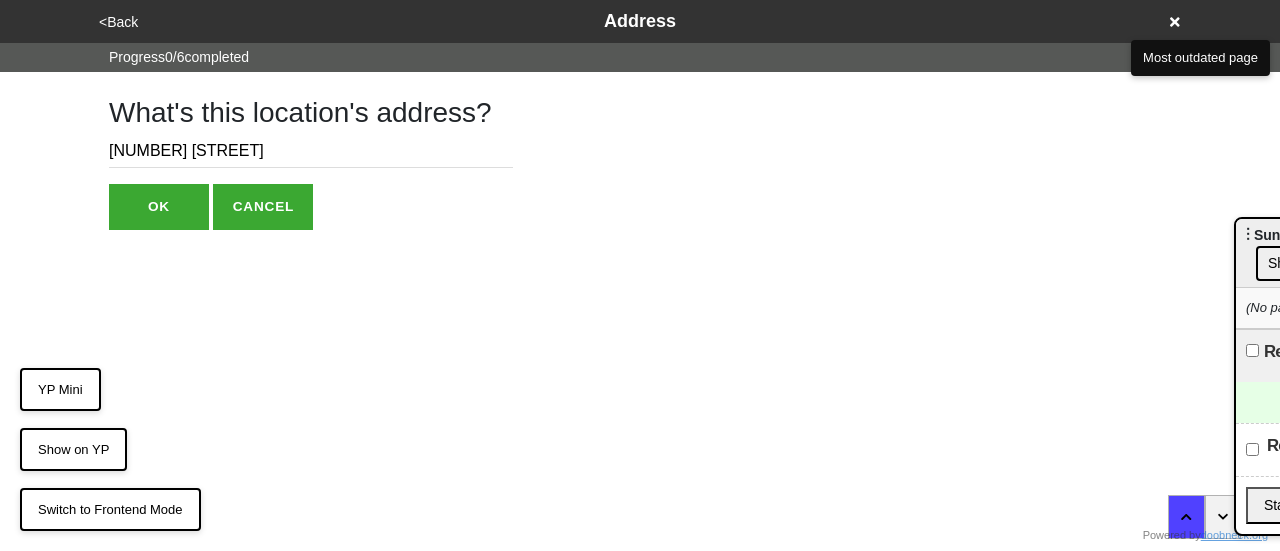 click on "<Back" at bounding box center (118, 22) 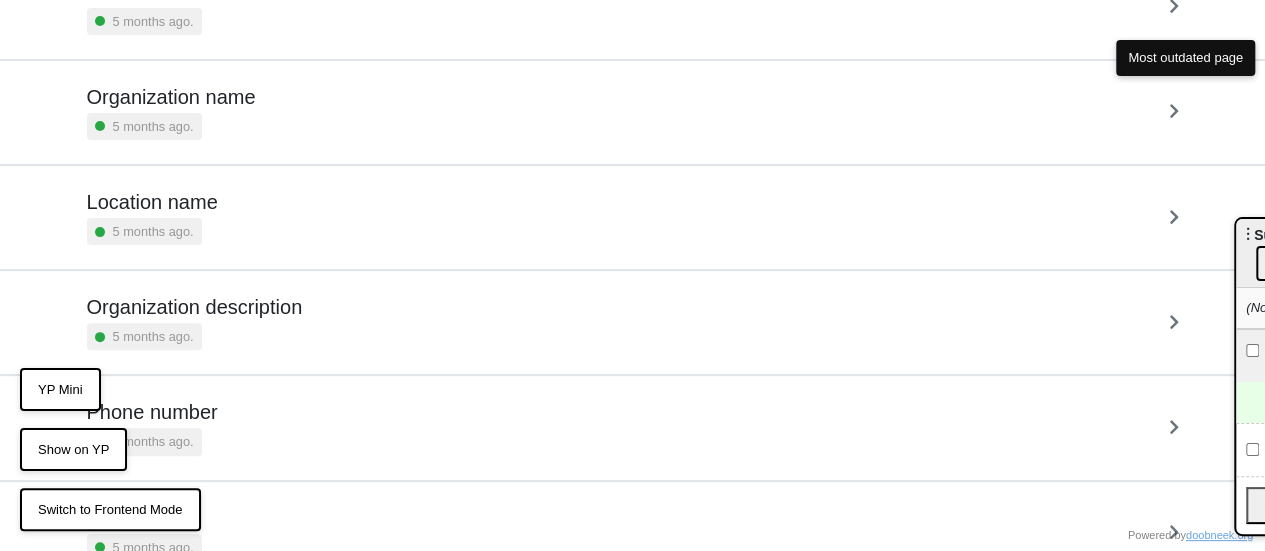 scroll, scrollTop: 275, scrollLeft: 0, axis: vertical 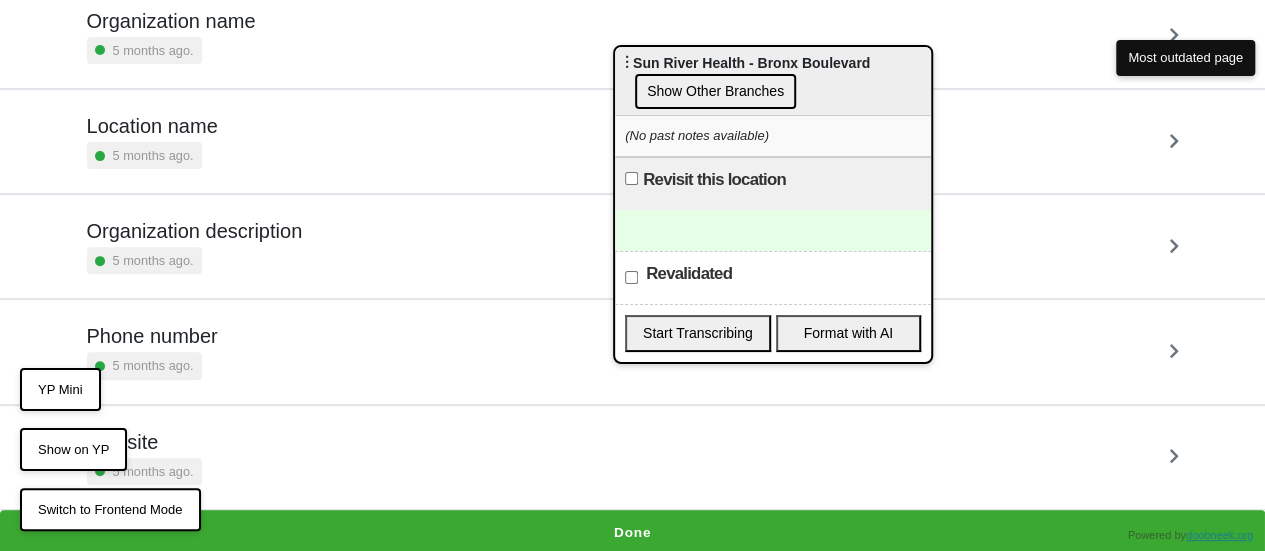 drag, startPoint x: 1247, startPoint y: 229, endPoint x: 576, endPoint y: 56, distance: 692.943 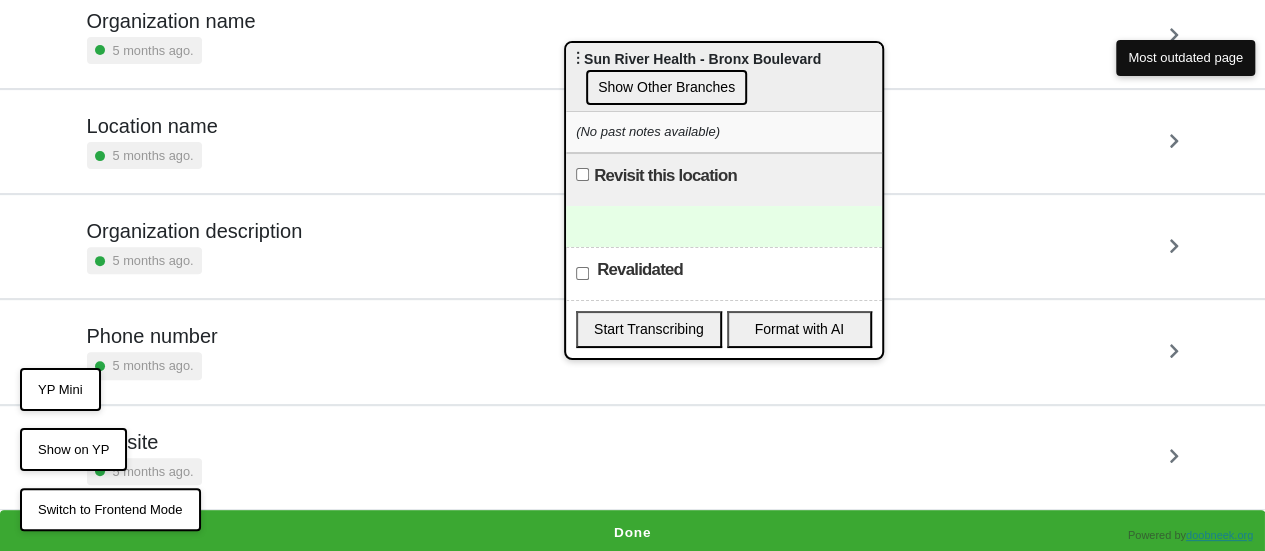 click on "Show Other Branches" at bounding box center [666, 87] 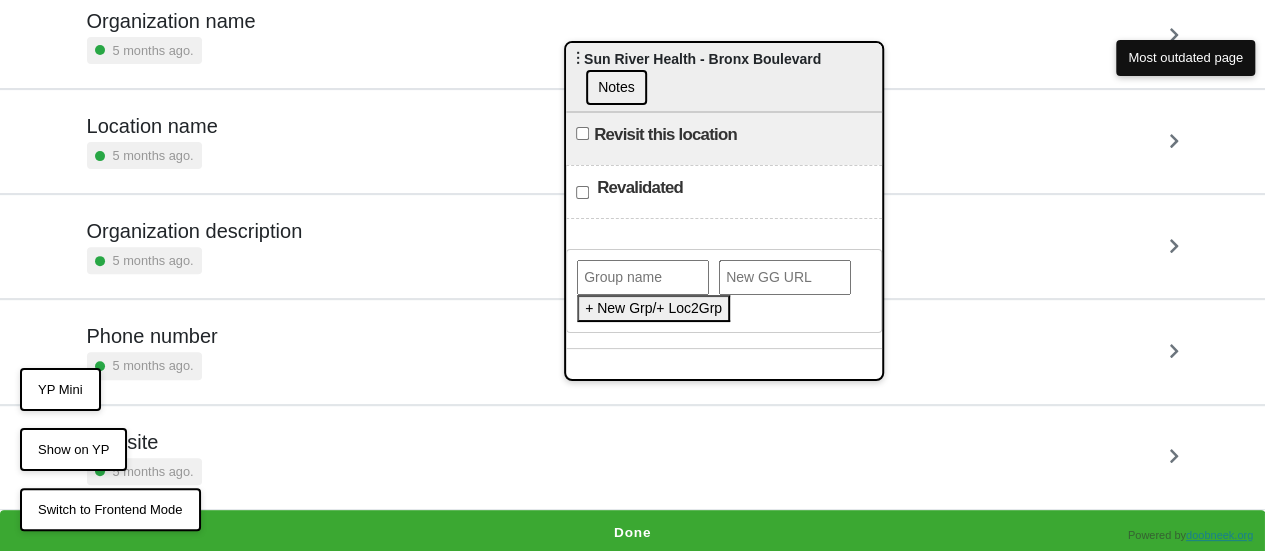 click at bounding box center [643, 277] 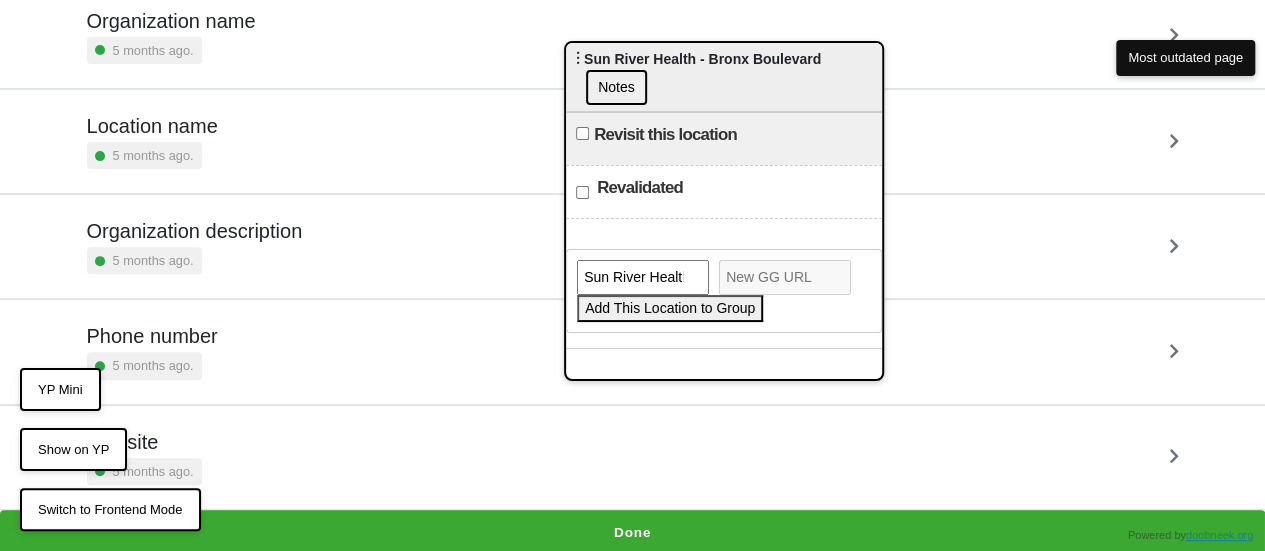 click on "Add This Location to Group" at bounding box center (670, 308) 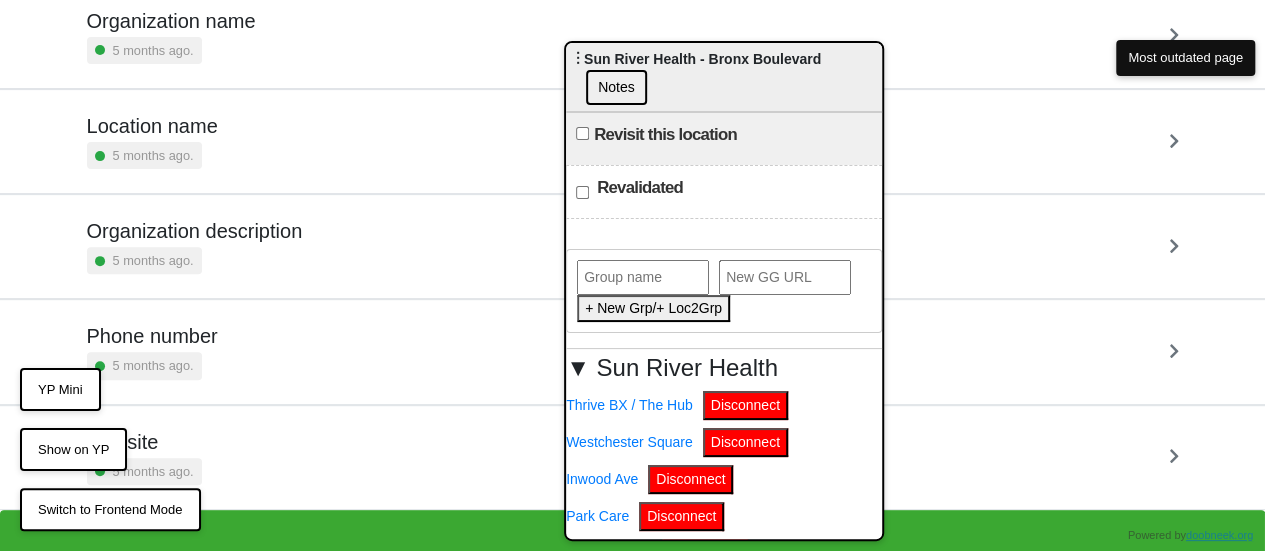 scroll, scrollTop: 8, scrollLeft: 0, axis: vertical 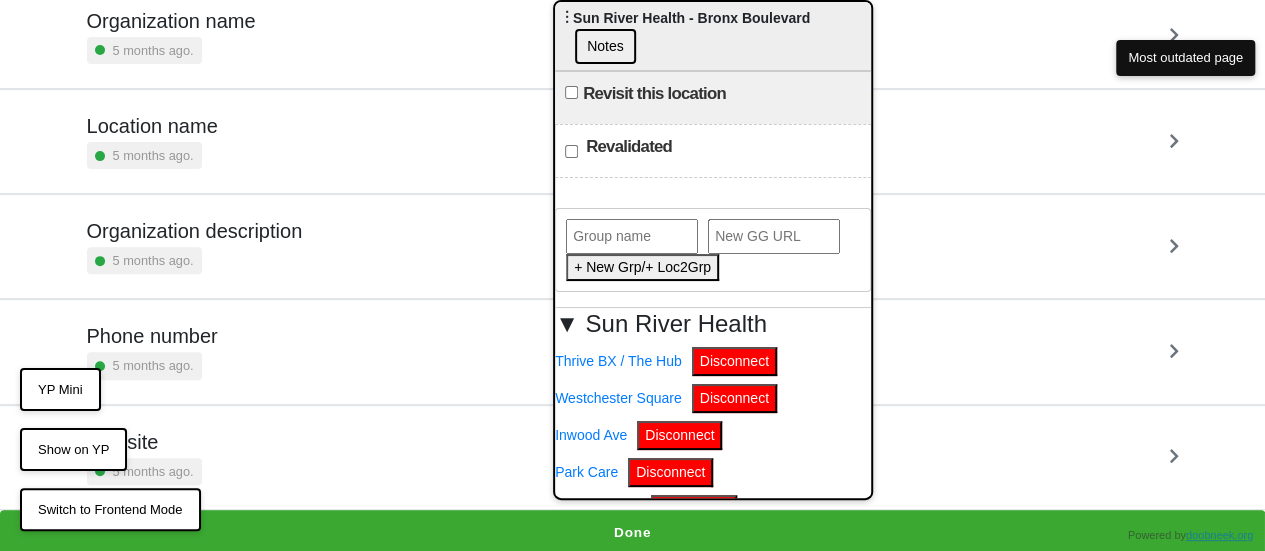 drag, startPoint x: 670, startPoint y: 71, endPoint x: 659, endPoint y: -16, distance: 87.69264 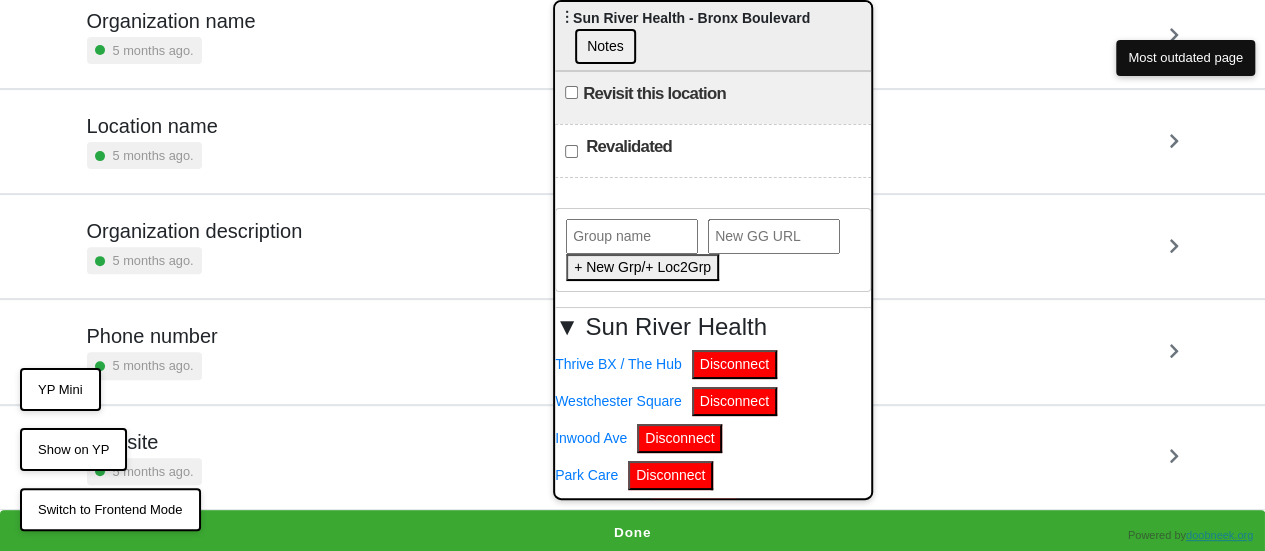 scroll, scrollTop: 8, scrollLeft: 0, axis: vertical 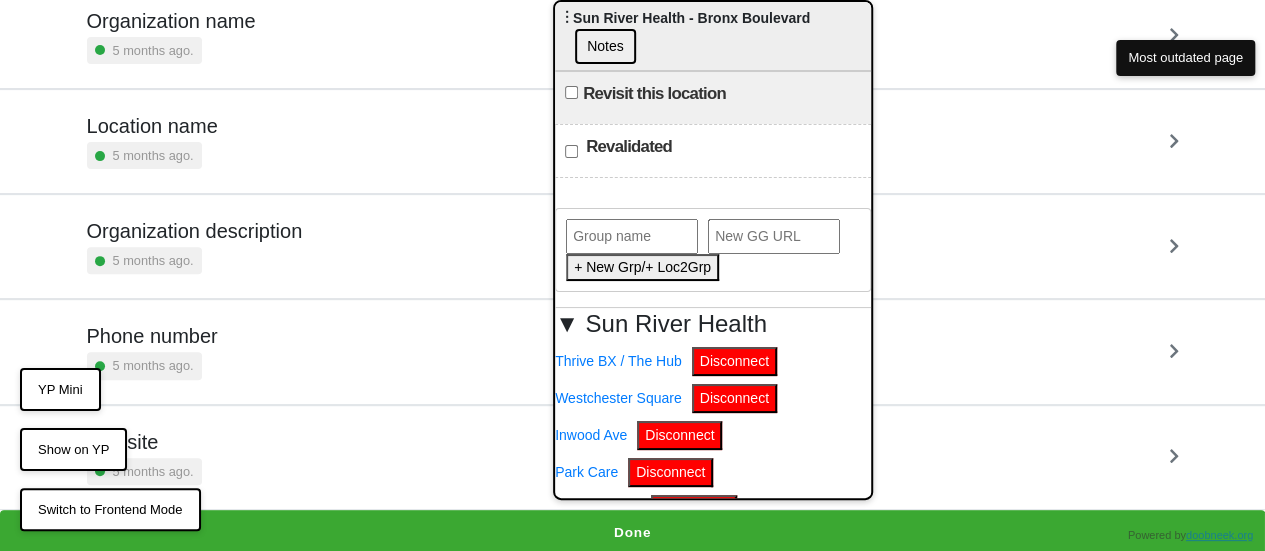 click on "▼ Sun River Health" at bounding box center (713, 324) 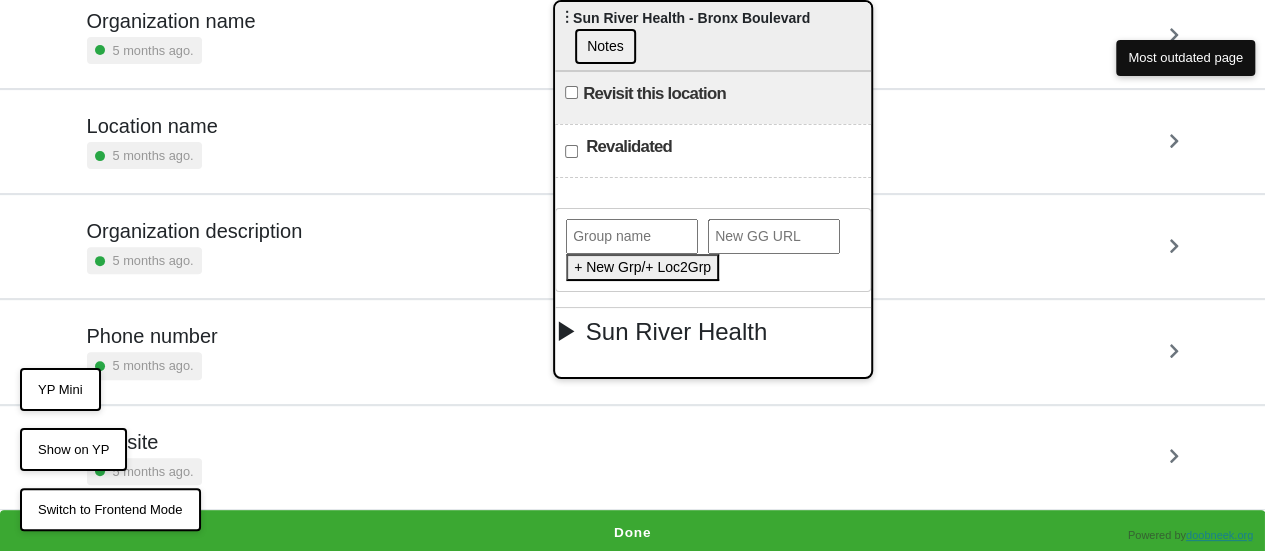 scroll, scrollTop: 0, scrollLeft: 0, axis: both 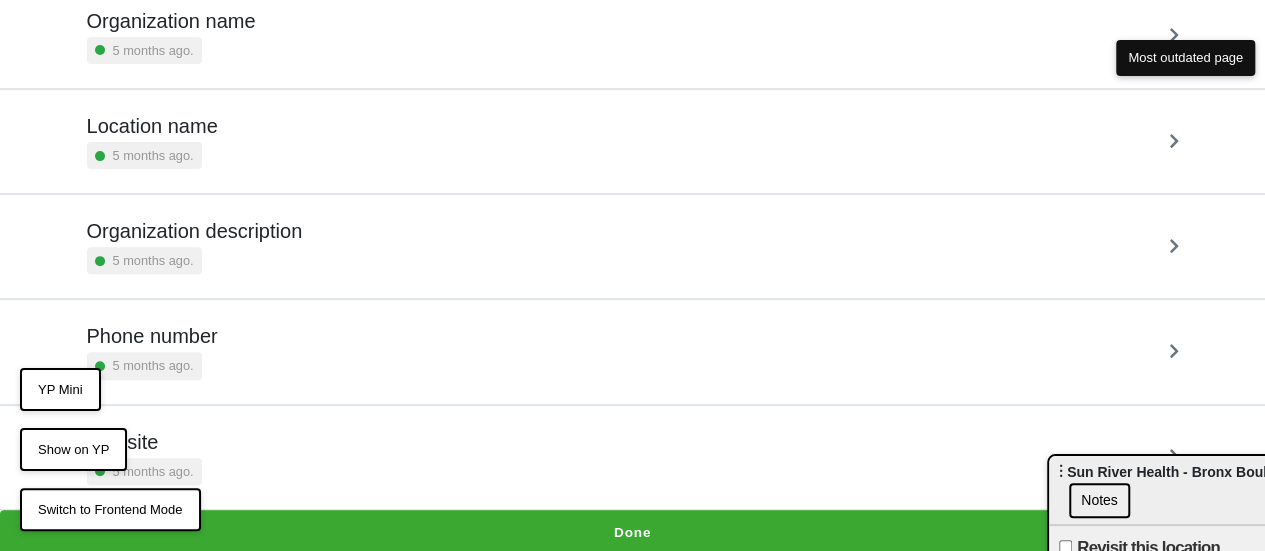 drag, startPoint x: 652, startPoint y: 37, endPoint x: 1146, endPoint y: 491, distance: 670.93365 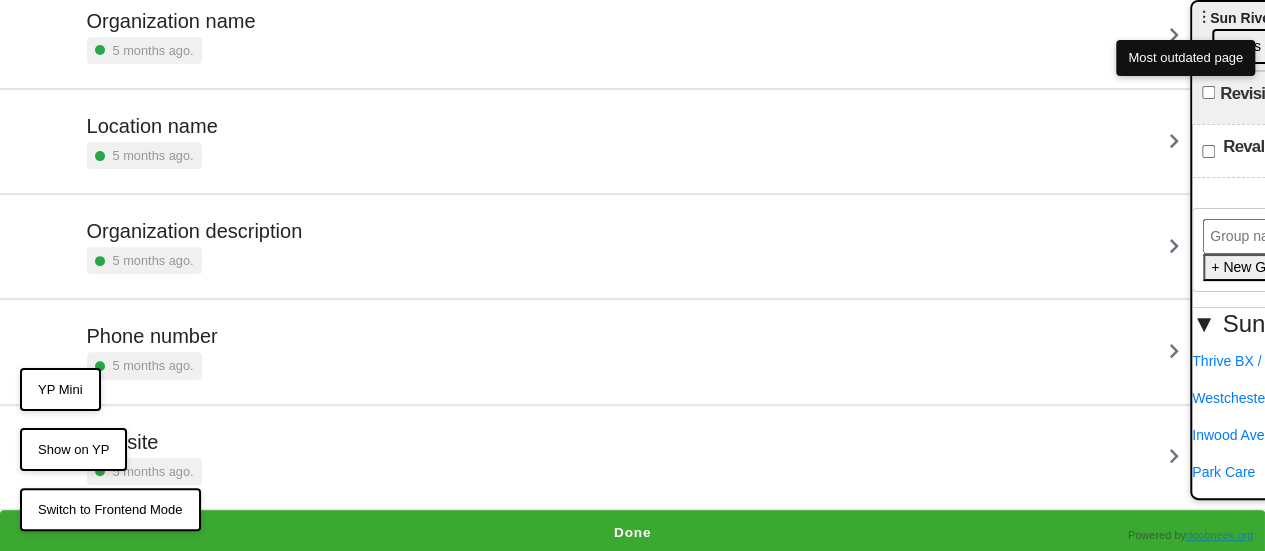 drag, startPoint x: 1083, startPoint y: 472, endPoint x: 1226, endPoint y: 15, distance: 478.8507 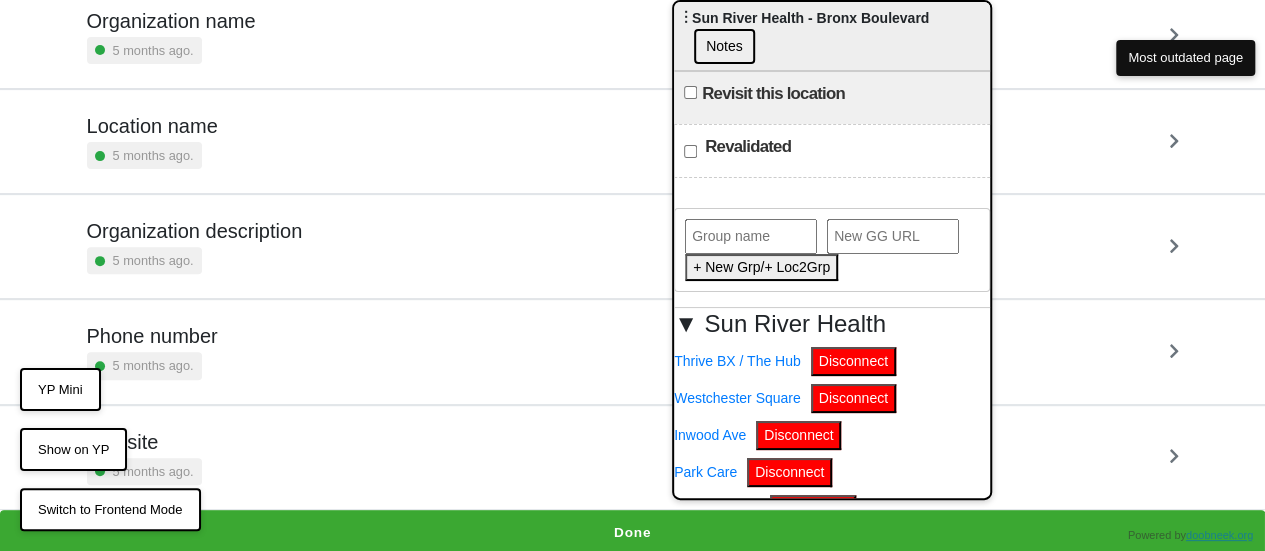 drag, startPoint x: 1218, startPoint y: 25, endPoint x: 702, endPoint y: 1, distance: 516.55786 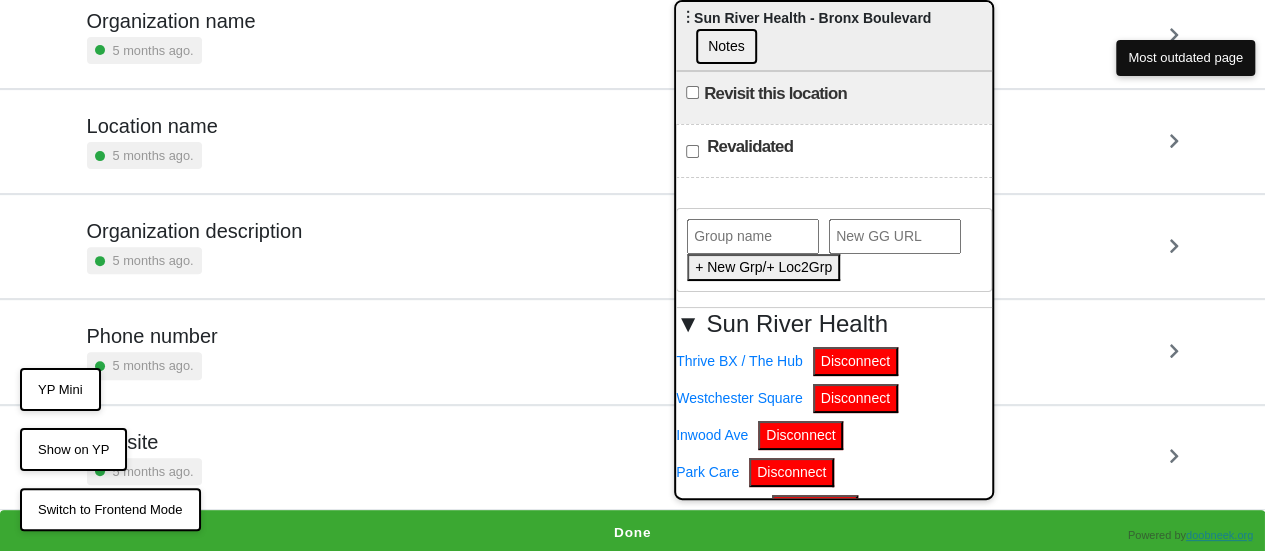 click on "▼ Sun River Health" at bounding box center (834, 324) 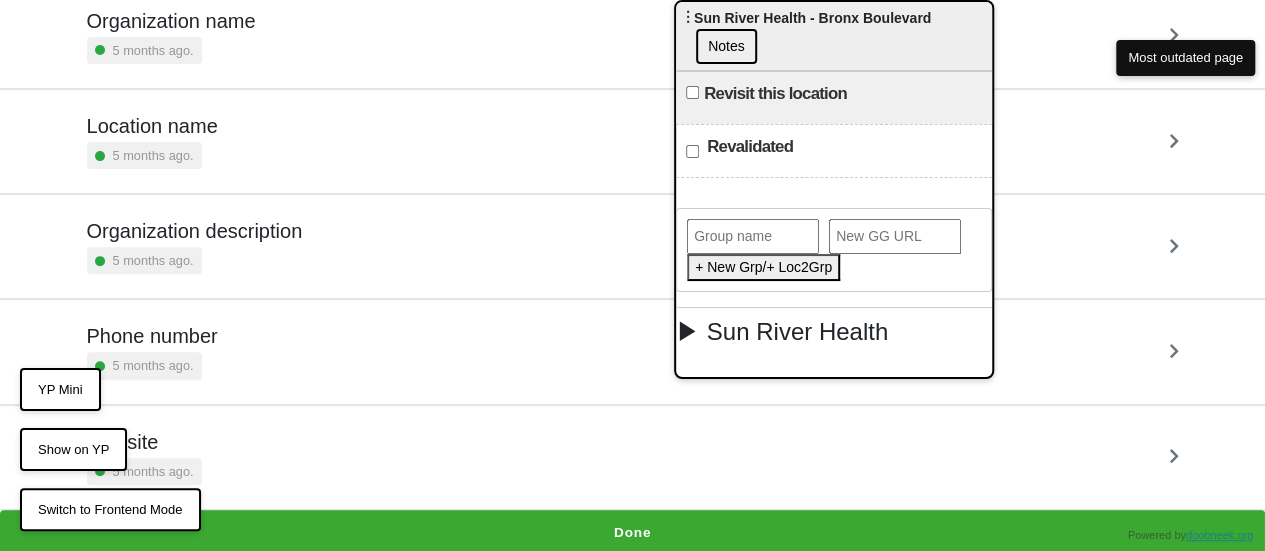 scroll, scrollTop: 0, scrollLeft: 0, axis: both 